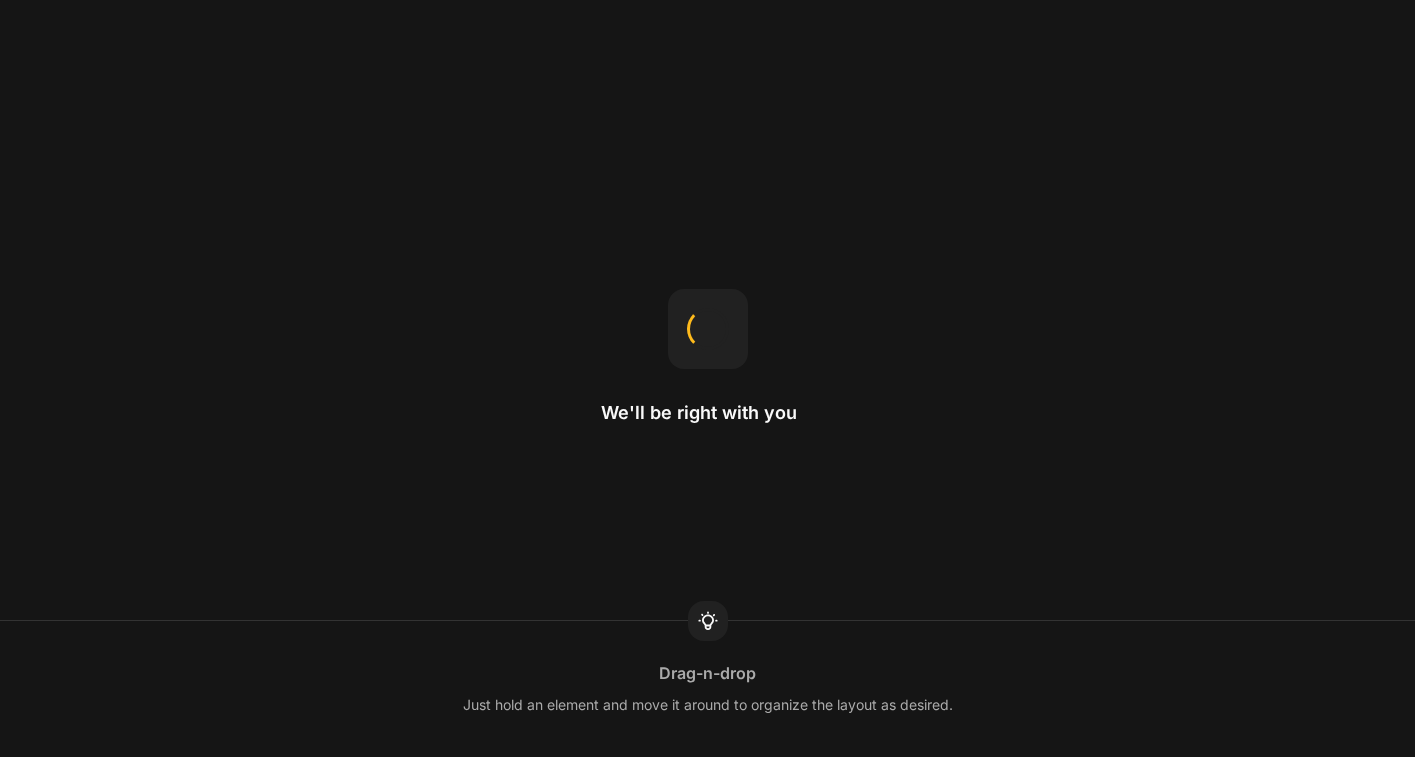 scroll, scrollTop: 0, scrollLeft: 0, axis: both 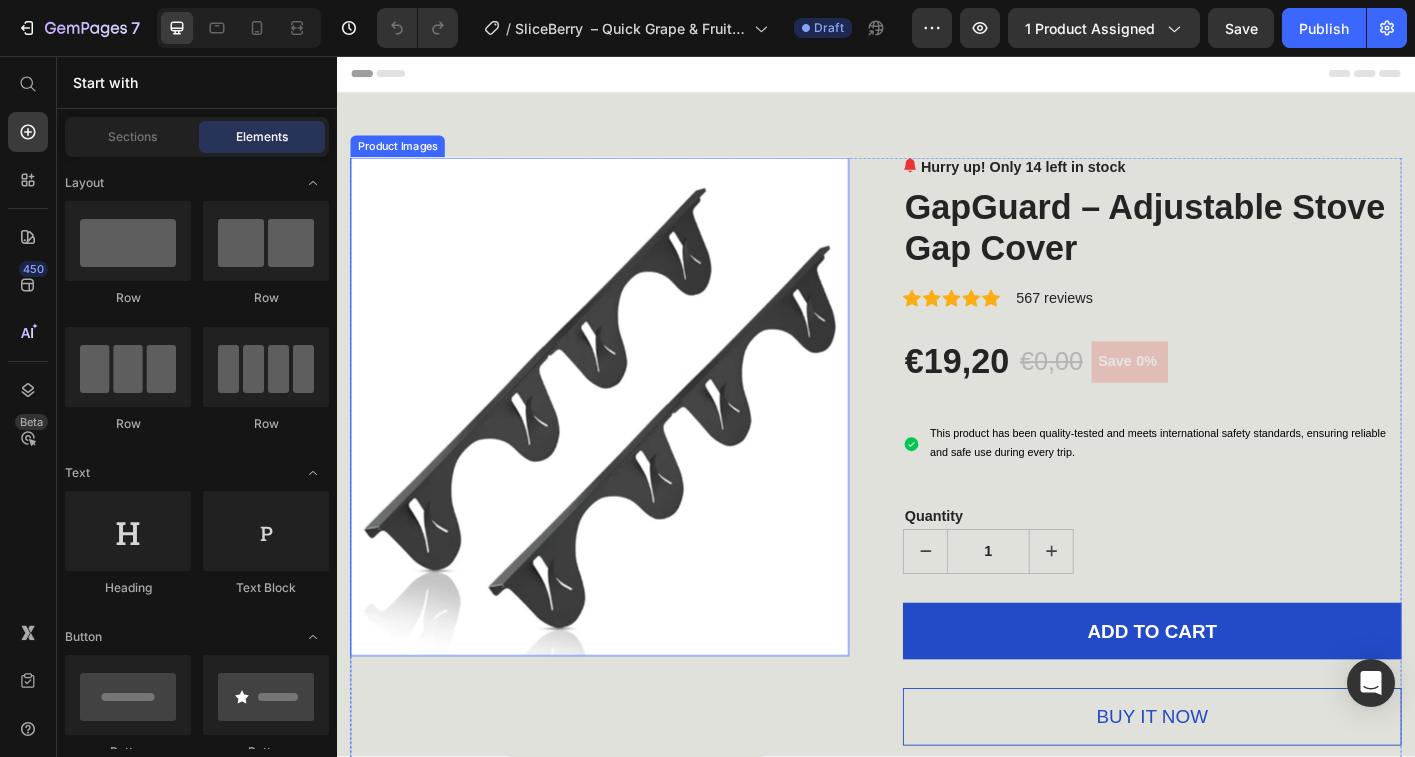 click at bounding box center [629, 446] 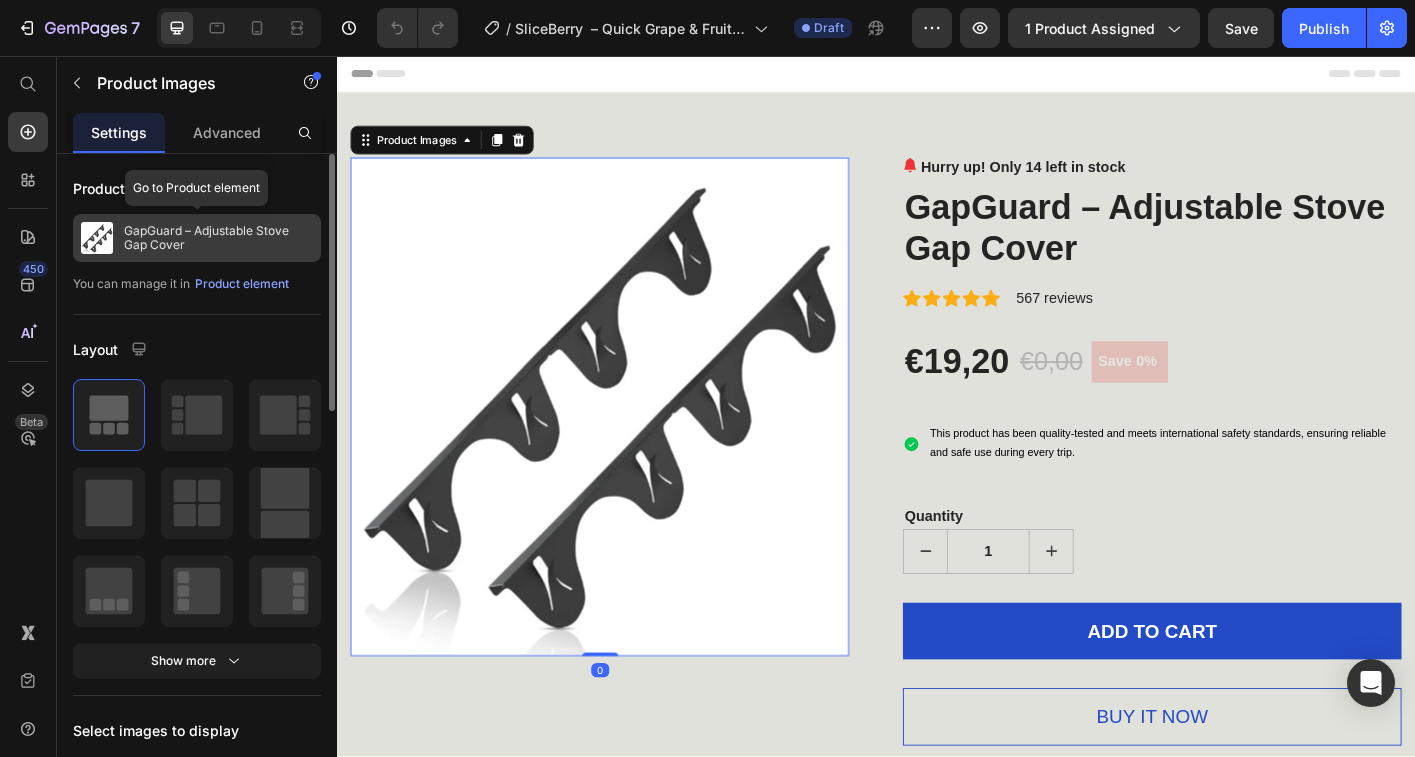 click on "GapGuard – Adjustable Stove Gap Cover" at bounding box center [218, 238] 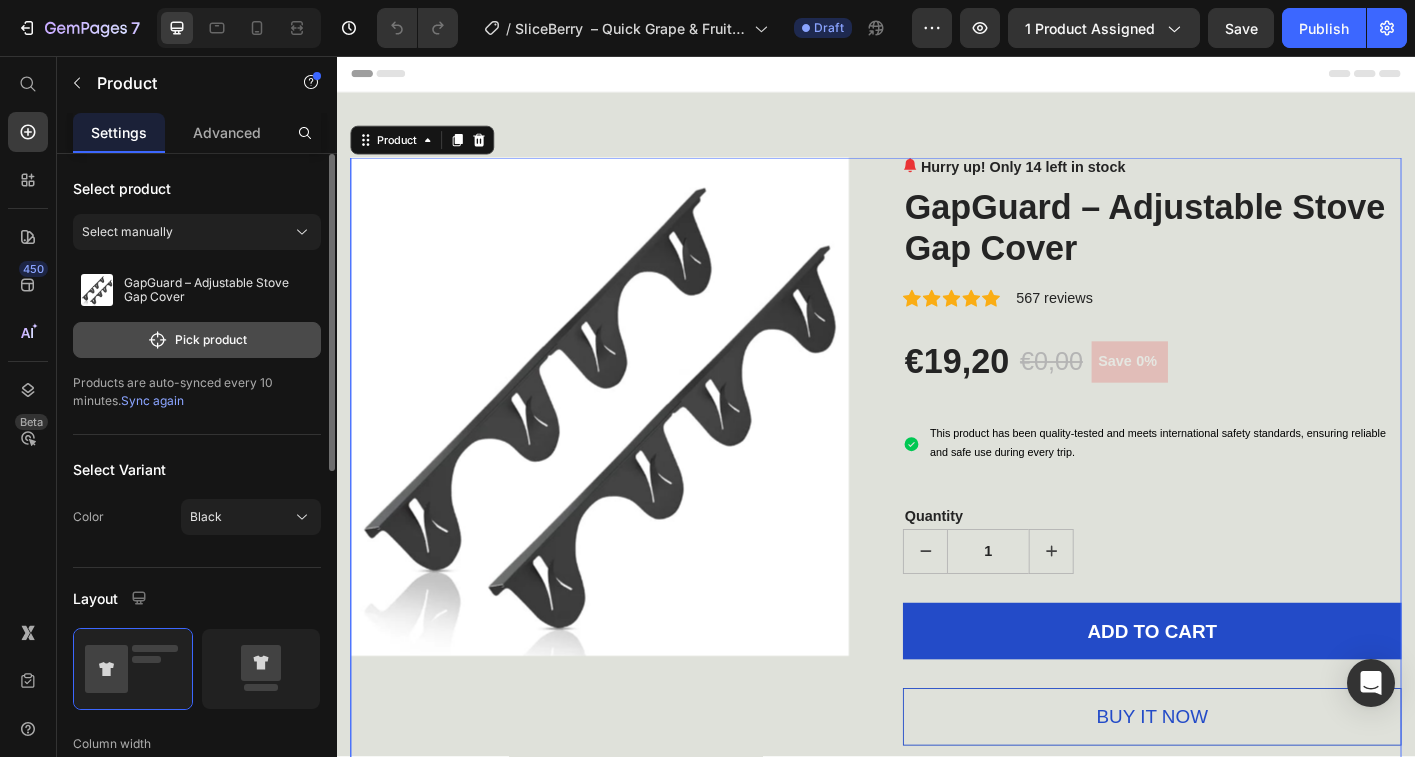 click on "Pick product" at bounding box center [197, 340] 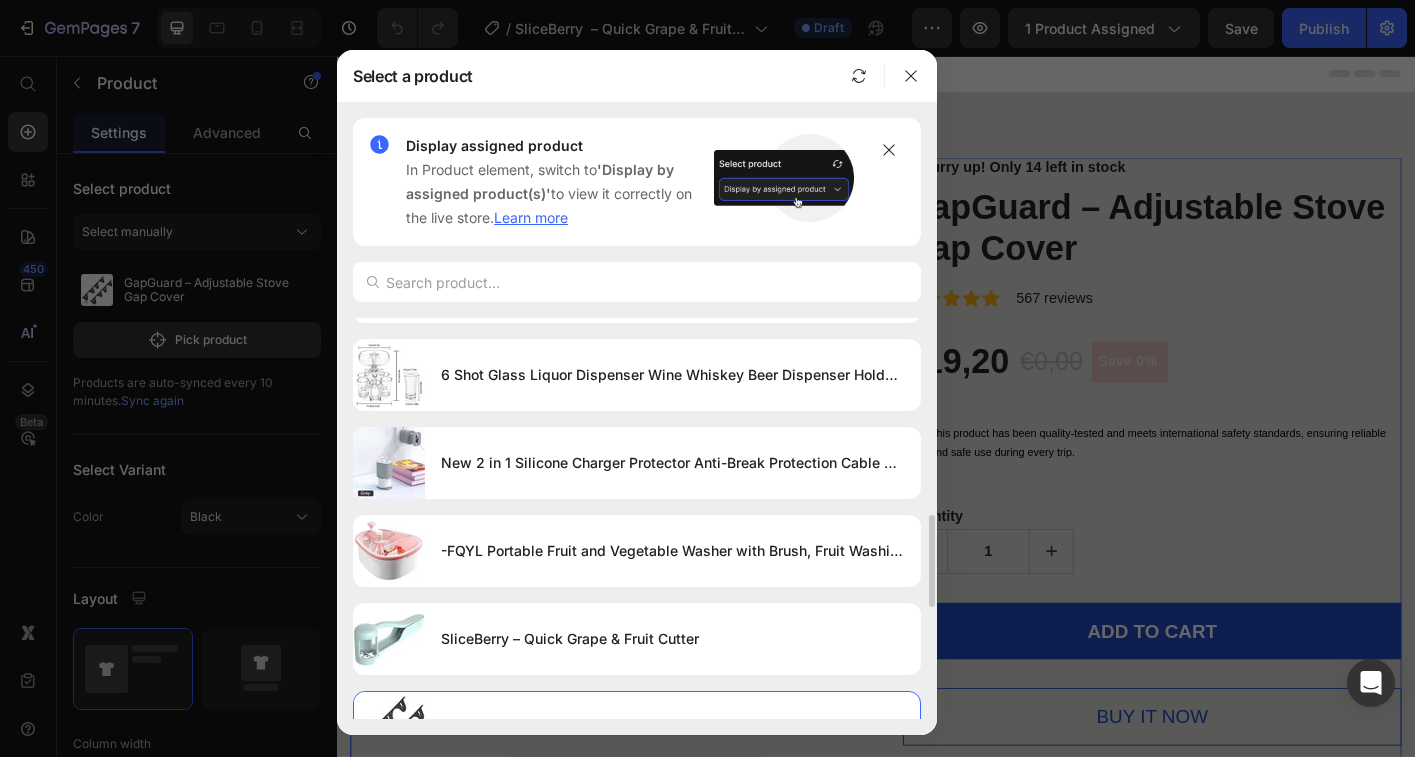 scroll, scrollTop: 895, scrollLeft: 0, axis: vertical 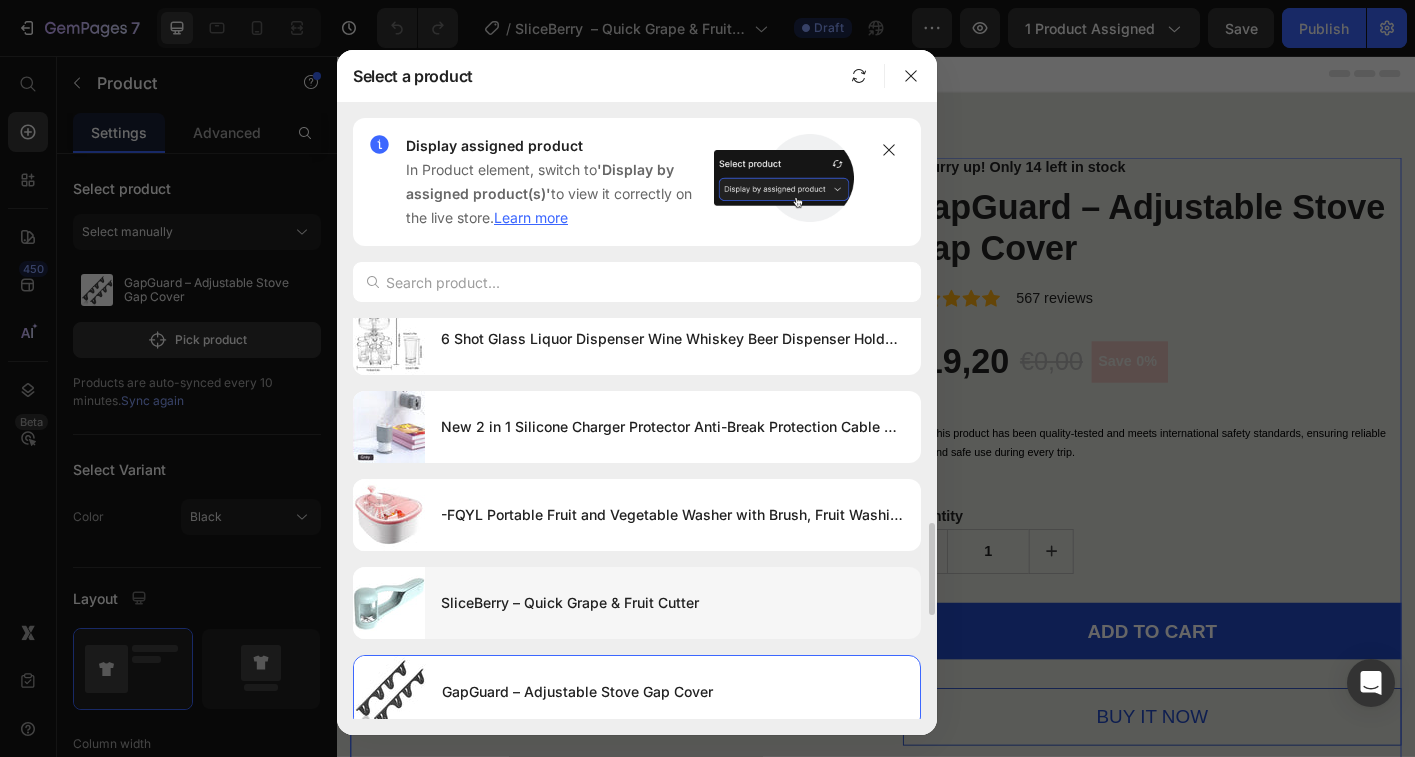 click on "SliceBerry  – Quick Grape & Fruit Cutter" at bounding box center (673, 603) 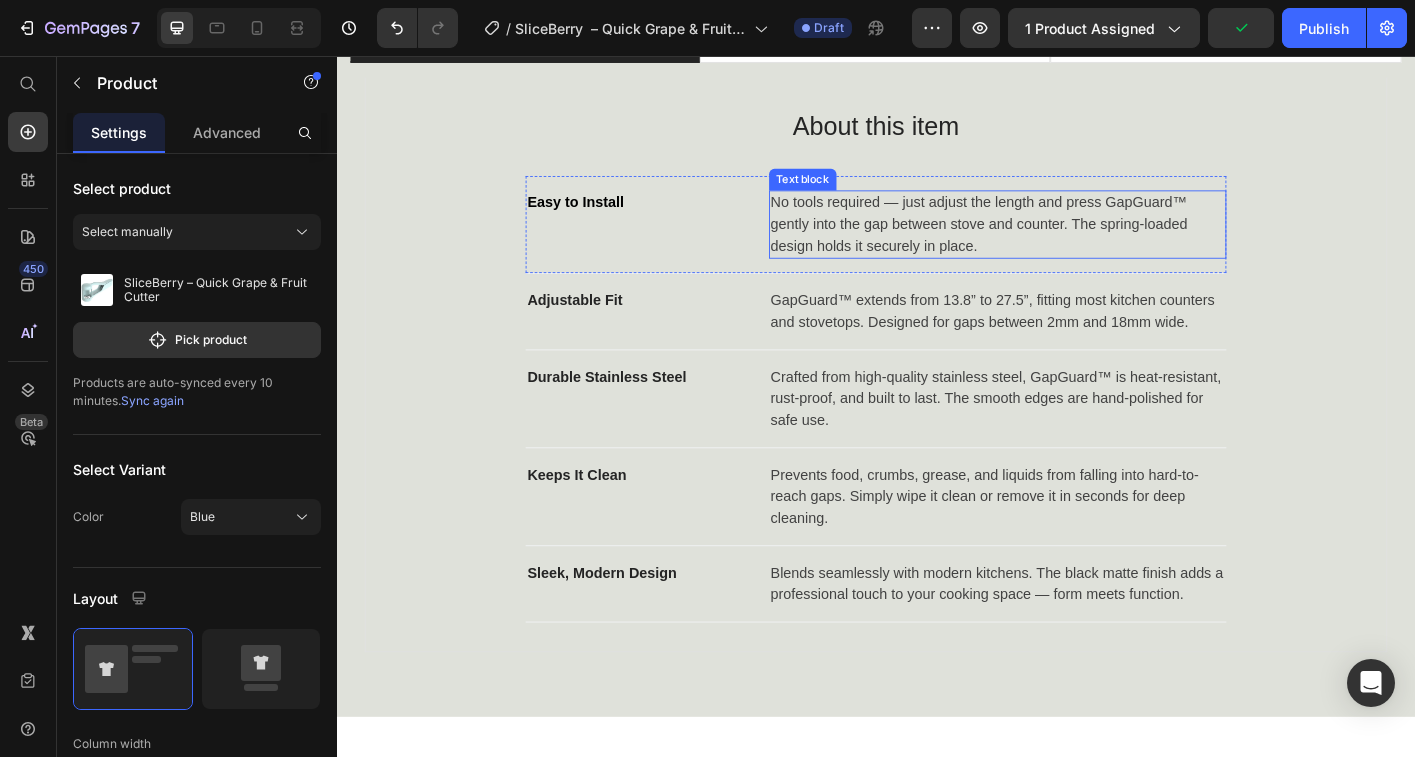 scroll, scrollTop: 3756, scrollLeft: 0, axis: vertical 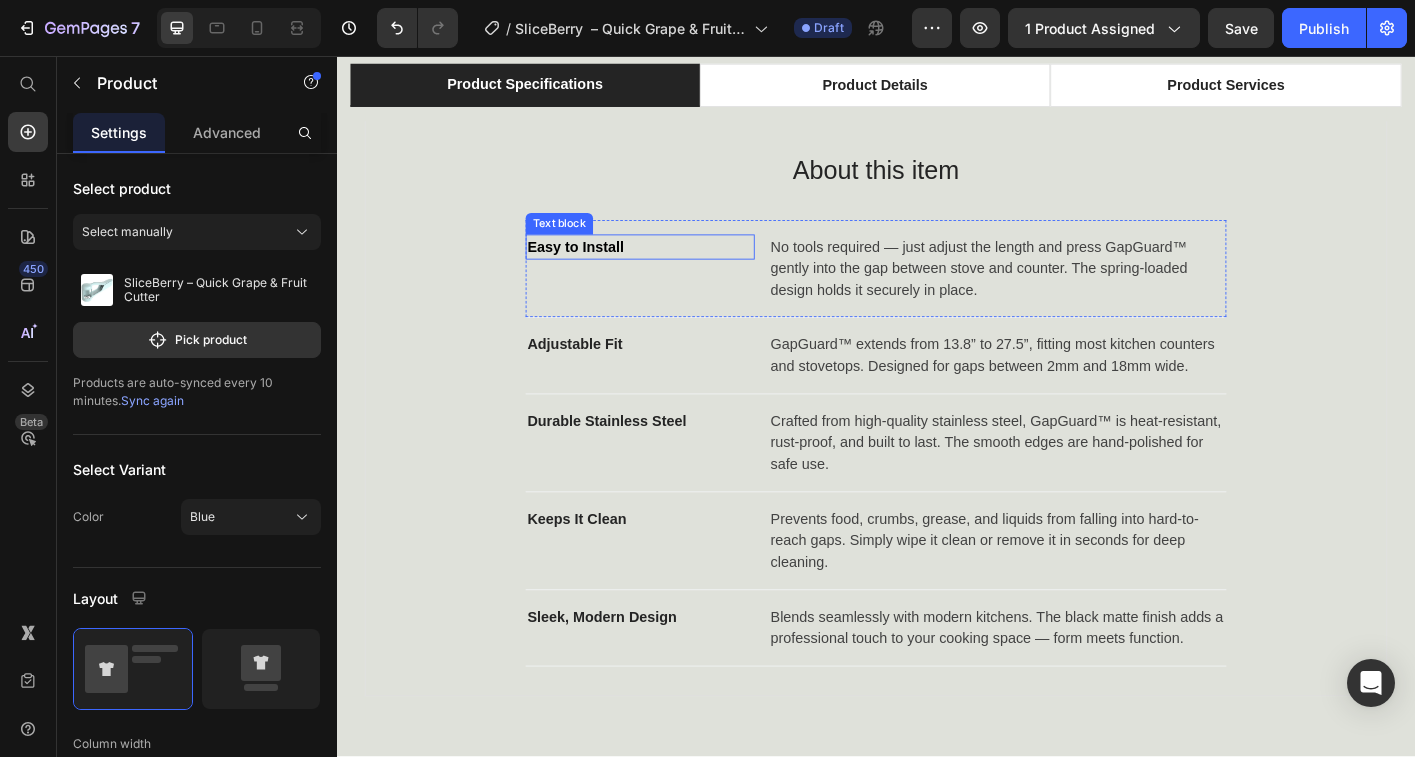 click on "Easy to Install" at bounding box center [603, 268] 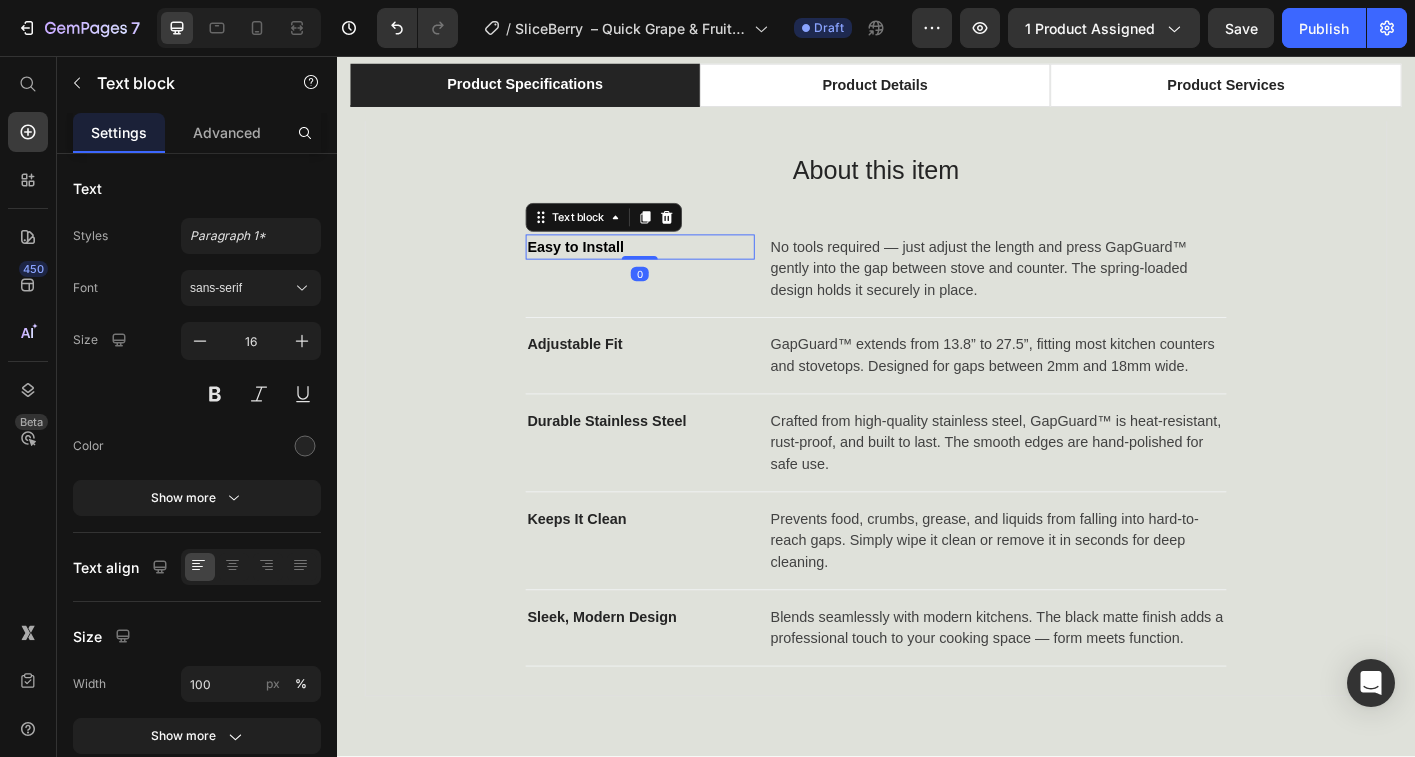 click on "Easy to Install" at bounding box center (603, 268) 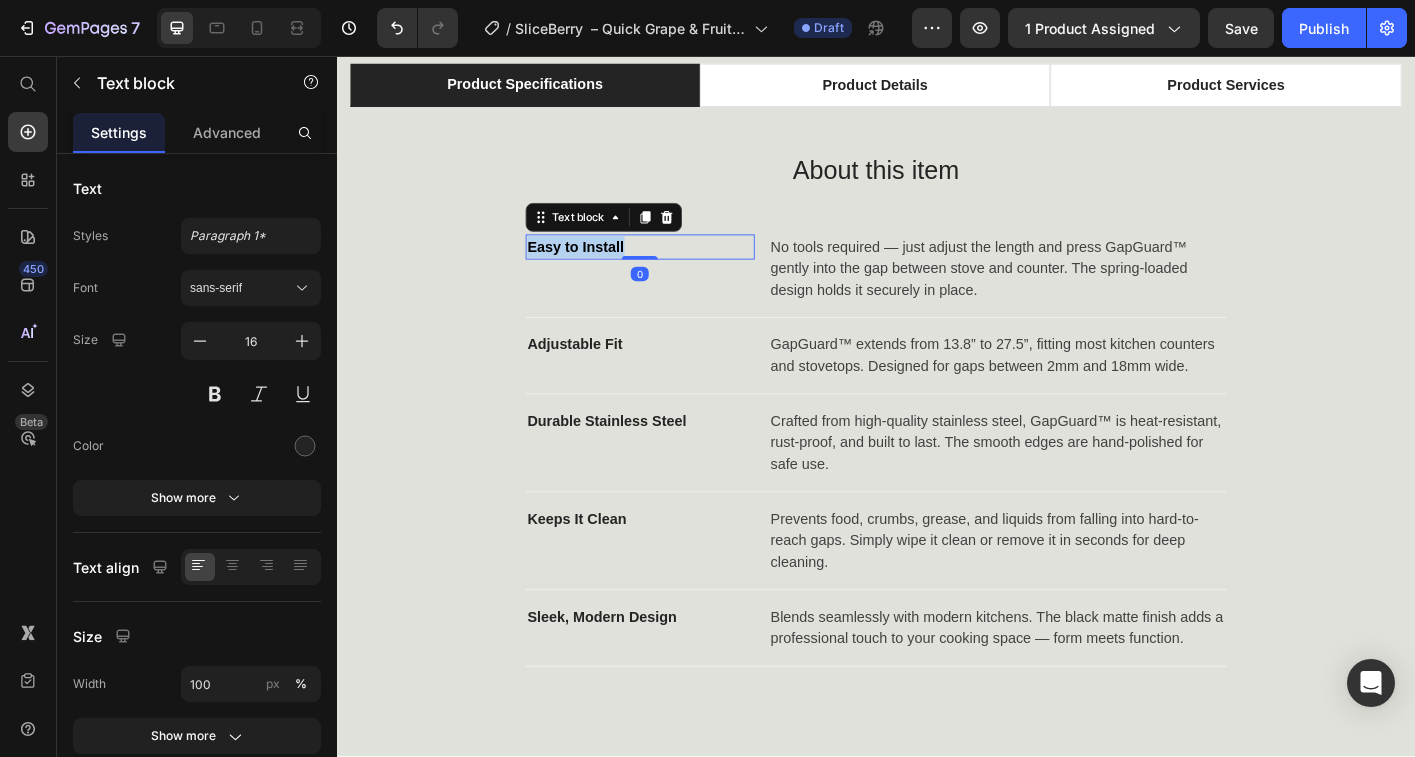 click on "Easy to Install" at bounding box center (603, 268) 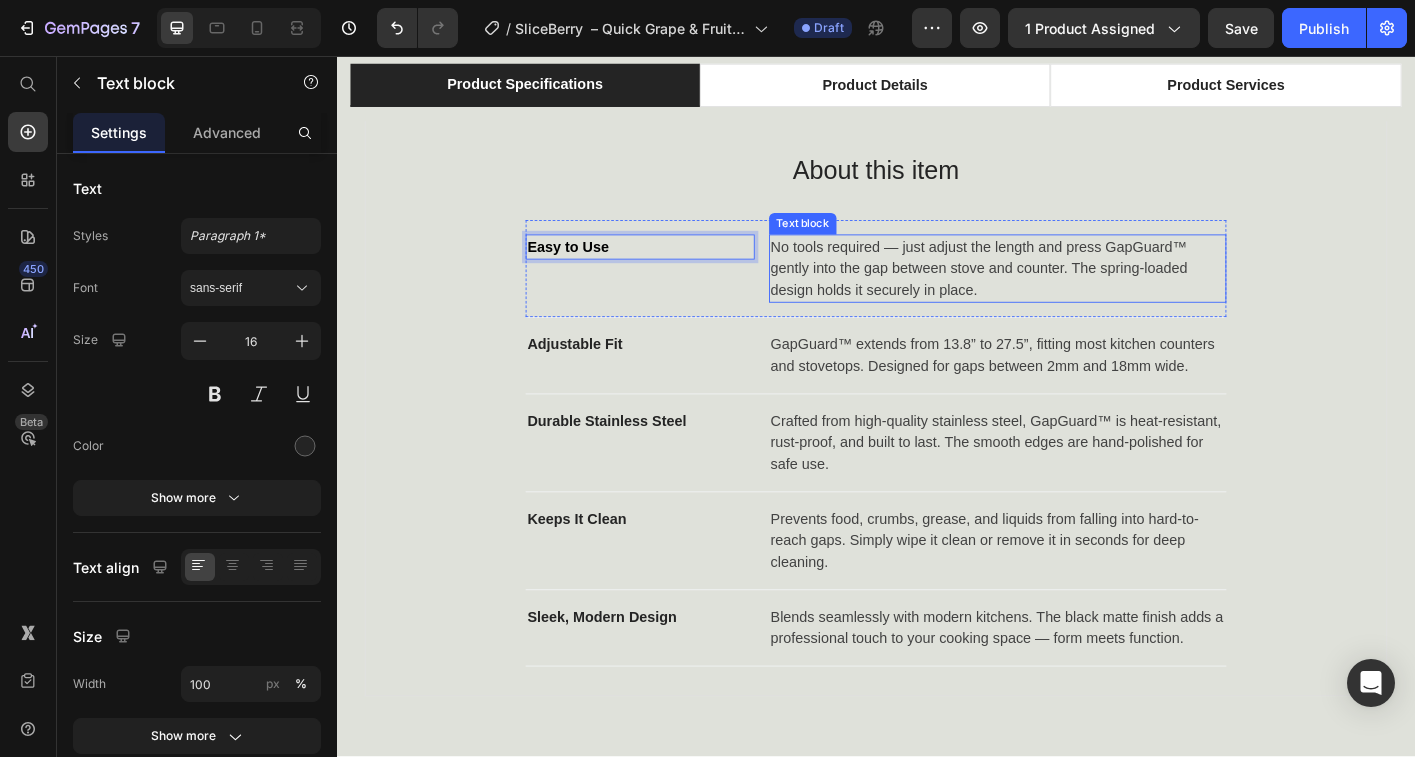 click on "No tools required — just adjust the length and press GapGuard™ gently into the gap between stove and counter. The spring-loaded design holds it securely in place." at bounding box center [1072, 293] 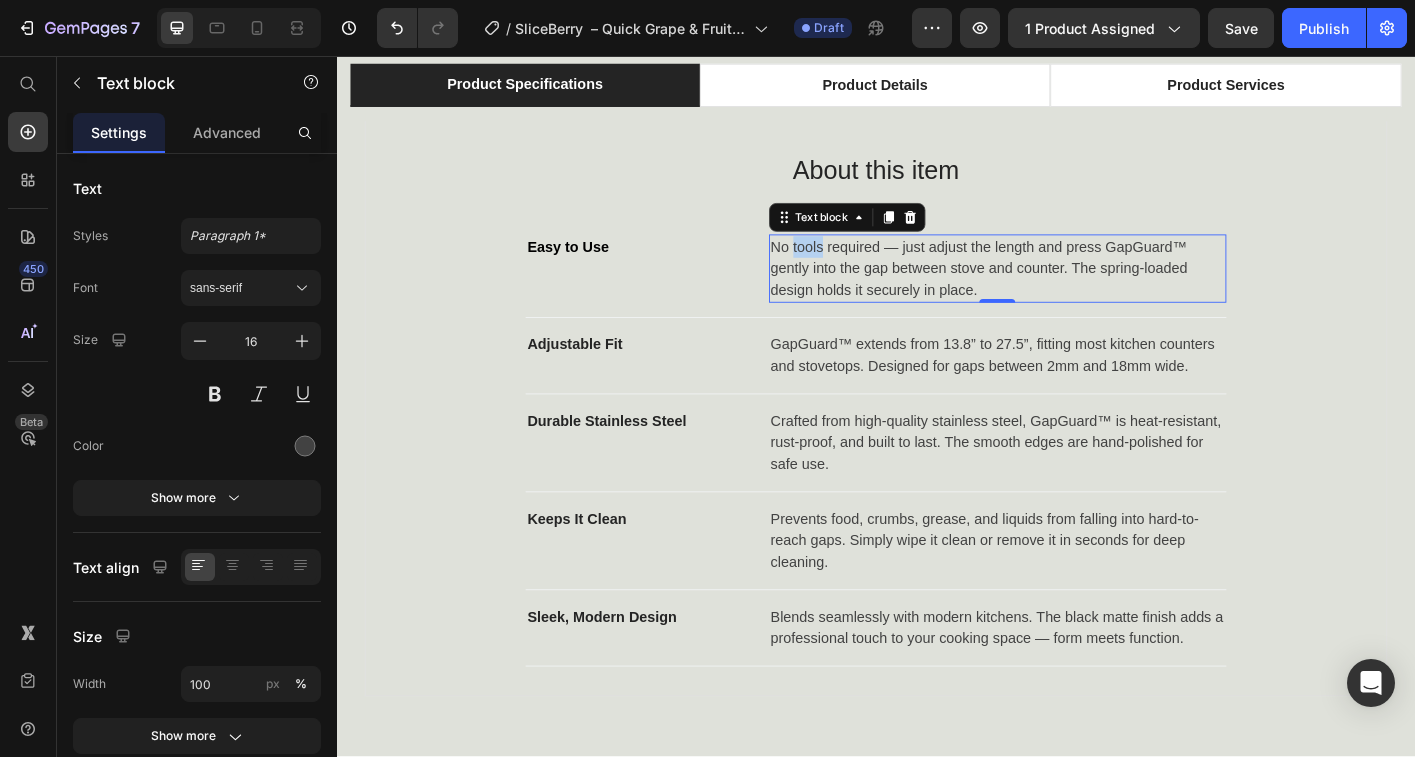 click on "No tools required — just adjust the length and press GapGuard™ gently into the gap between stove and counter. The spring-loaded design holds it securely in place." at bounding box center [1072, 293] 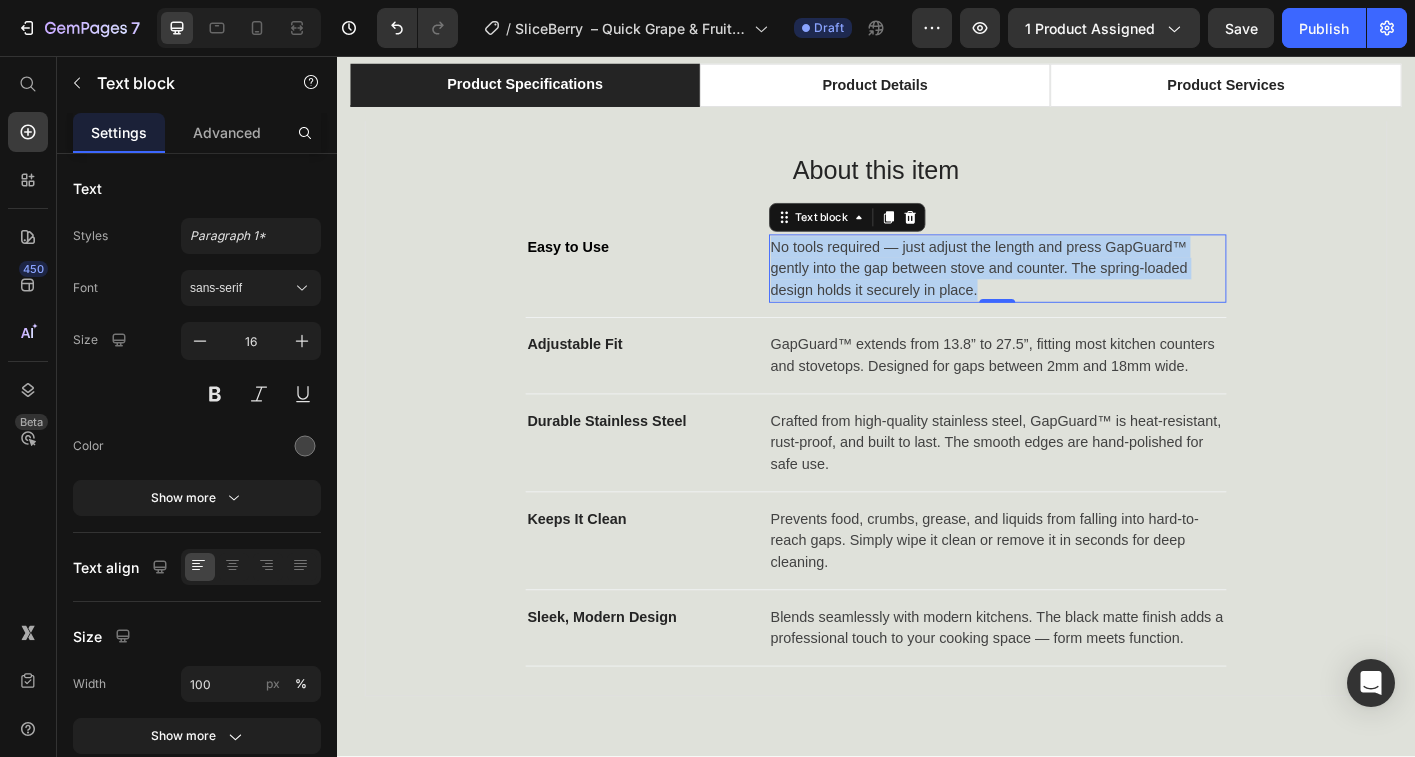 click on "No tools required — just adjust the length and press GapGuard™ gently into the gap between stove and counter. The spring-loaded design holds it securely in place." at bounding box center [1072, 293] 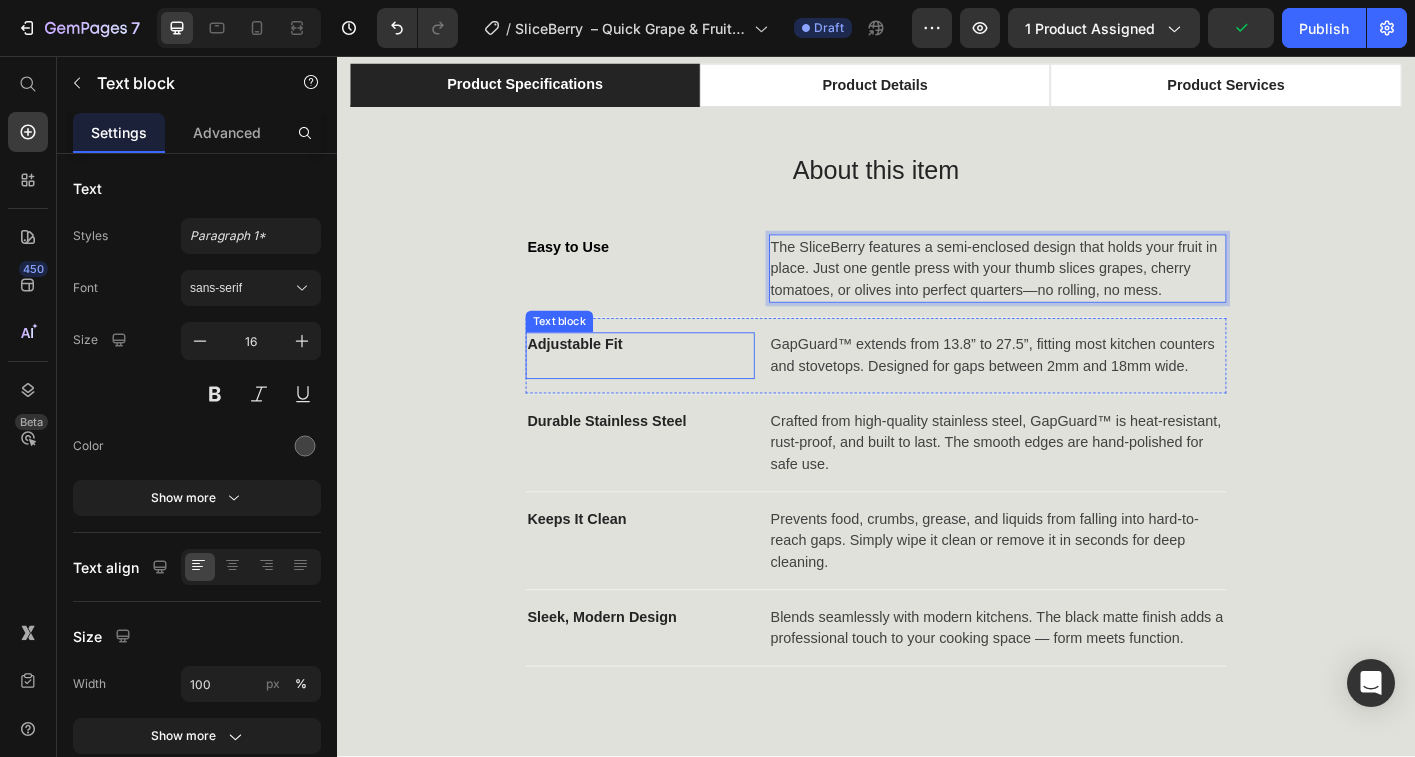 click on "Adjustable Fit" at bounding box center (602, 377) 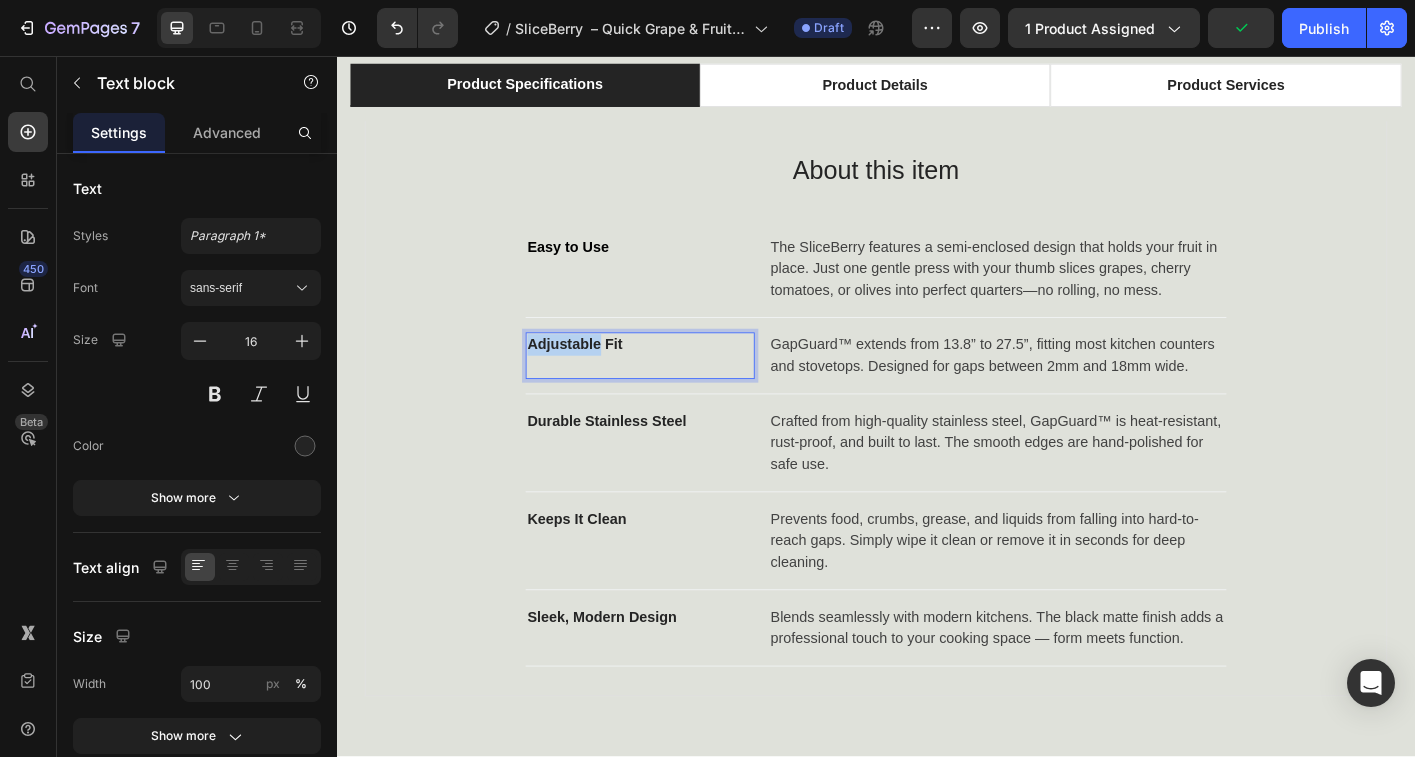 click on "Adjustable Fit" at bounding box center [602, 377] 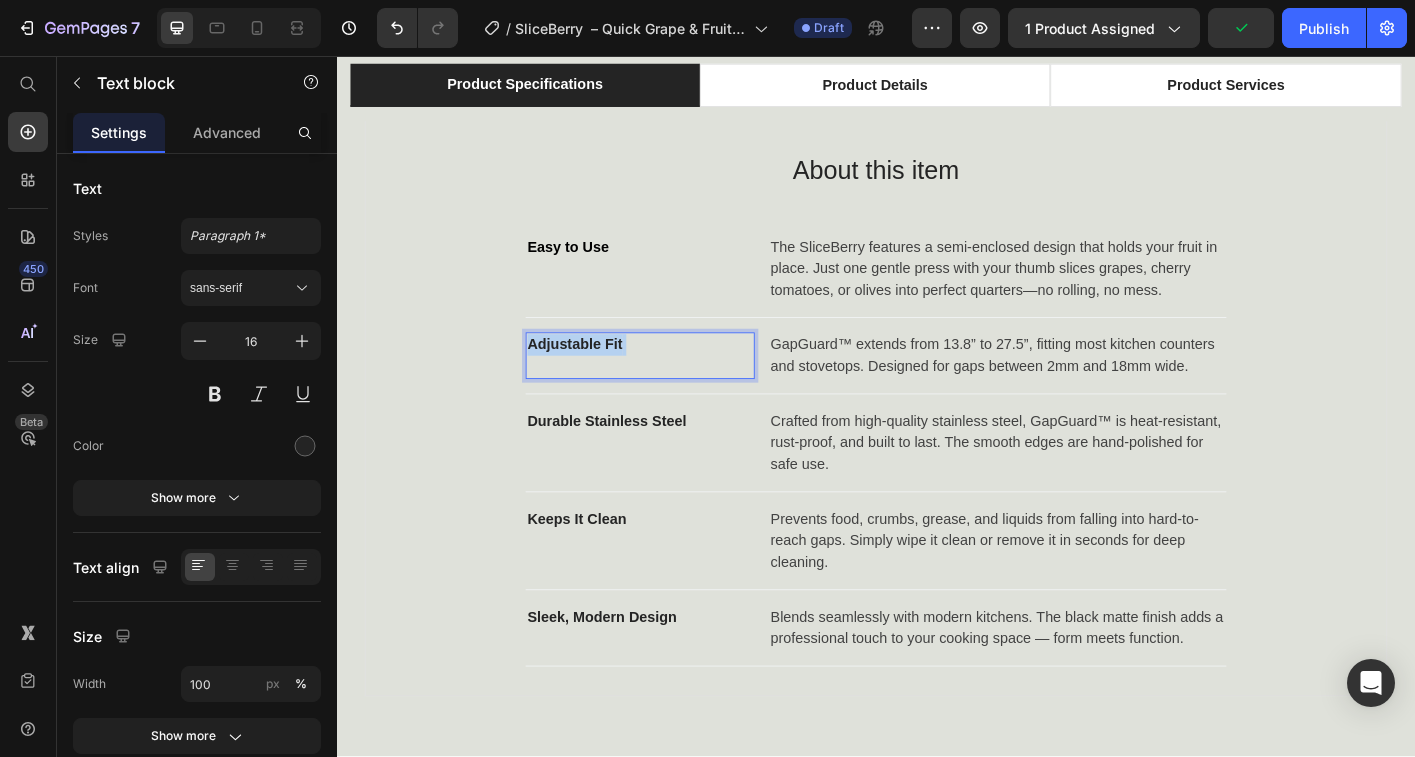 click on "Adjustable Fit" at bounding box center [602, 377] 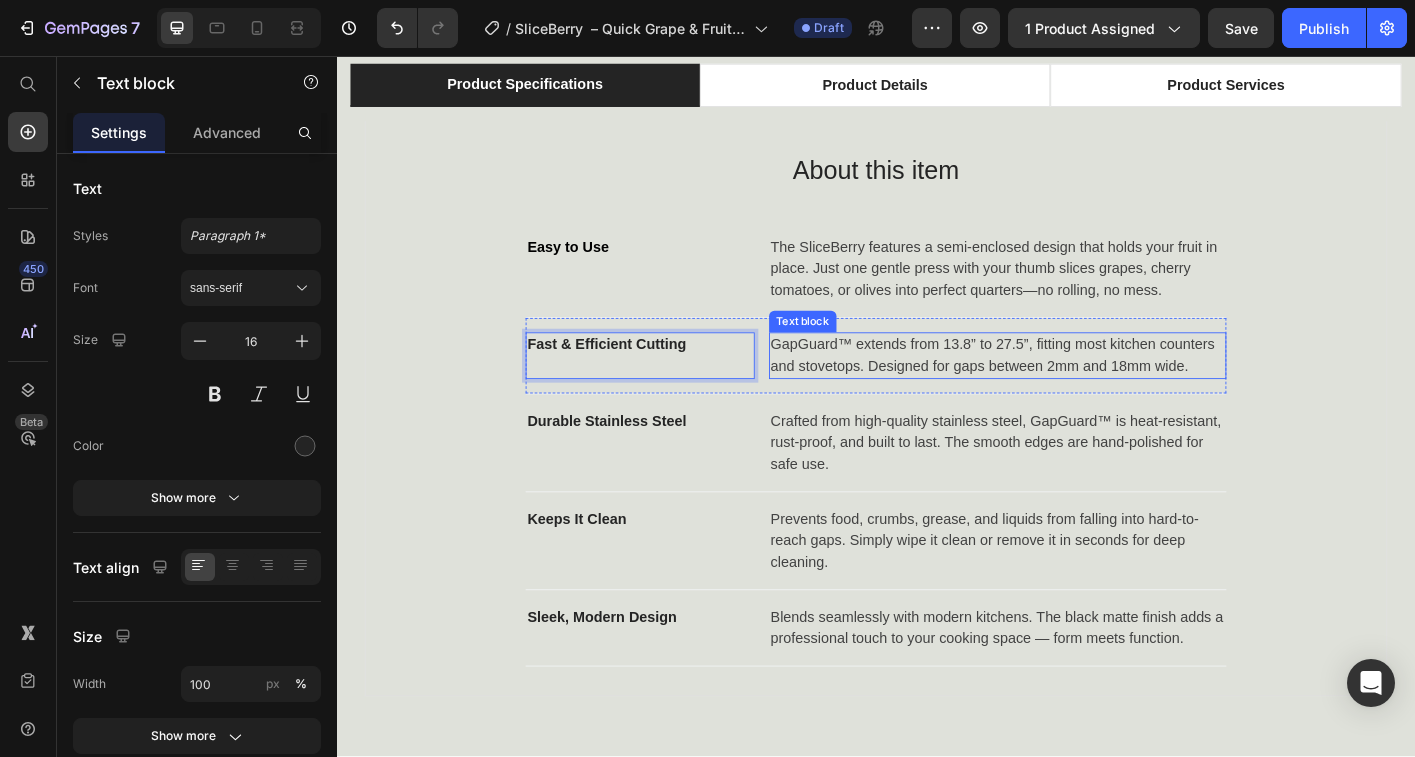 click on "GapGuard™ extends from 13.8” to 27.5”, fitting most kitchen counters and stovetops. Designed for gaps between 2mm and 18mm wide." at bounding box center (1072, 390) 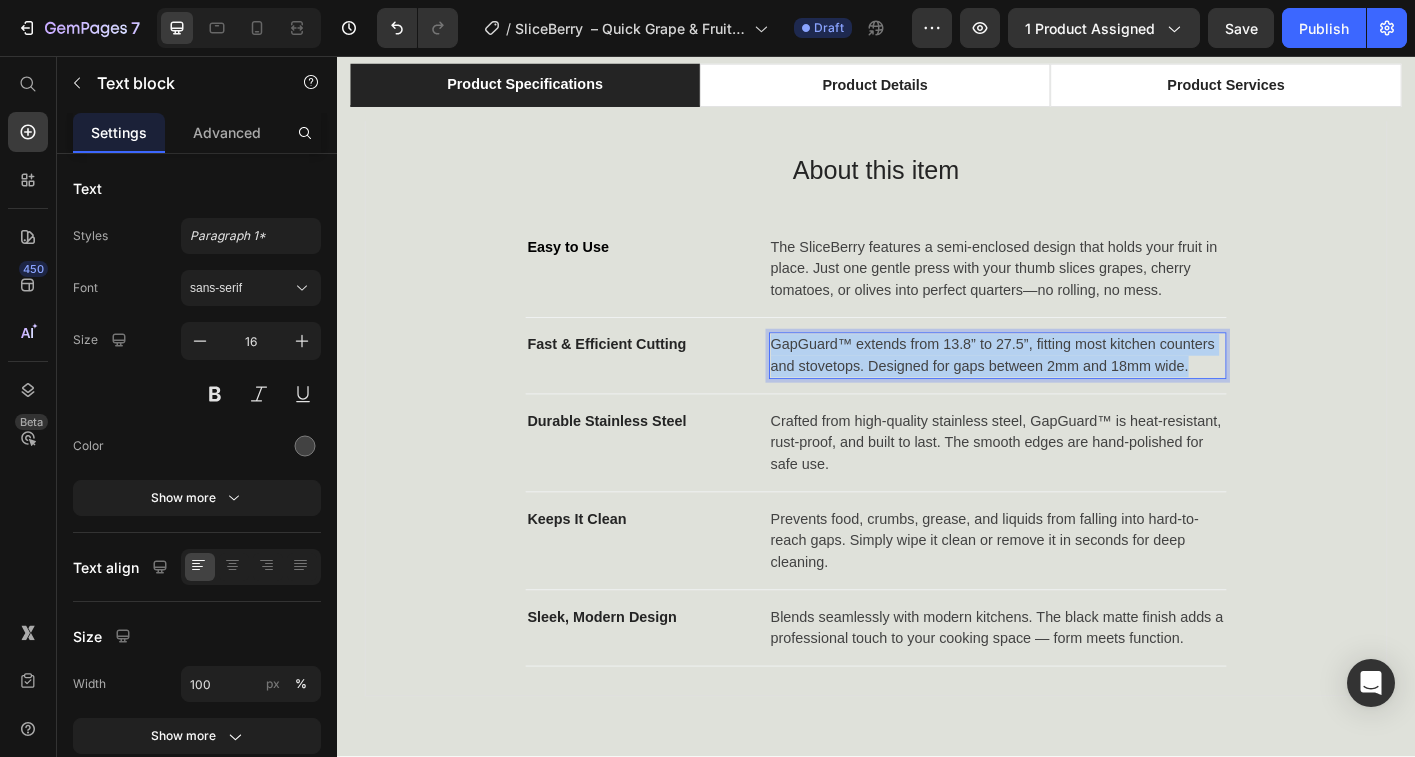 click on "GapGuard™ extends from 13.8” to 27.5”, fitting most kitchen counters and stovetops. Designed for gaps between 2mm and 18mm wide." at bounding box center [1072, 390] 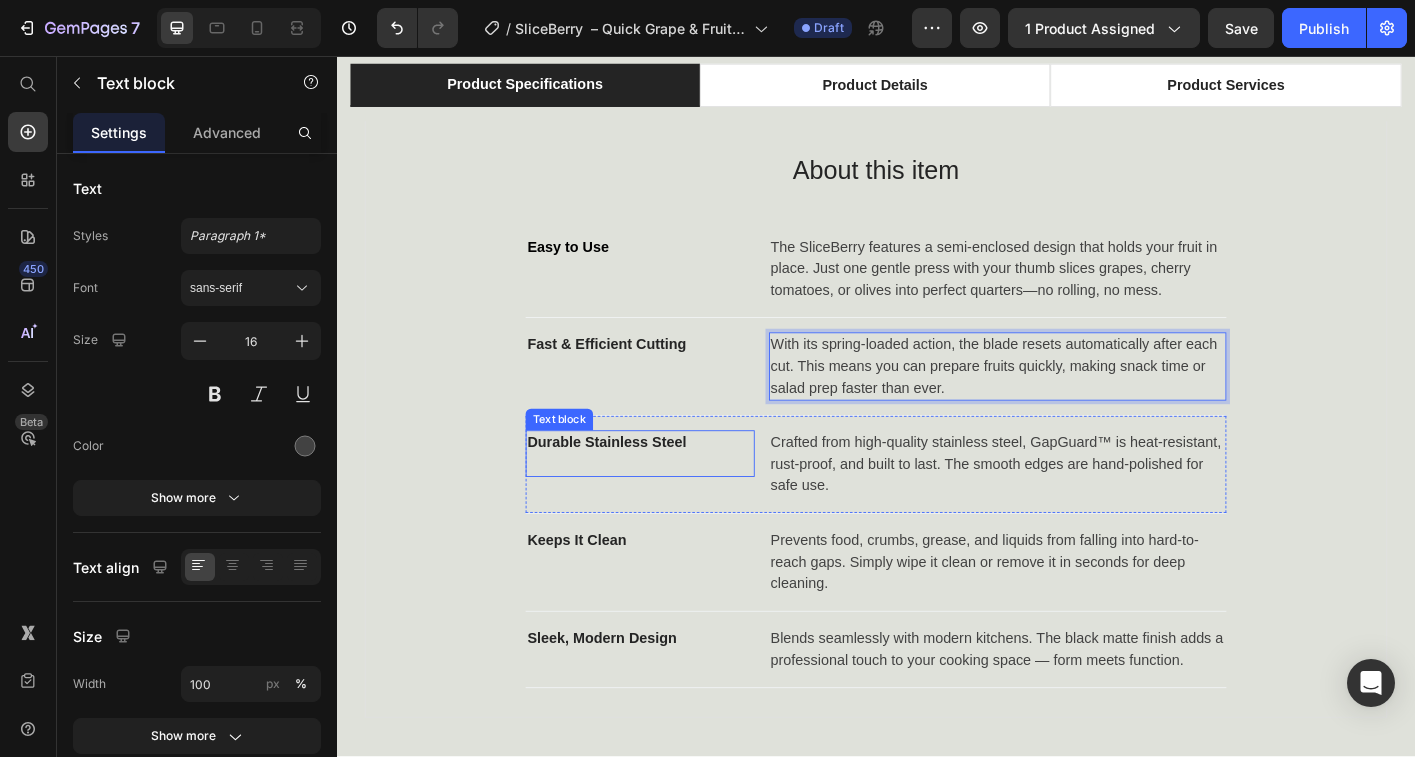 click on "Durable Stainless Steel" at bounding box center (637, 486) 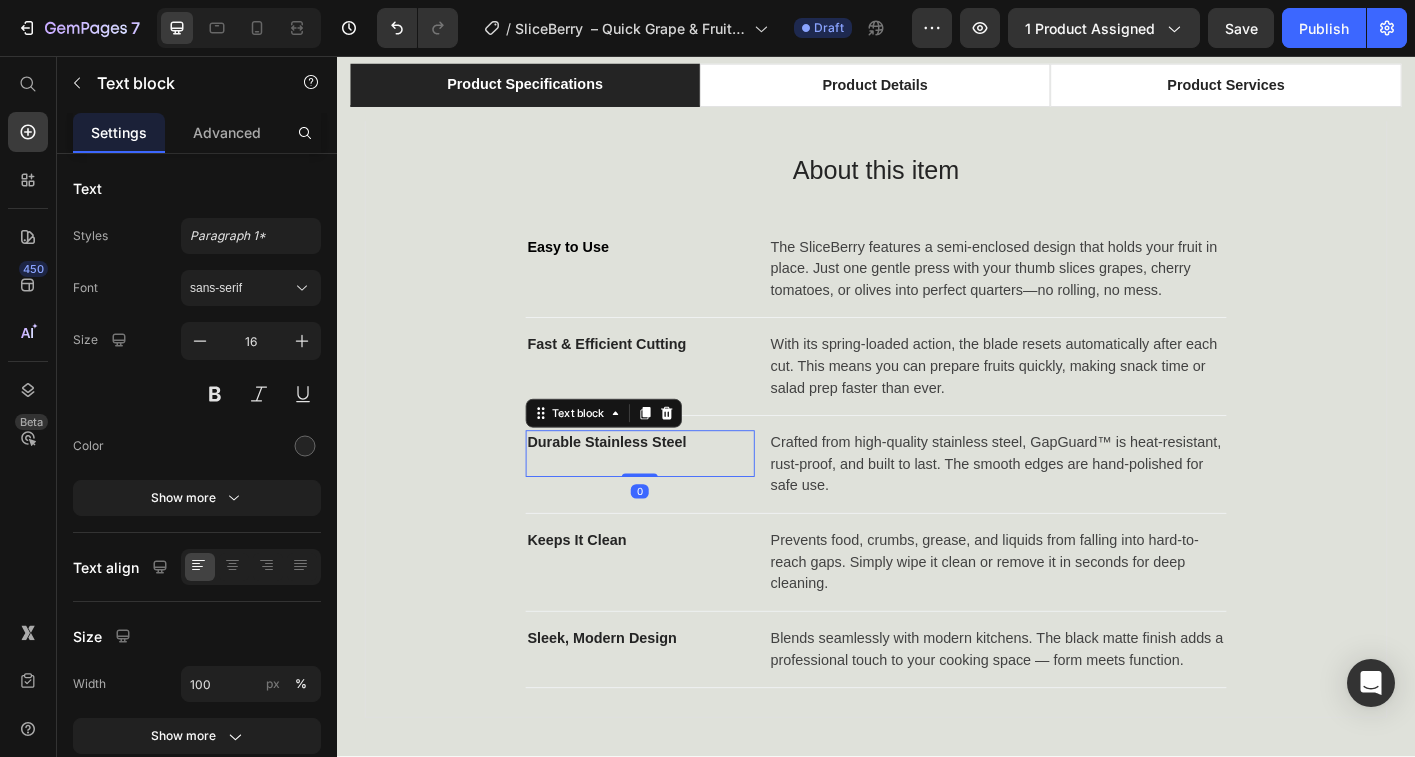click on "Durable Stainless Steel" at bounding box center [637, 486] 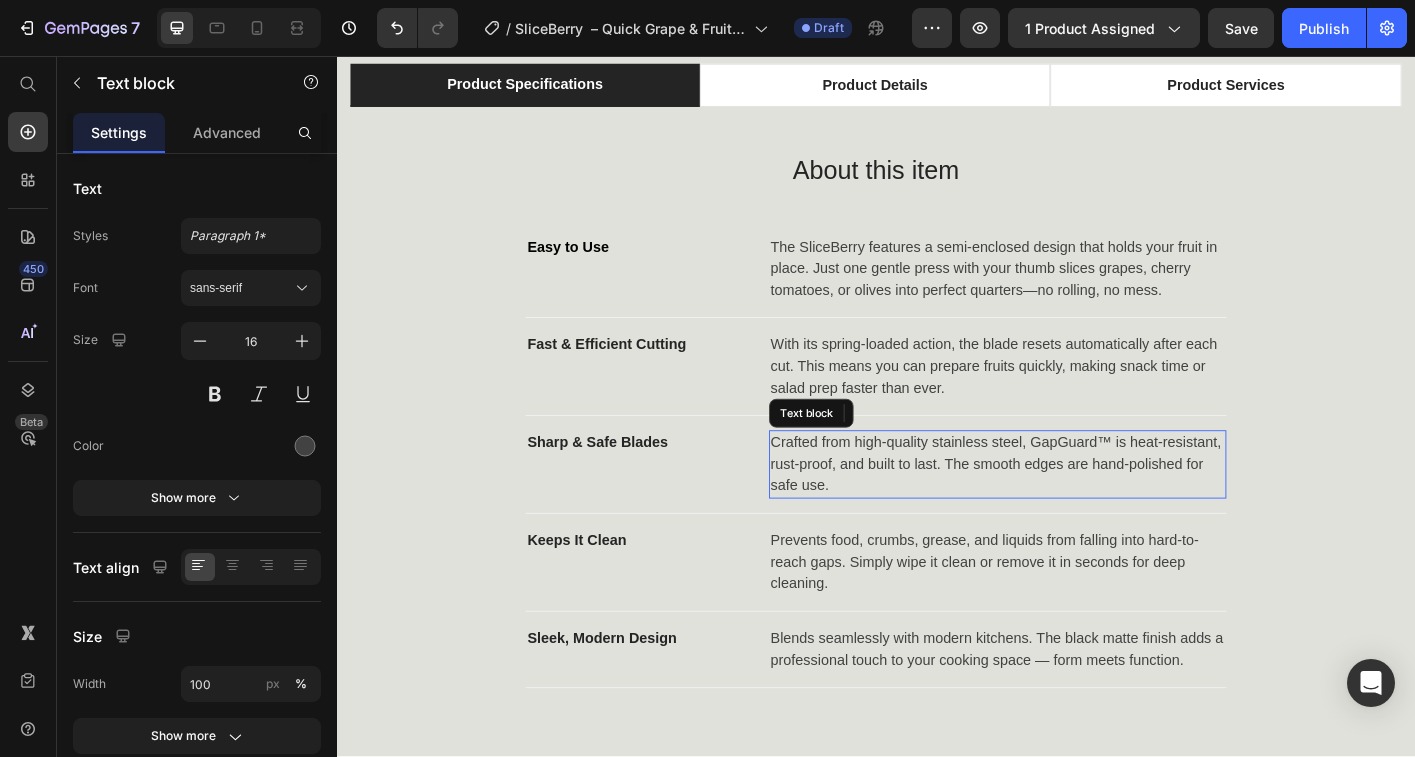 click on "Crafted from high-quality stainless steel, GapGuard™ is heat-resistant, rust-proof, and built to last. The smooth edges are hand-polished for safe use." at bounding box center [1072, 511] 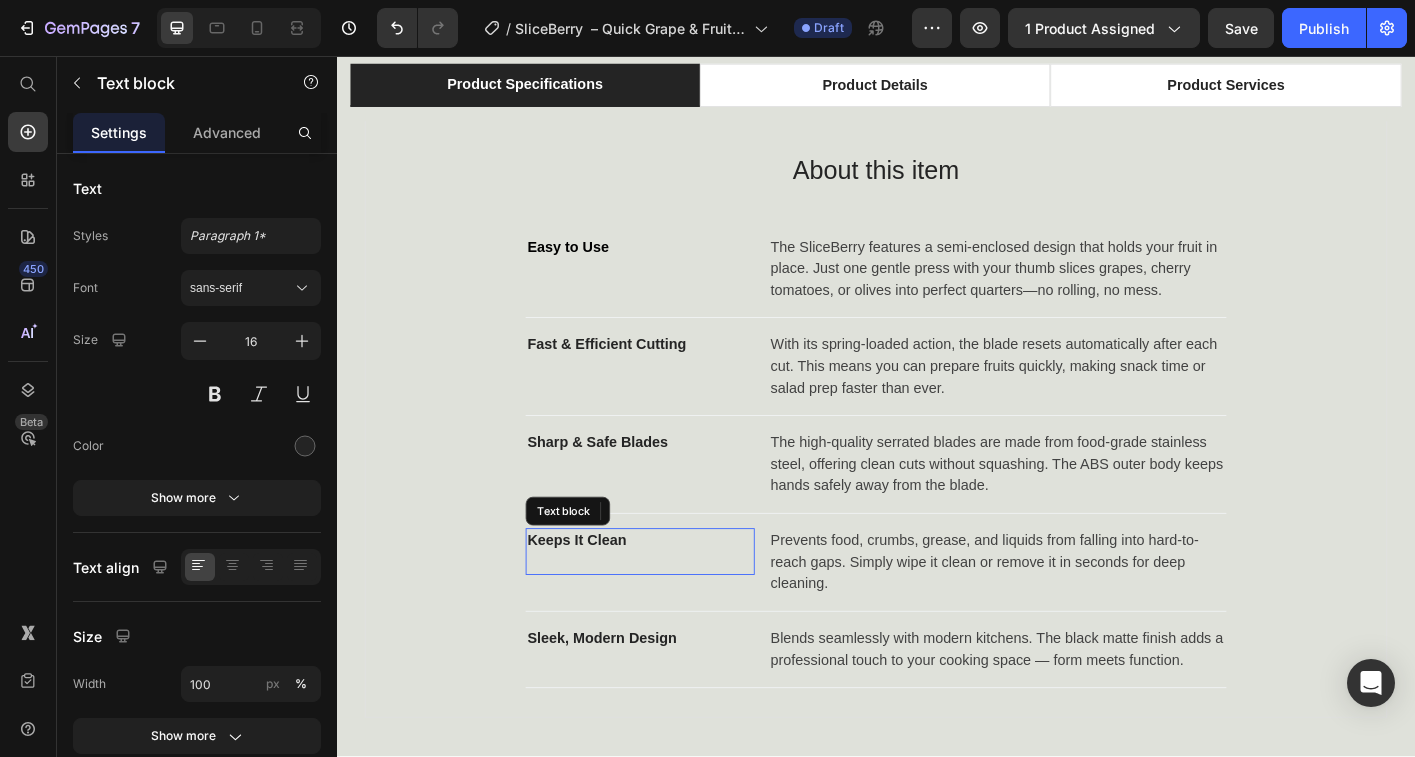 click on "Keeps It Clean" at bounding box center (604, 595) 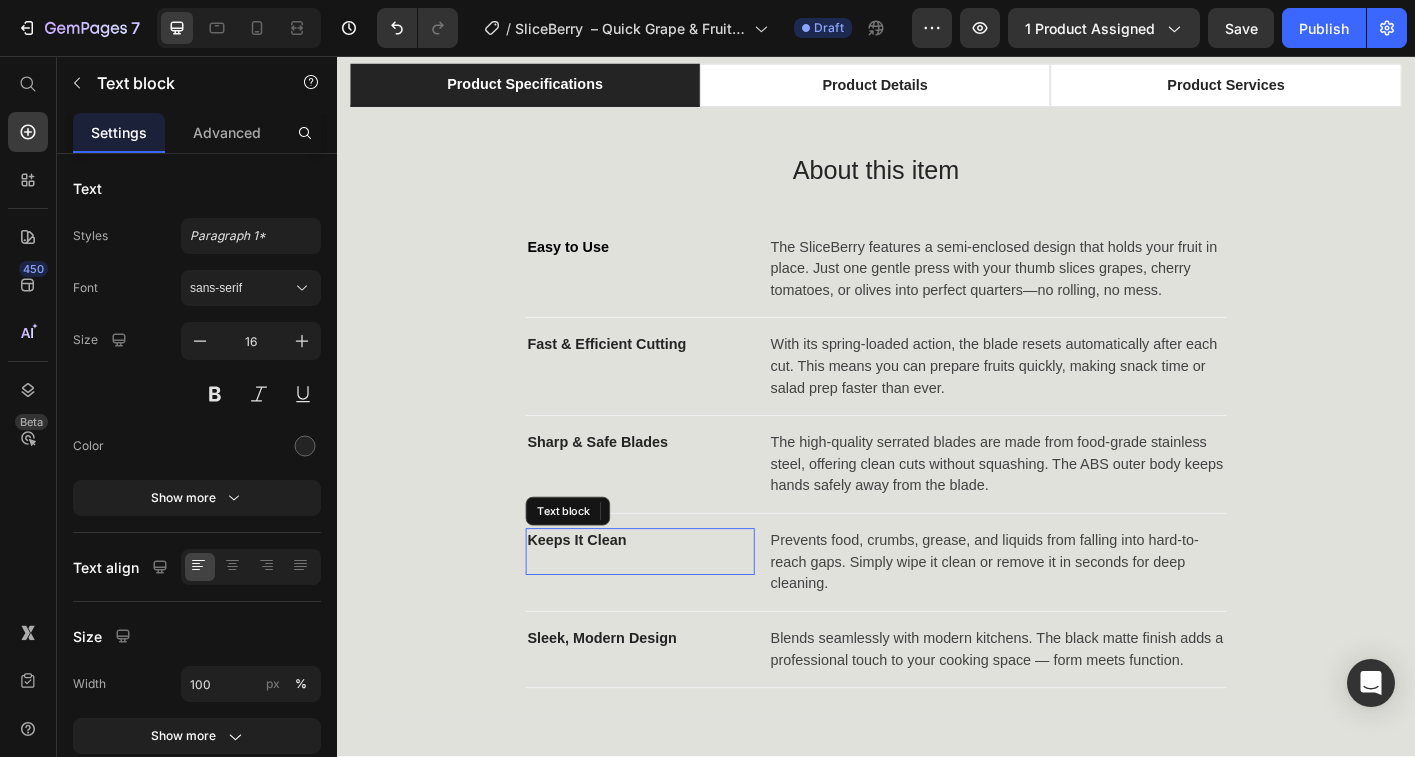 click on "Keeps It Clean" at bounding box center (604, 595) 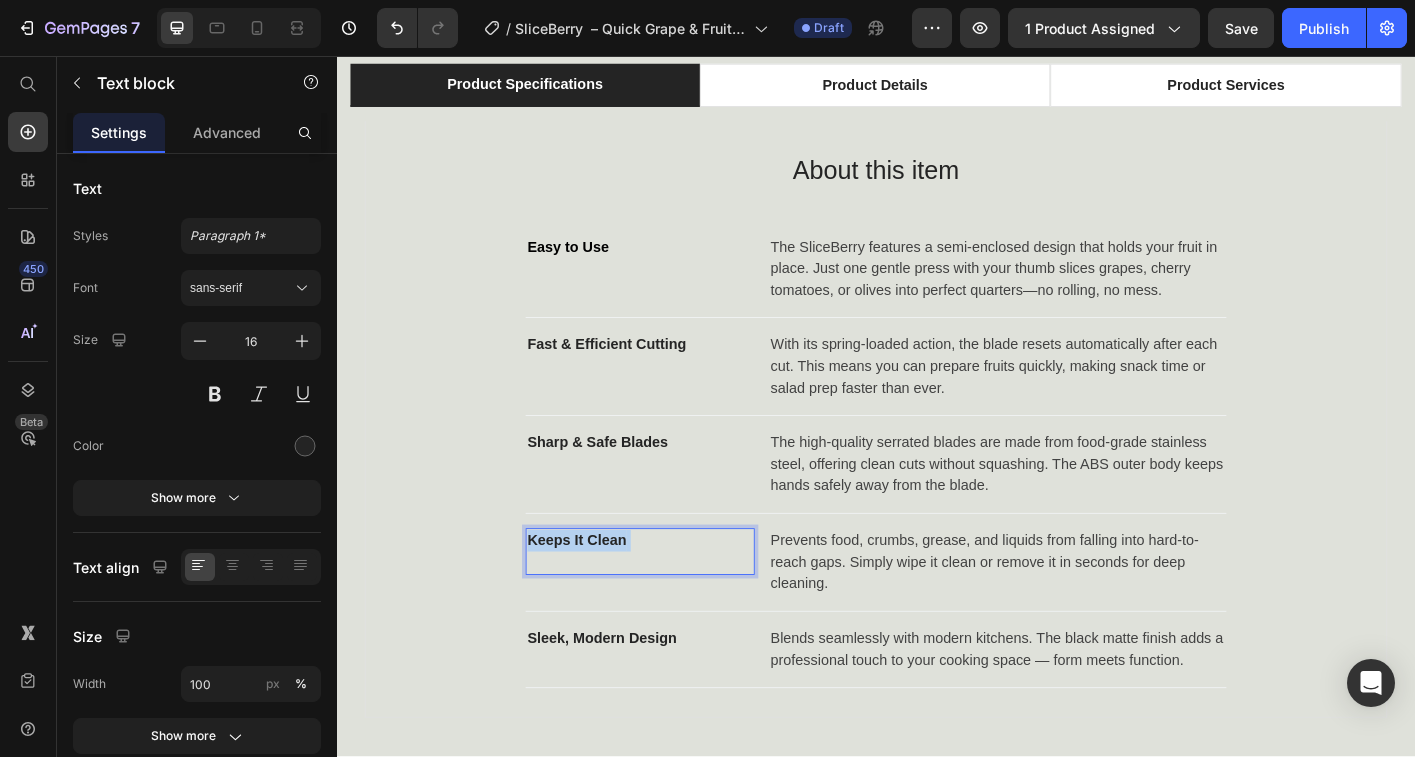 click on "Keeps It Clean" at bounding box center (604, 595) 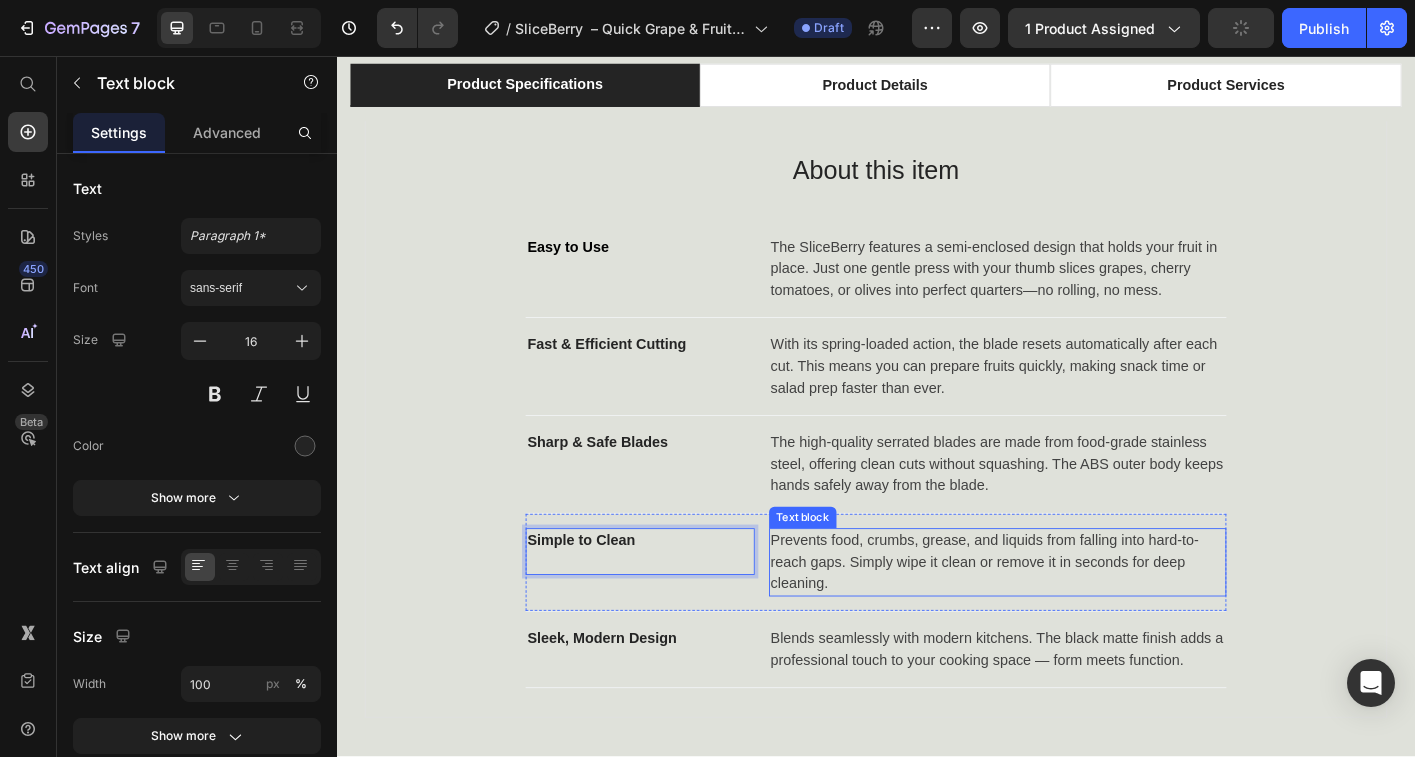 click on "Prevents food, crumbs, grease, and liquids from falling into hard-to-reach gaps. Simply wipe it clean or remove it in seconds for deep cleaning." at bounding box center (1072, 620) 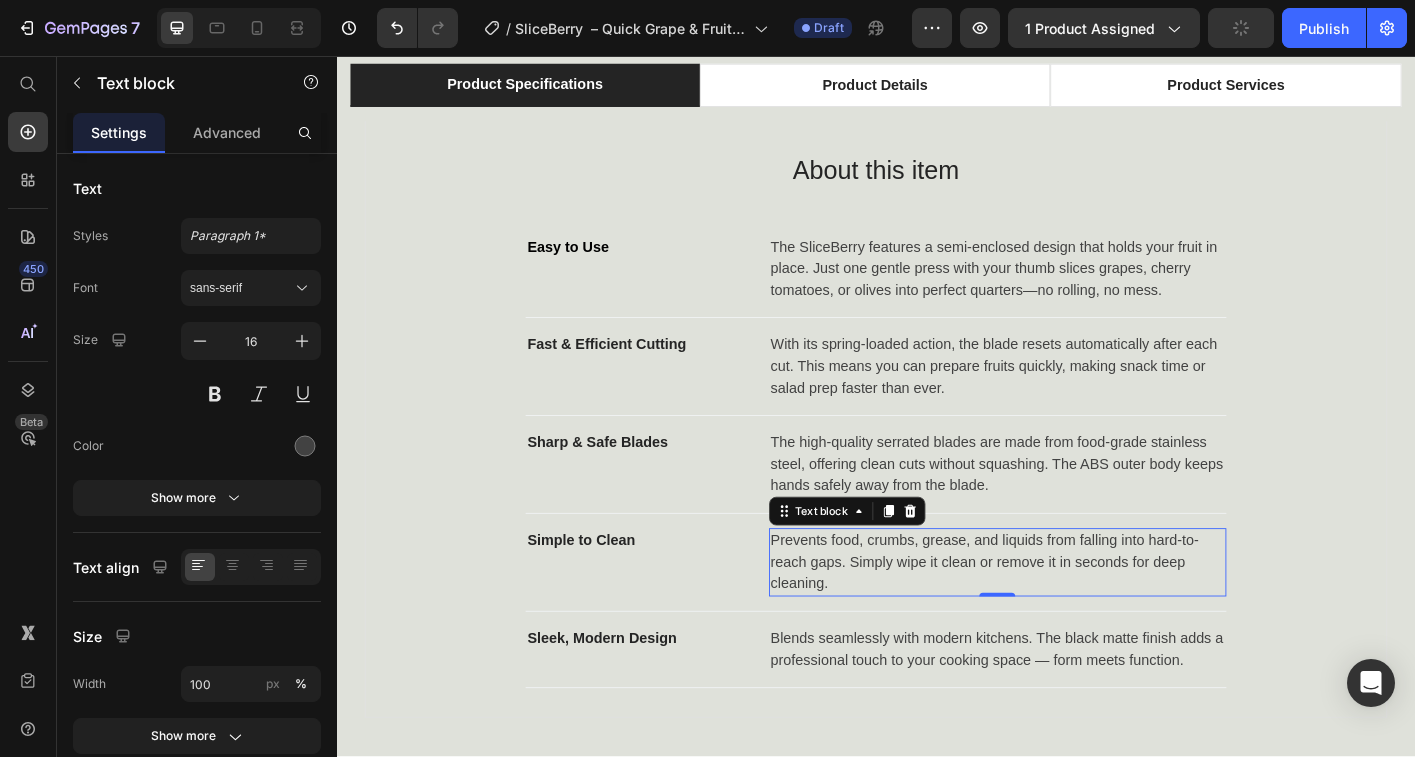 click on "Prevents food, crumbs, grease, and liquids from falling into hard-to-reach gaps. Simply wipe it clean or remove it in seconds for deep cleaning." at bounding box center [1072, 620] 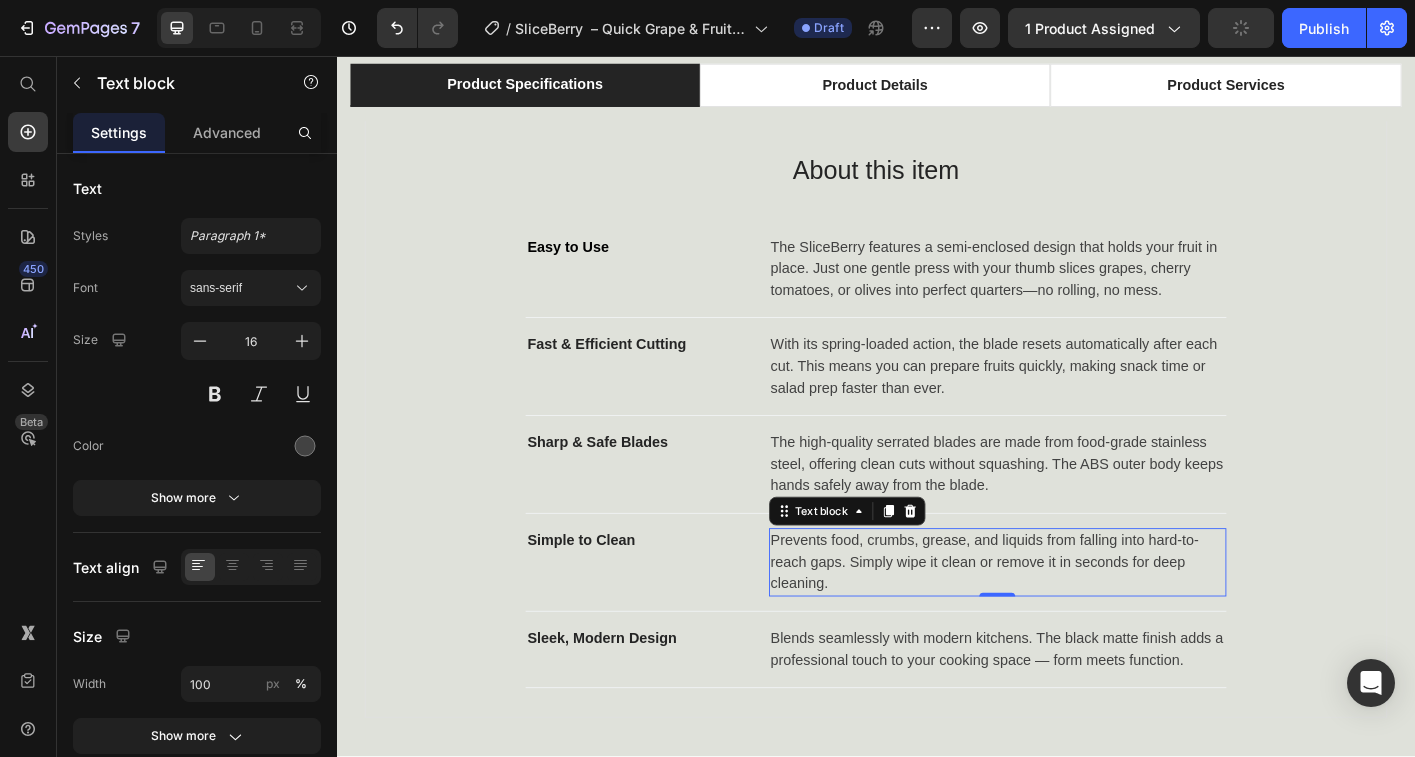 click on "Prevents food, crumbs, grease, and liquids from falling into hard-to-reach gaps. Simply wipe it clean or remove it in seconds for deep cleaning." at bounding box center (1072, 620) 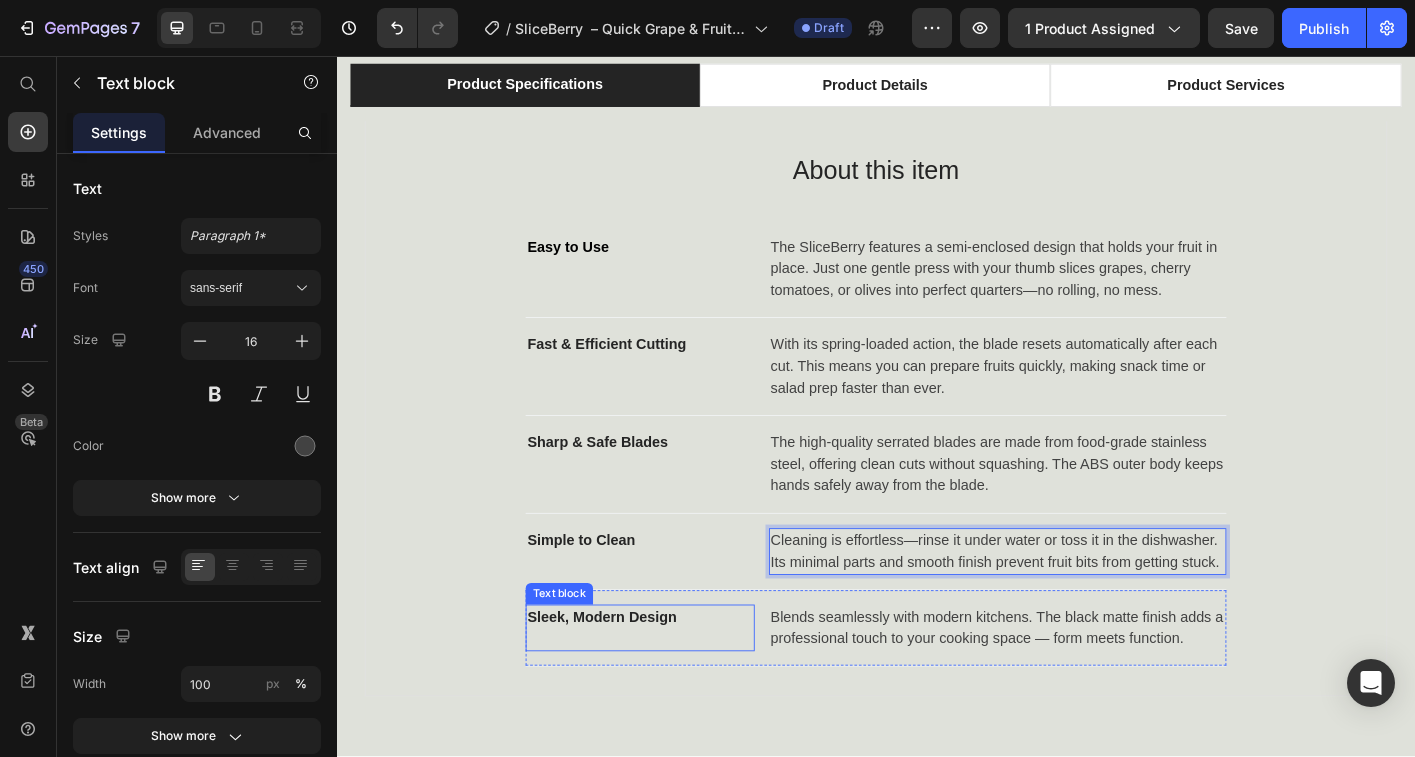 click on "Sleek, Modern Design" at bounding box center (632, 680) 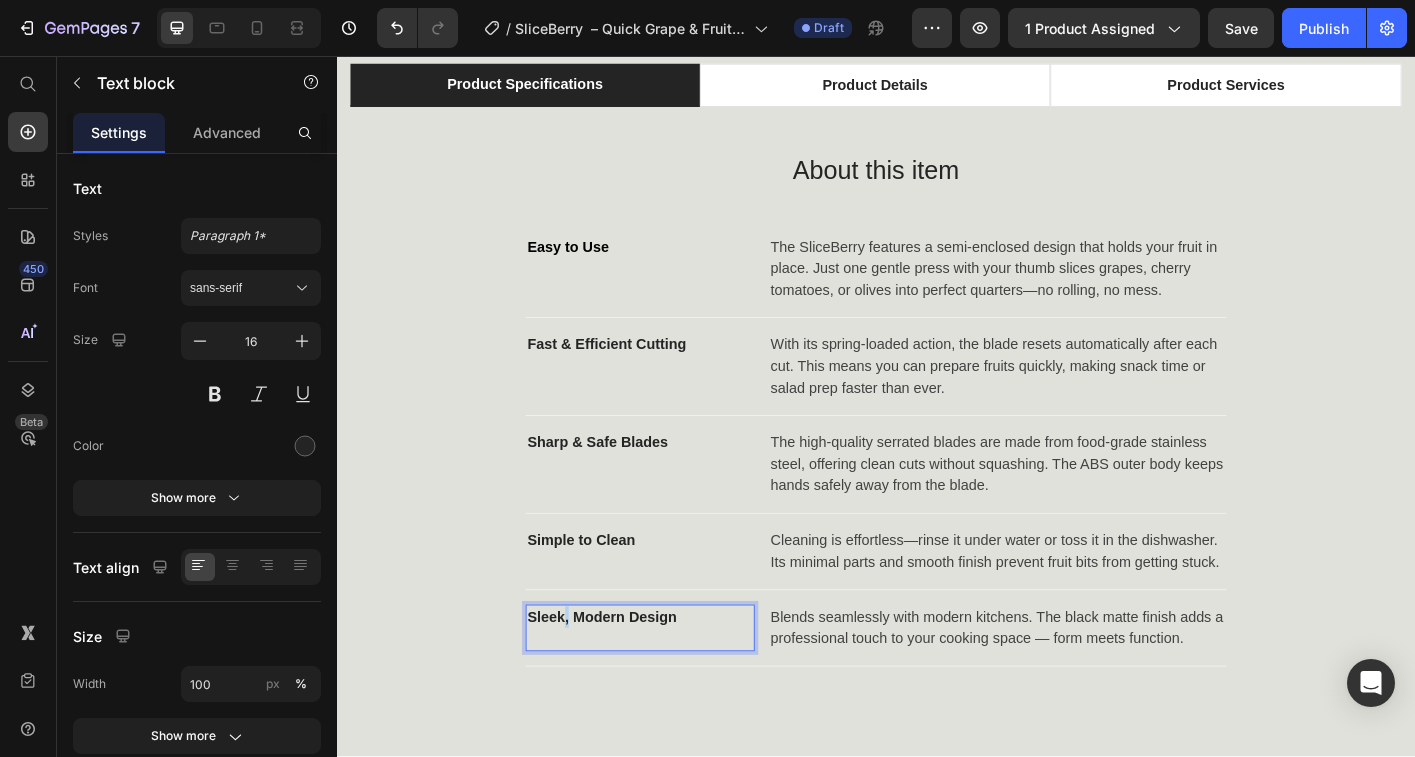 click on "Sleek, Modern Design" at bounding box center [632, 680] 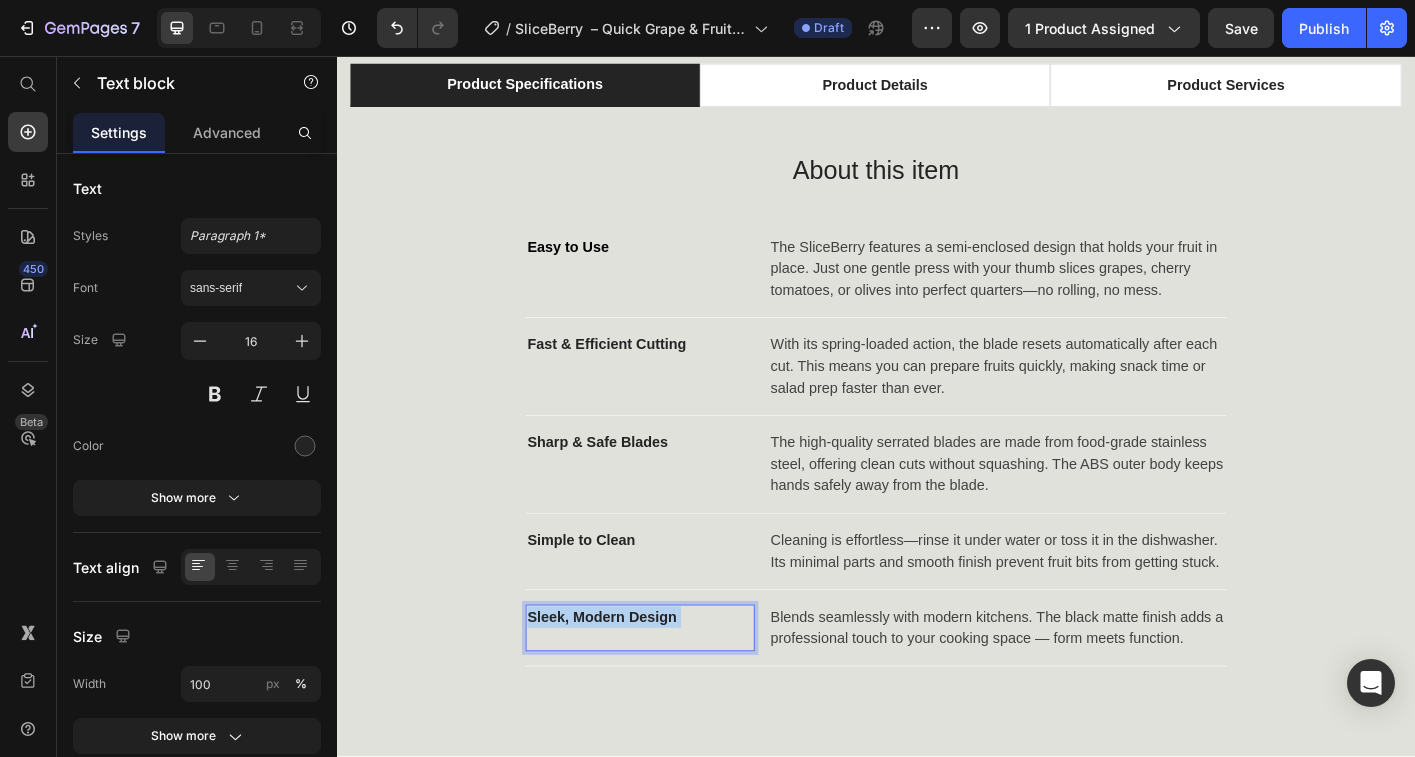 click on "Sleek, Modern Design" at bounding box center (632, 680) 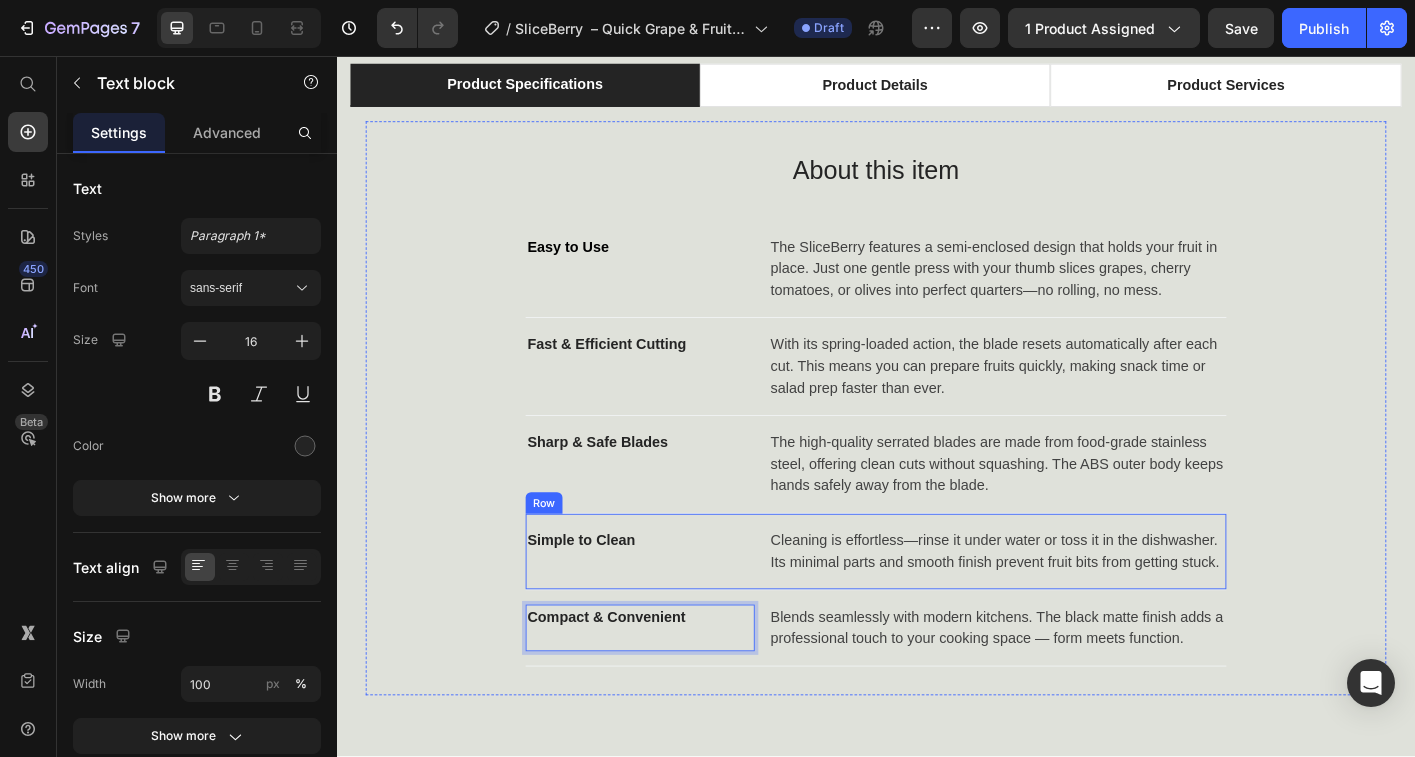 click on "Blends seamlessly with modern kitchens. The black matte finish adds a professional touch to your cooking space — form meets function." at bounding box center (1072, 693) 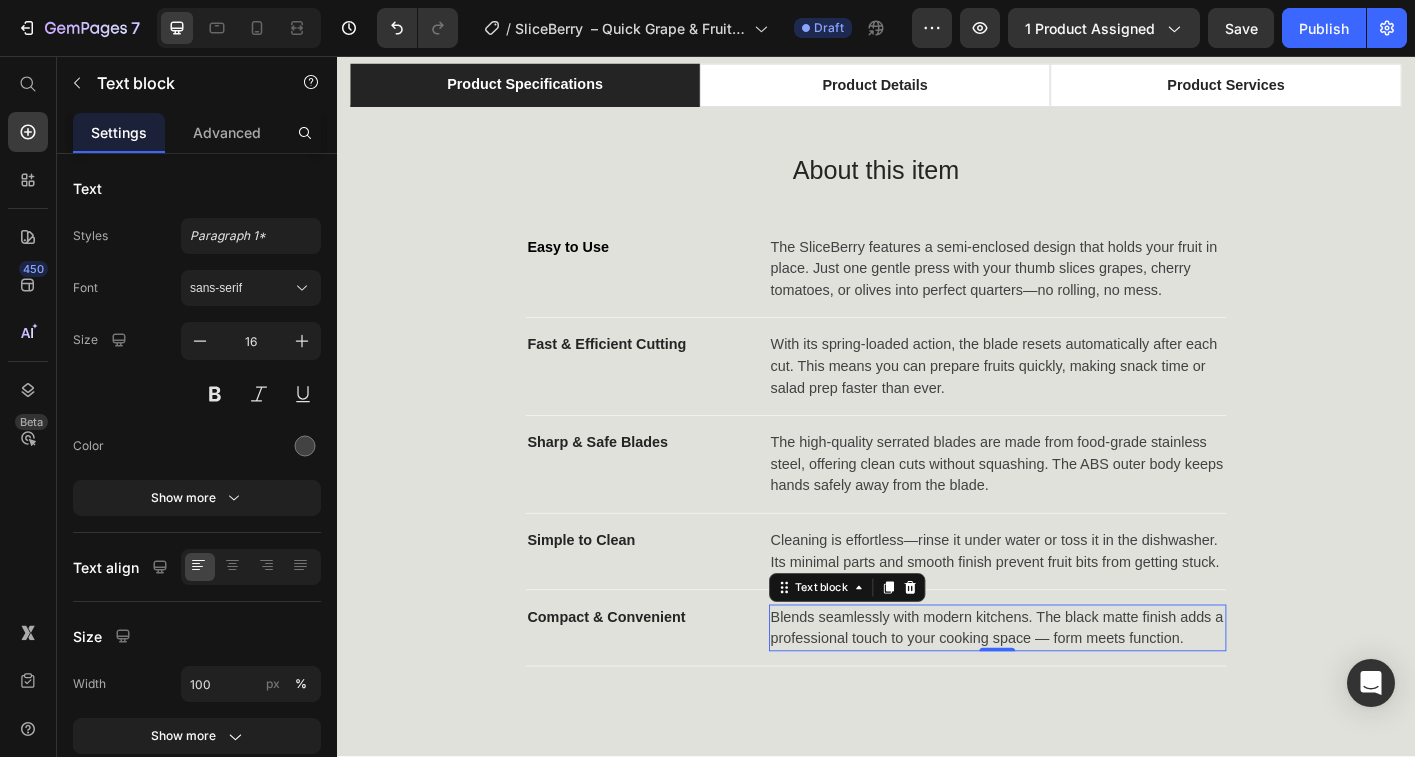 click on "Blends seamlessly with modern kitchens. The black matte finish adds a professional touch to your cooking space — form meets function." at bounding box center (1072, 693) 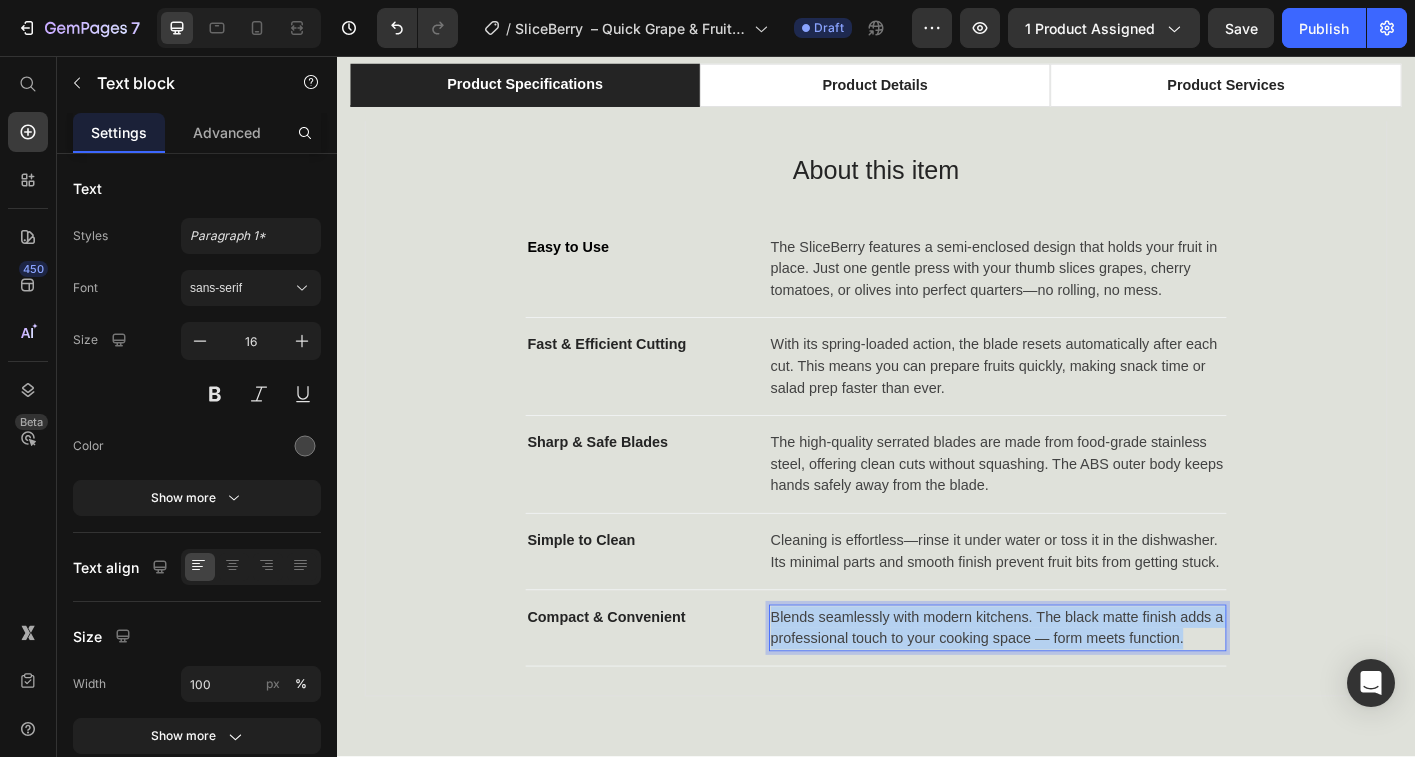 click on "Blends seamlessly with modern kitchens. The black matte finish adds a professional touch to your cooking space — form meets function." at bounding box center (1072, 693) 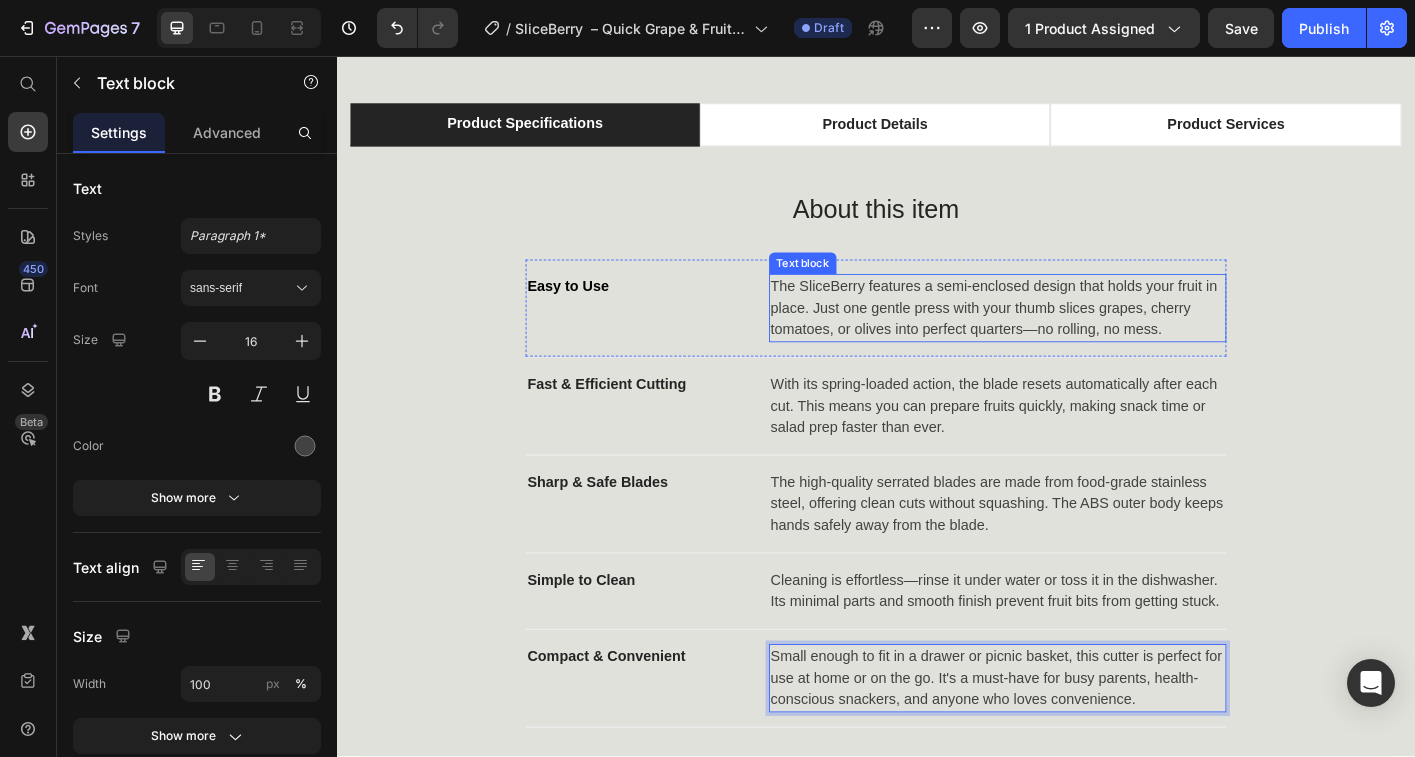 scroll, scrollTop: 3269, scrollLeft: 0, axis: vertical 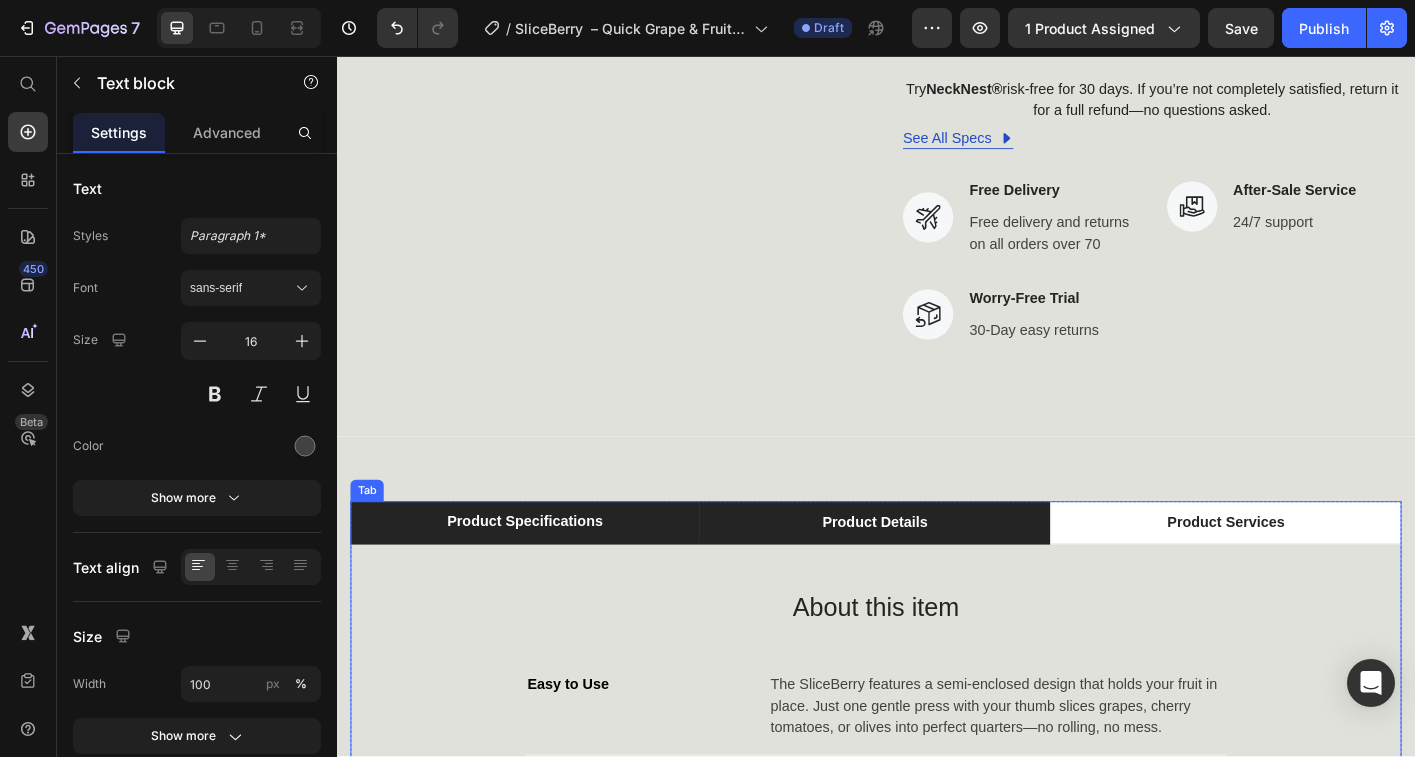 click on "Product Details" at bounding box center [935, 576] 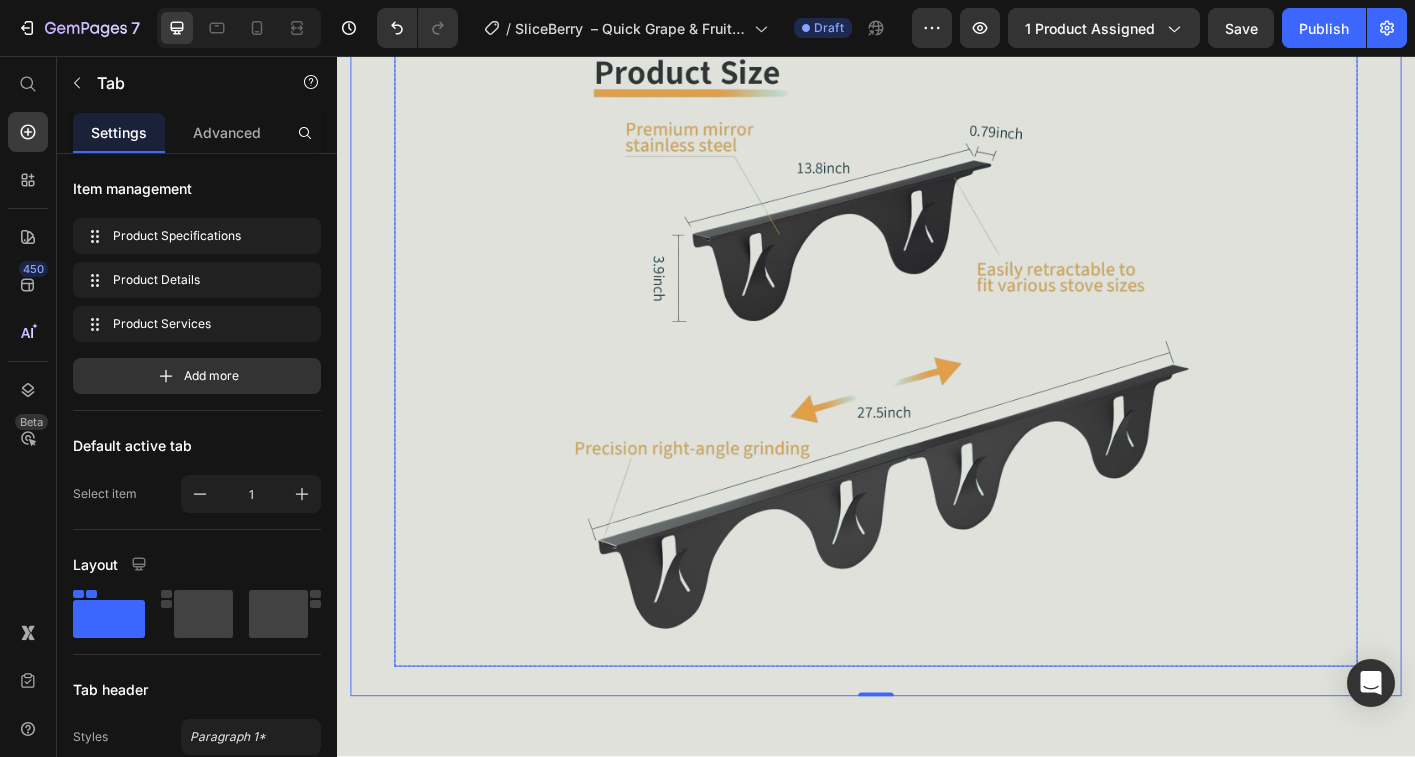 scroll, scrollTop: 3928, scrollLeft: 0, axis: vertical 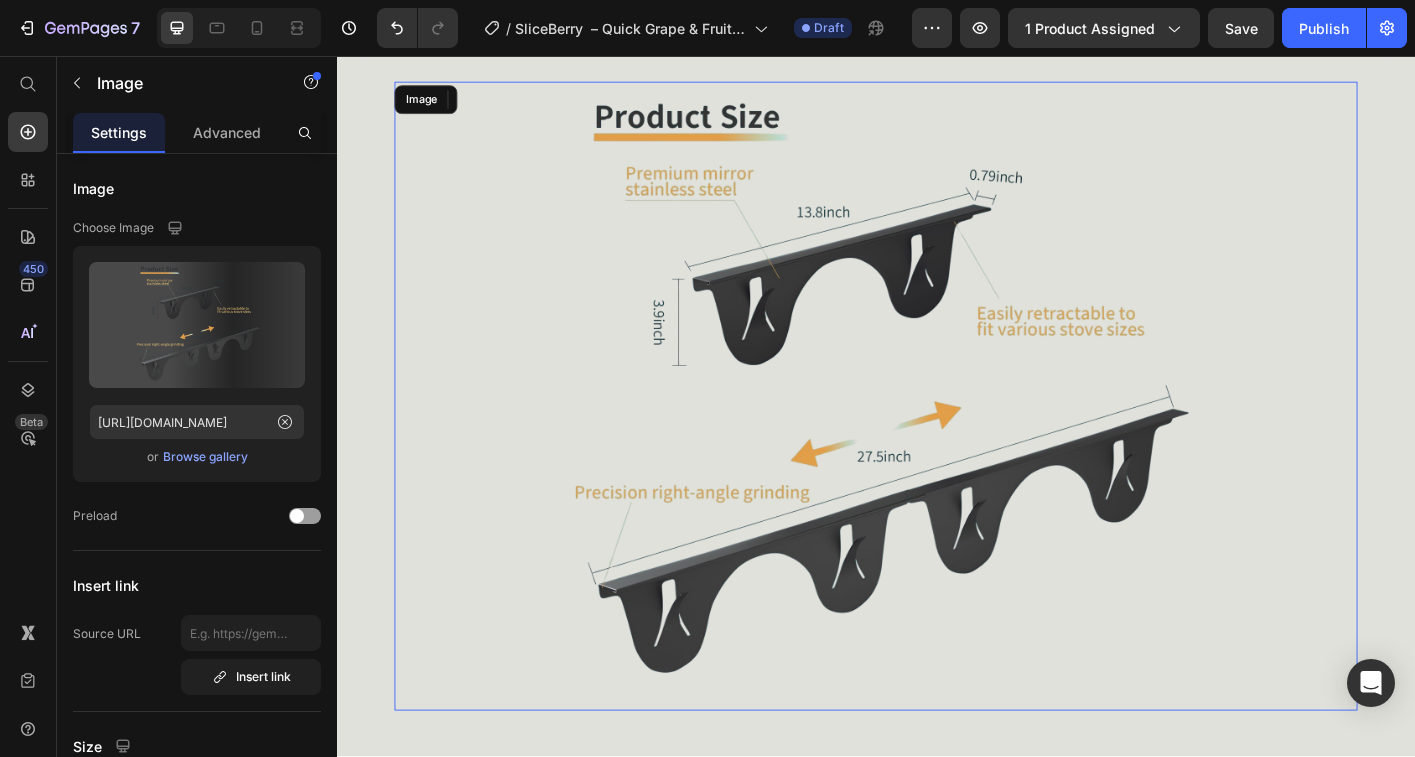click at bounding box center [937, 435] 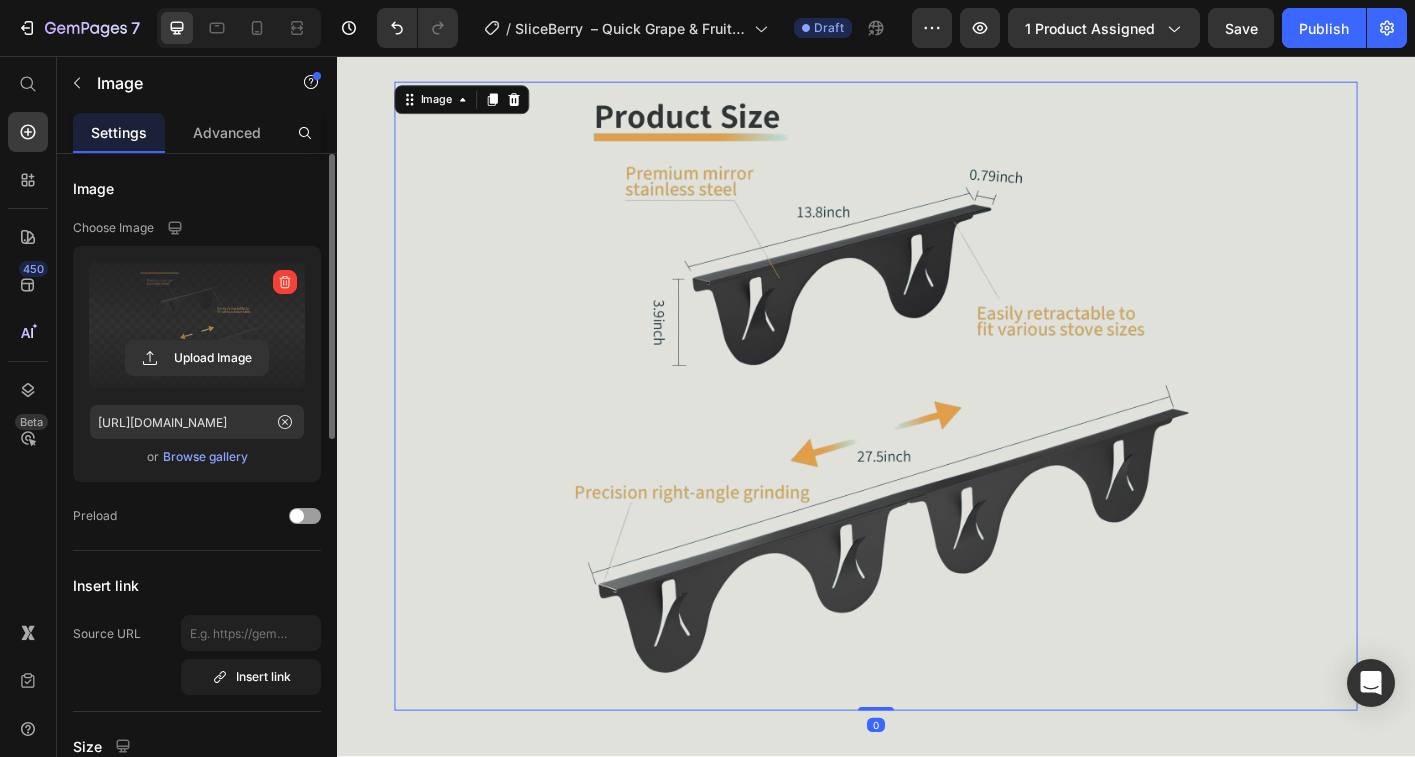 click at bounding box center [197, 325] 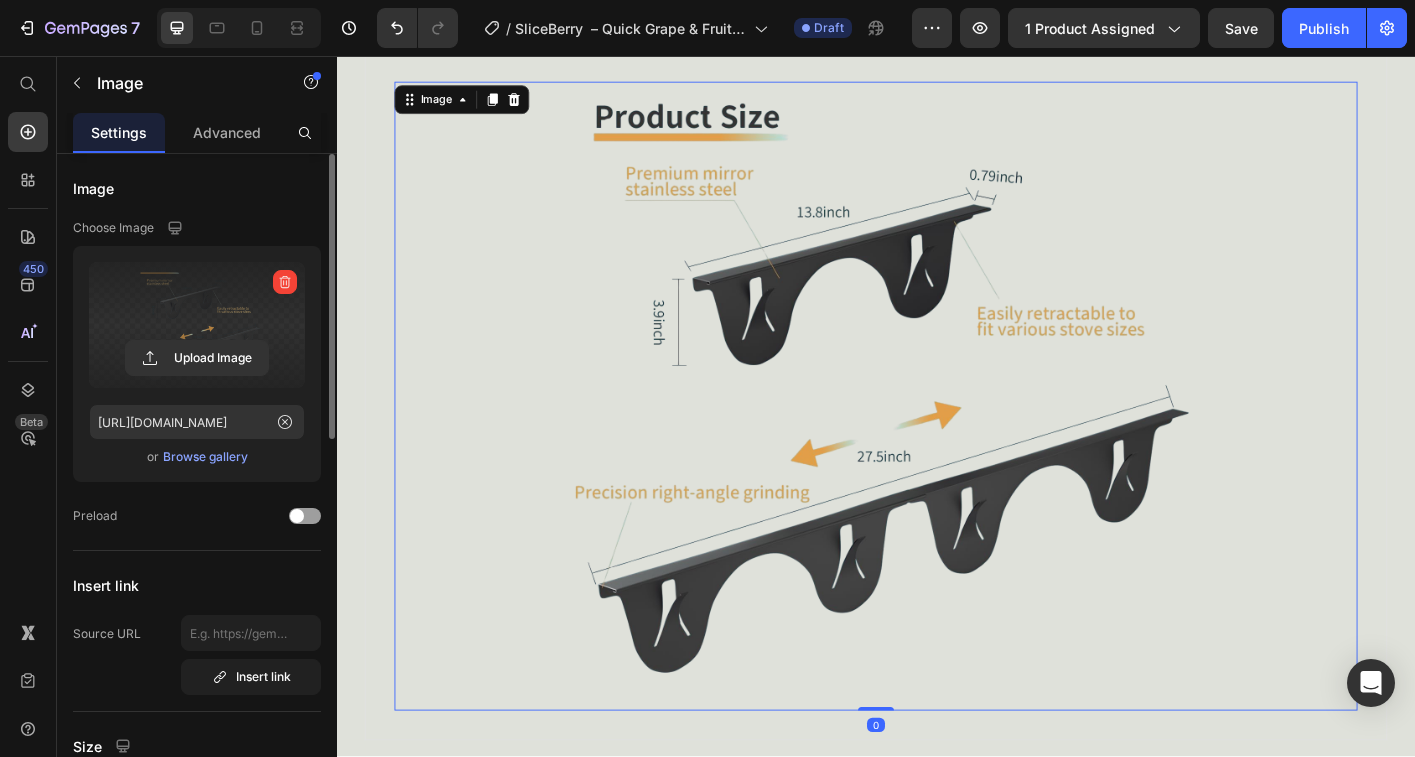 click 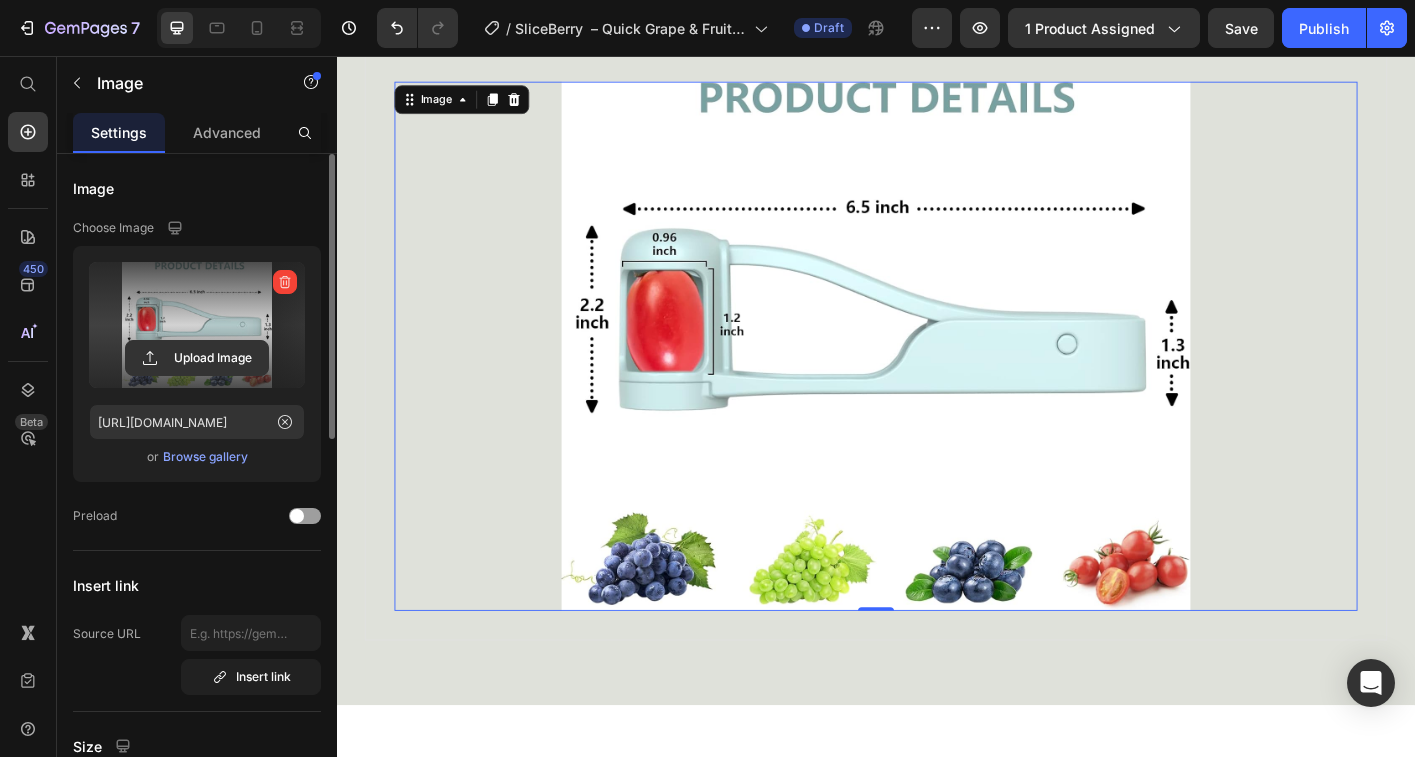 type on "[URL][DOMAIN_NAME]" 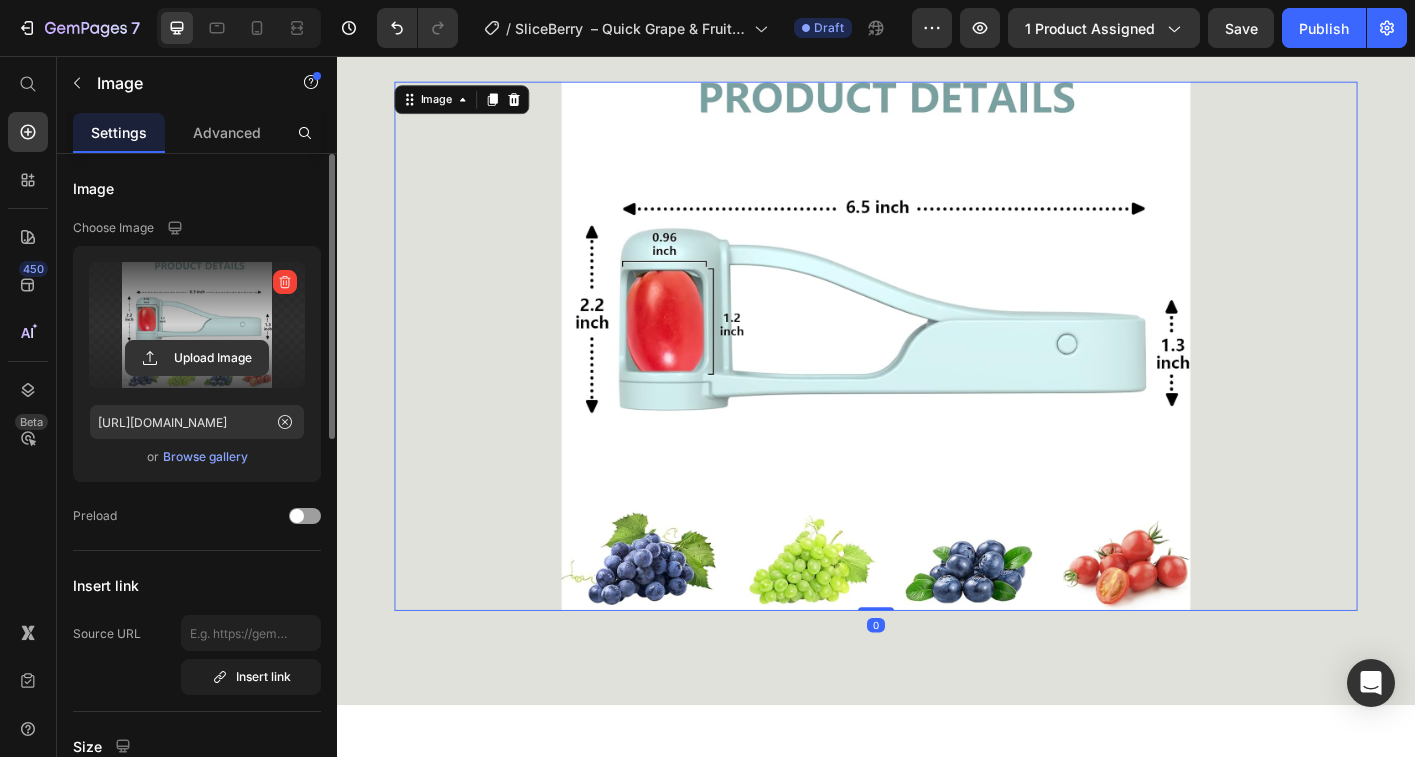 drag, startPoint x: 931, startPoint y: 634, endPoint x: 930, endPoint y: 597, distance: 37.01351 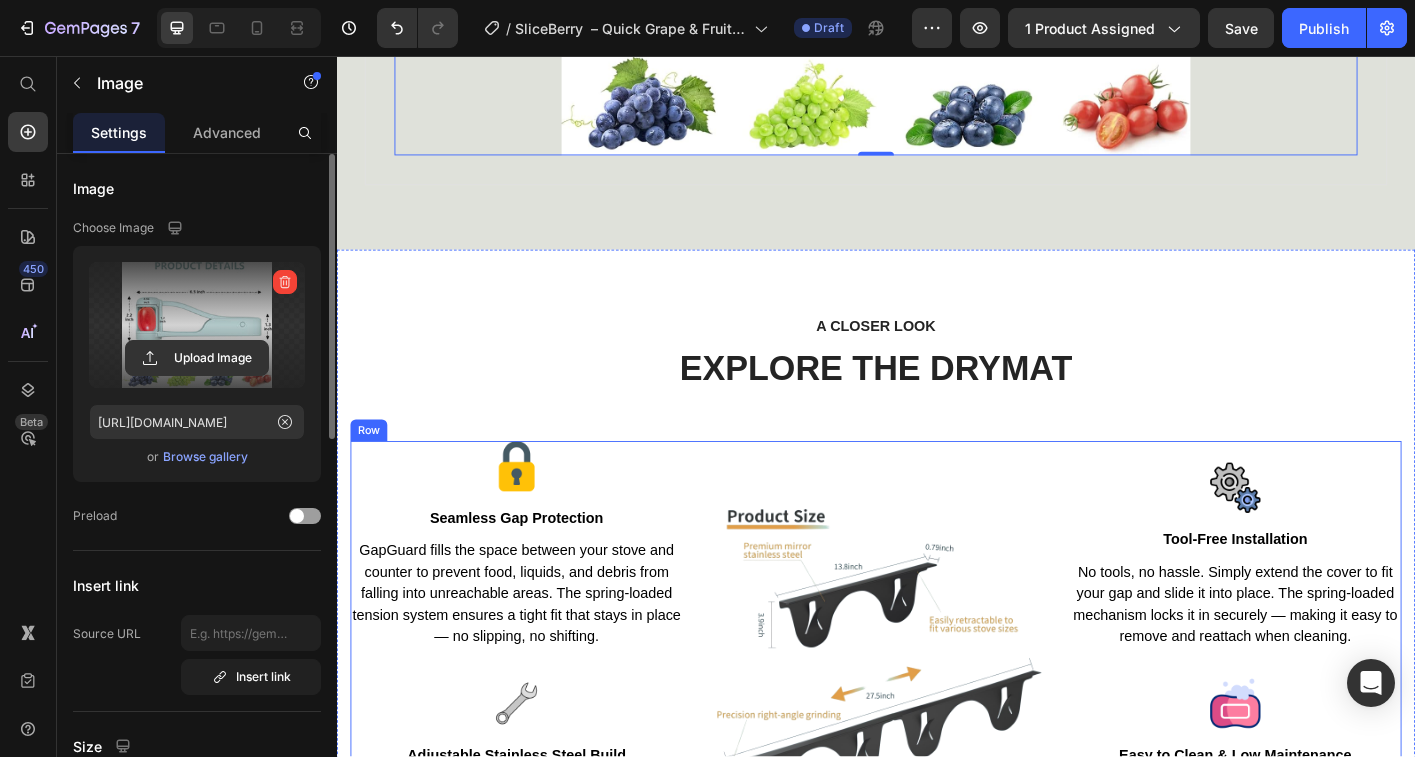 scroll, scrollTop: 4583, scrollLeft: 0, axis: vertical 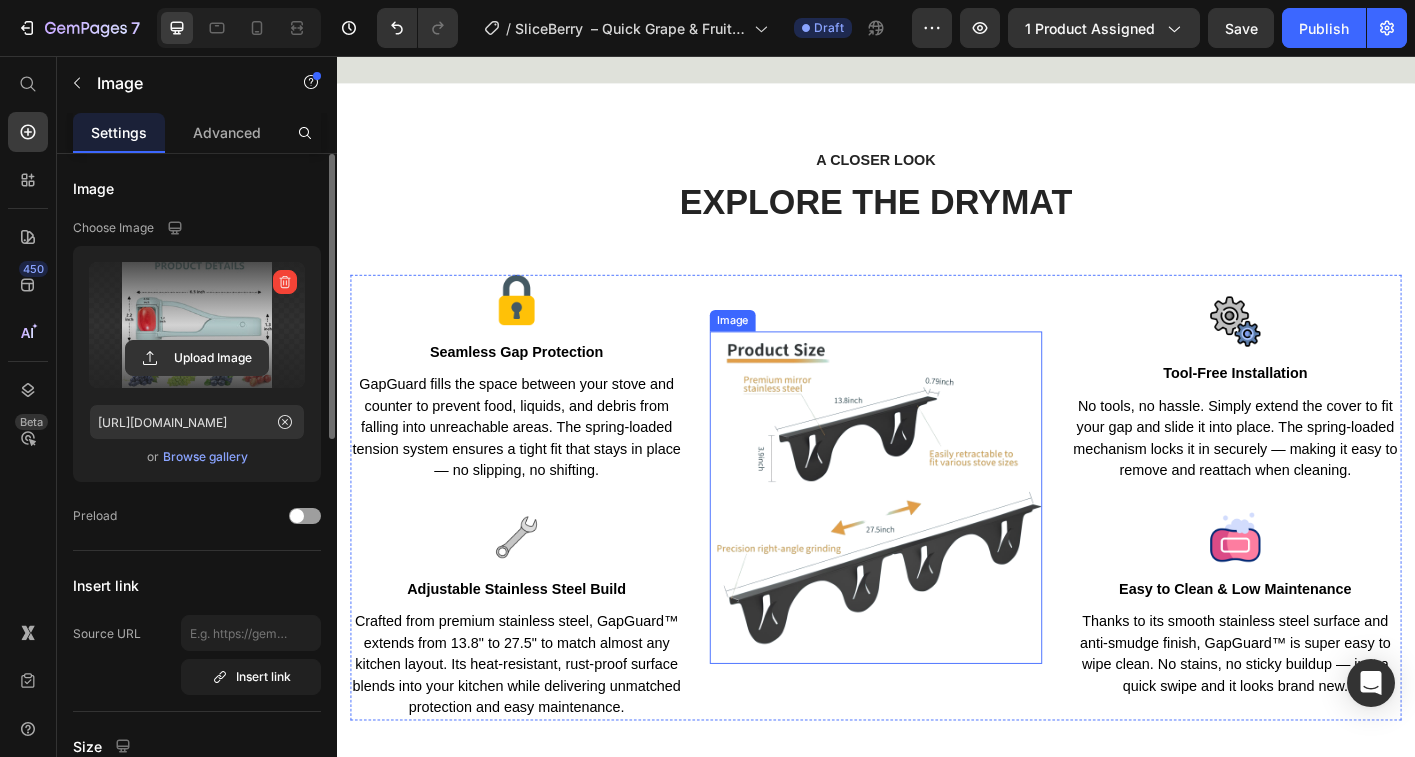 click at bounding box center [937, 548] 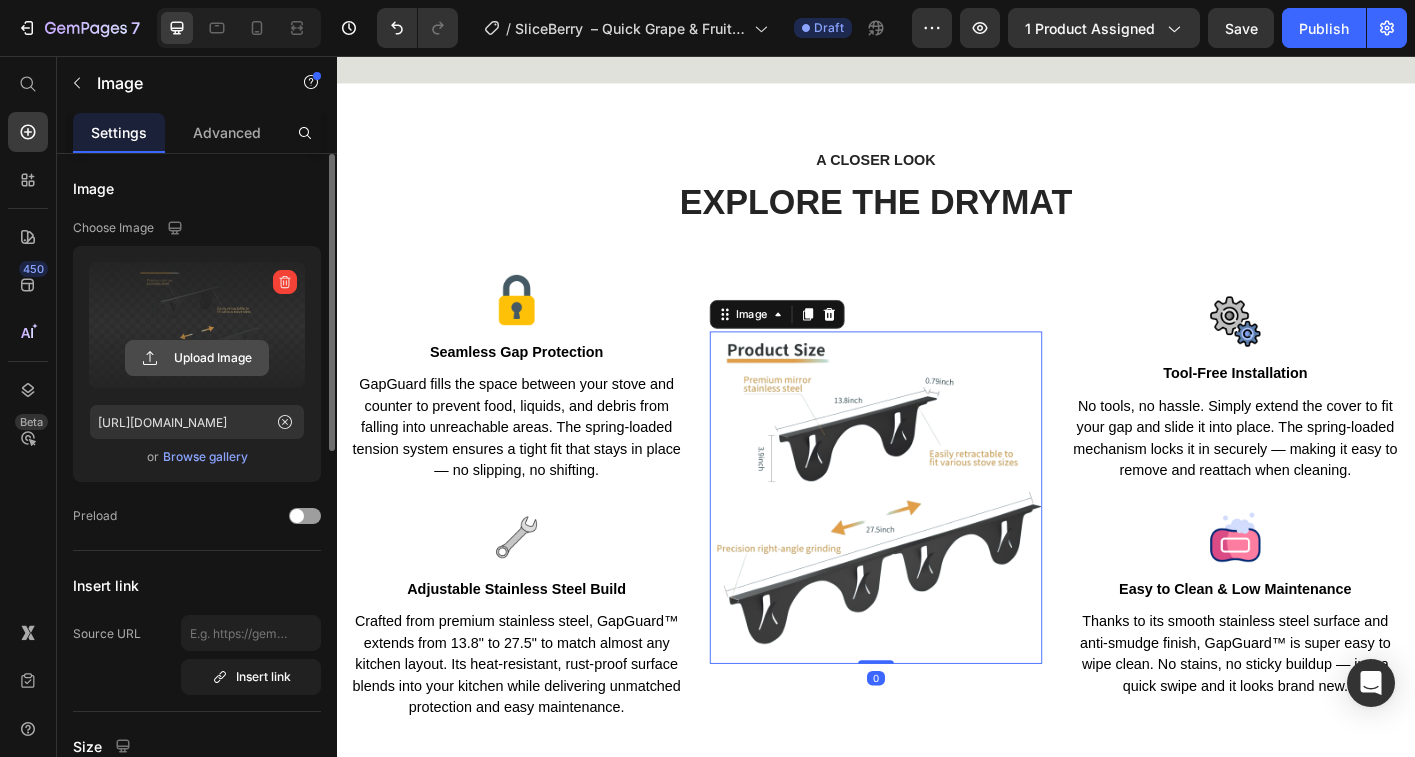 click 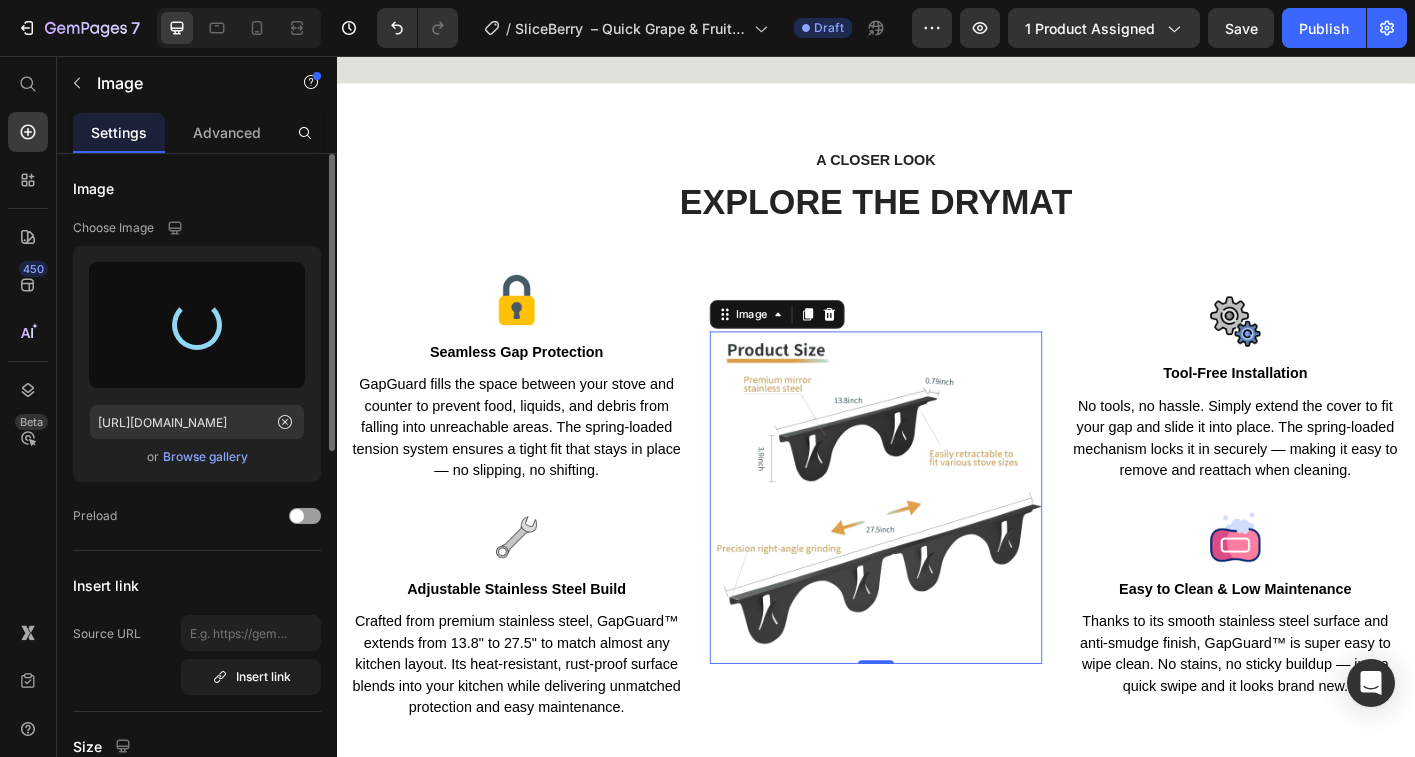 scroll, scrollTop: 4602, scrollLeft: 0, axis: vertical 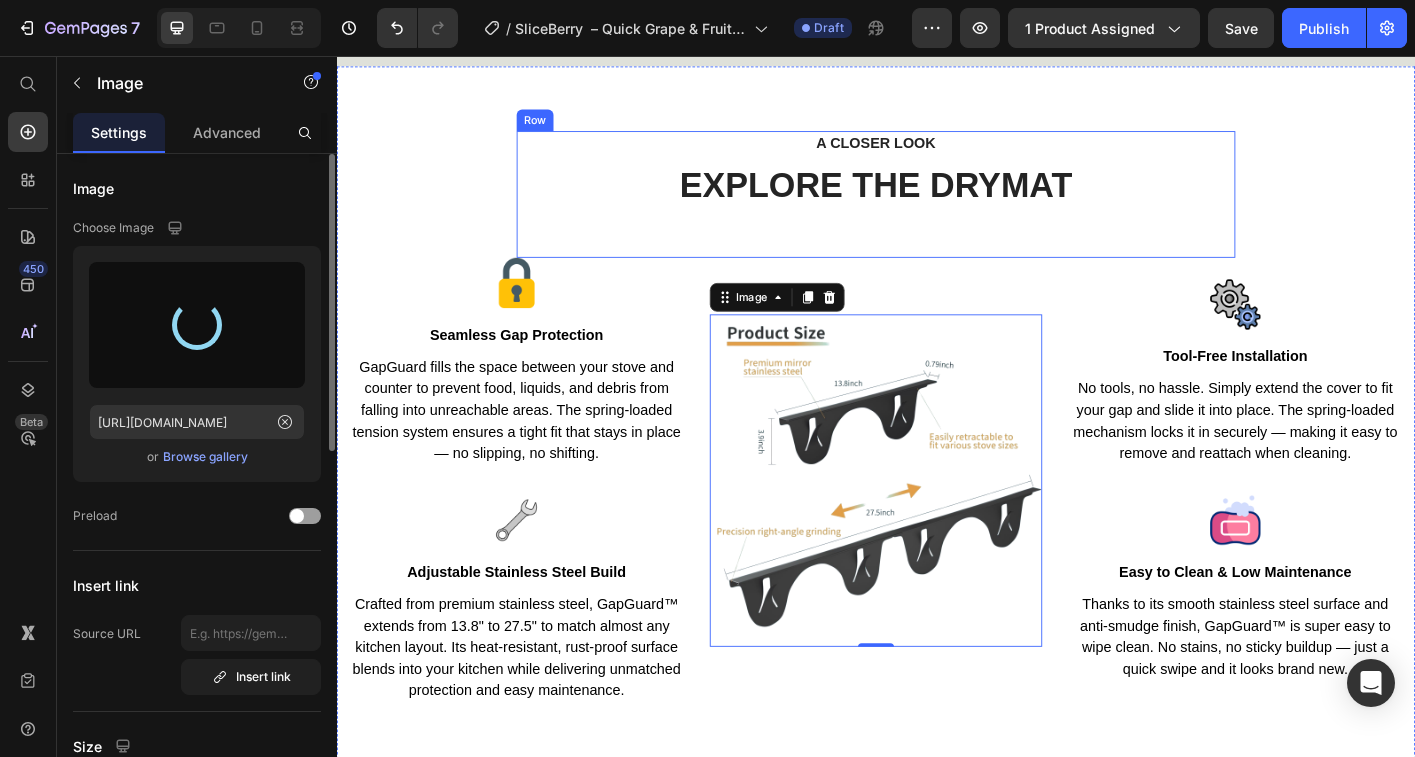 type on "[URL][DOMAIN_NAME]" 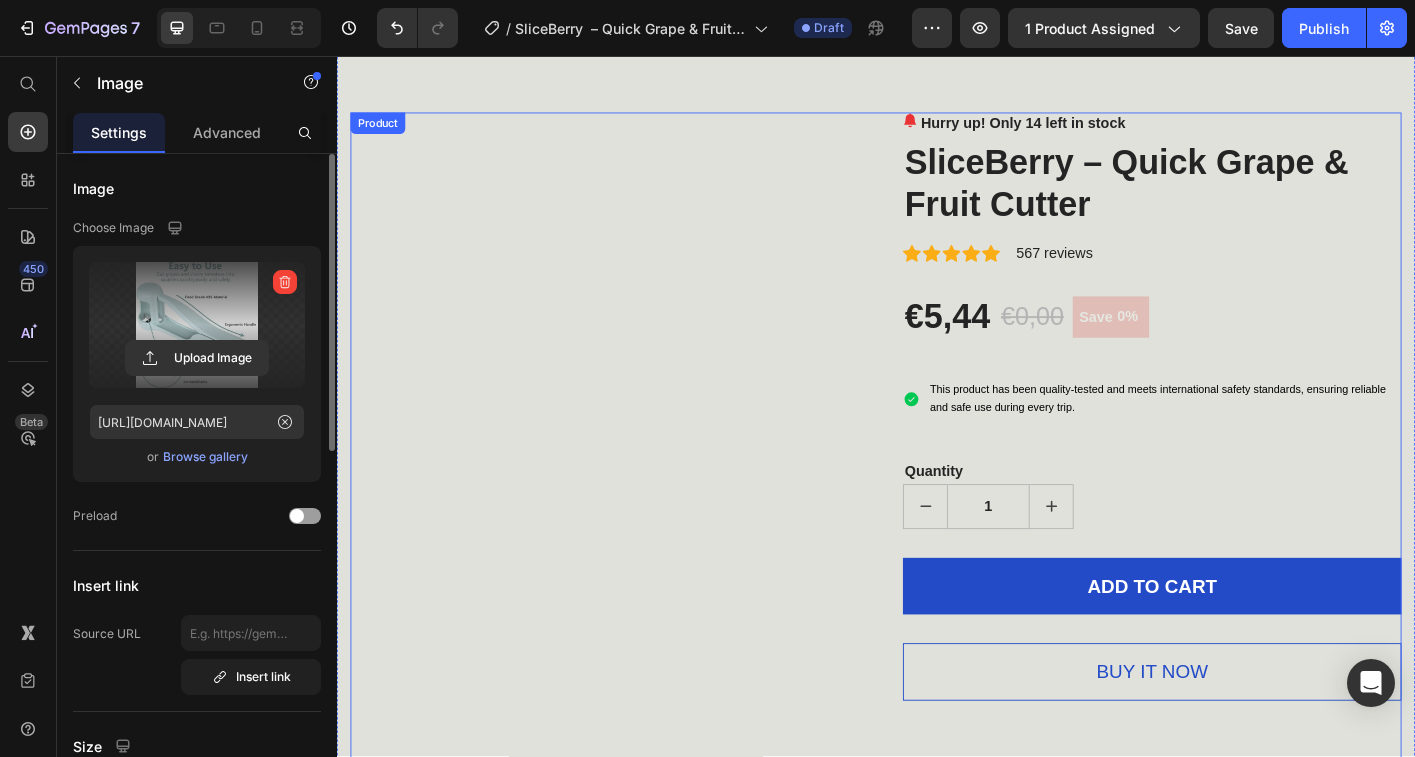 scroll, scrollTop: 0, scrollLeft: 0, axis: both 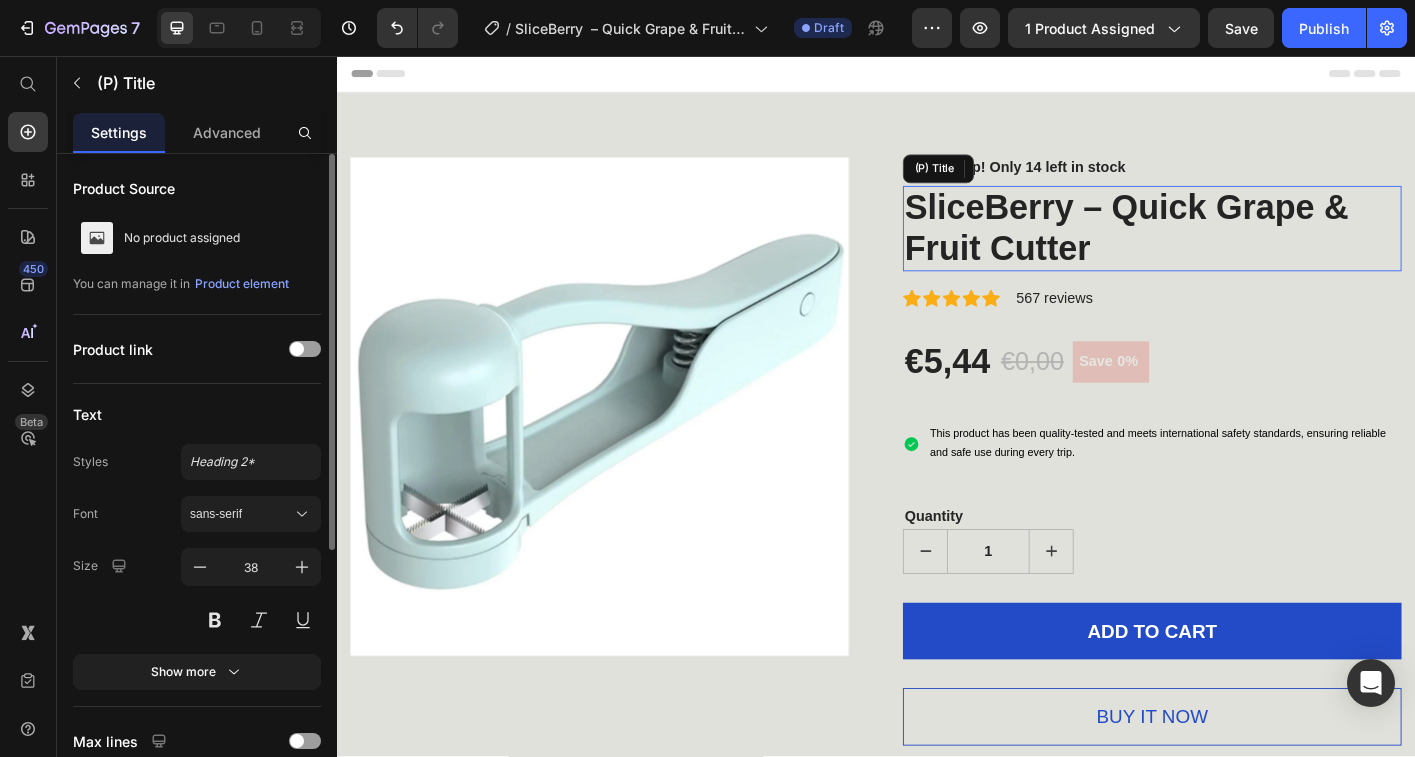 click on "SliceBerry  – Quick Grape & Fruit Cutter" at bounding box center (1244, 248) 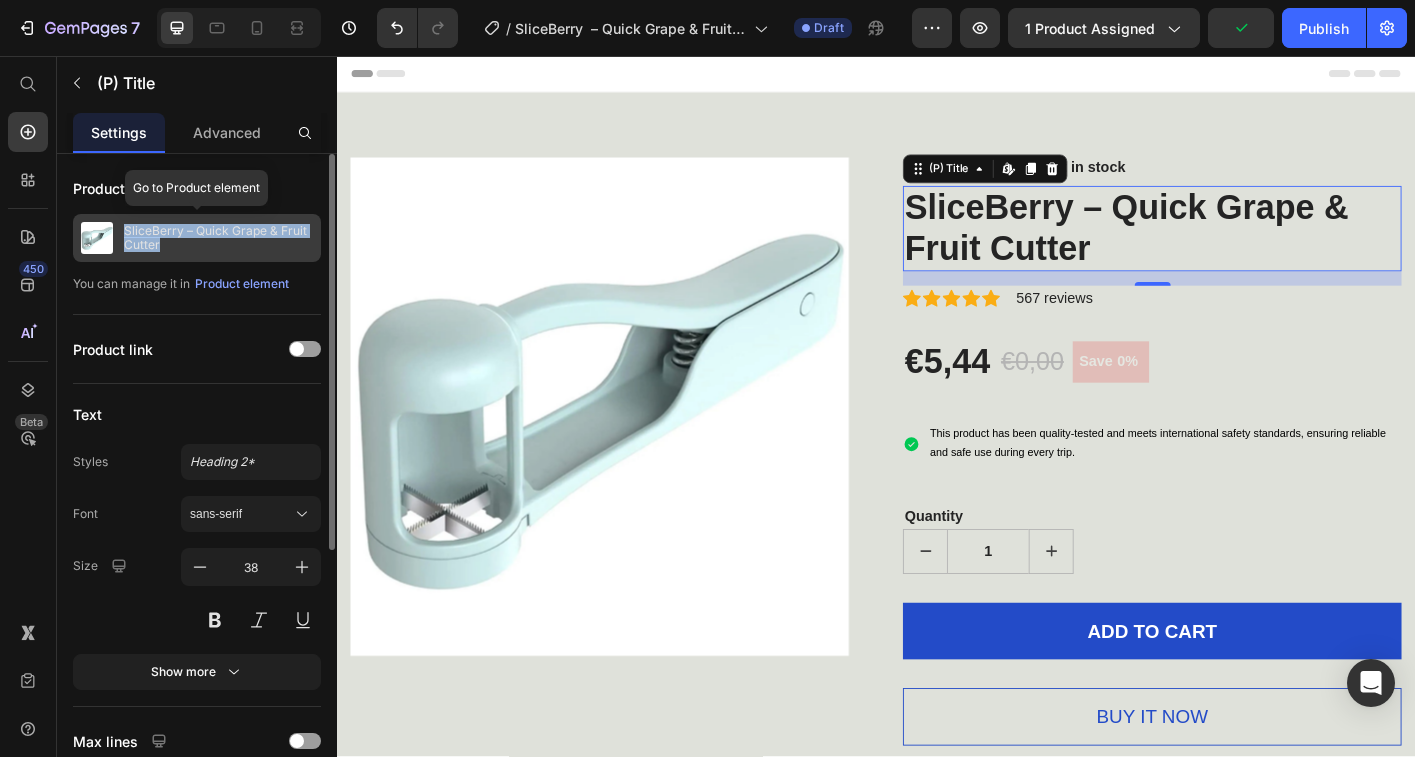 copy on "SliceBerry  – Quick Grape & Fruit Cutter" 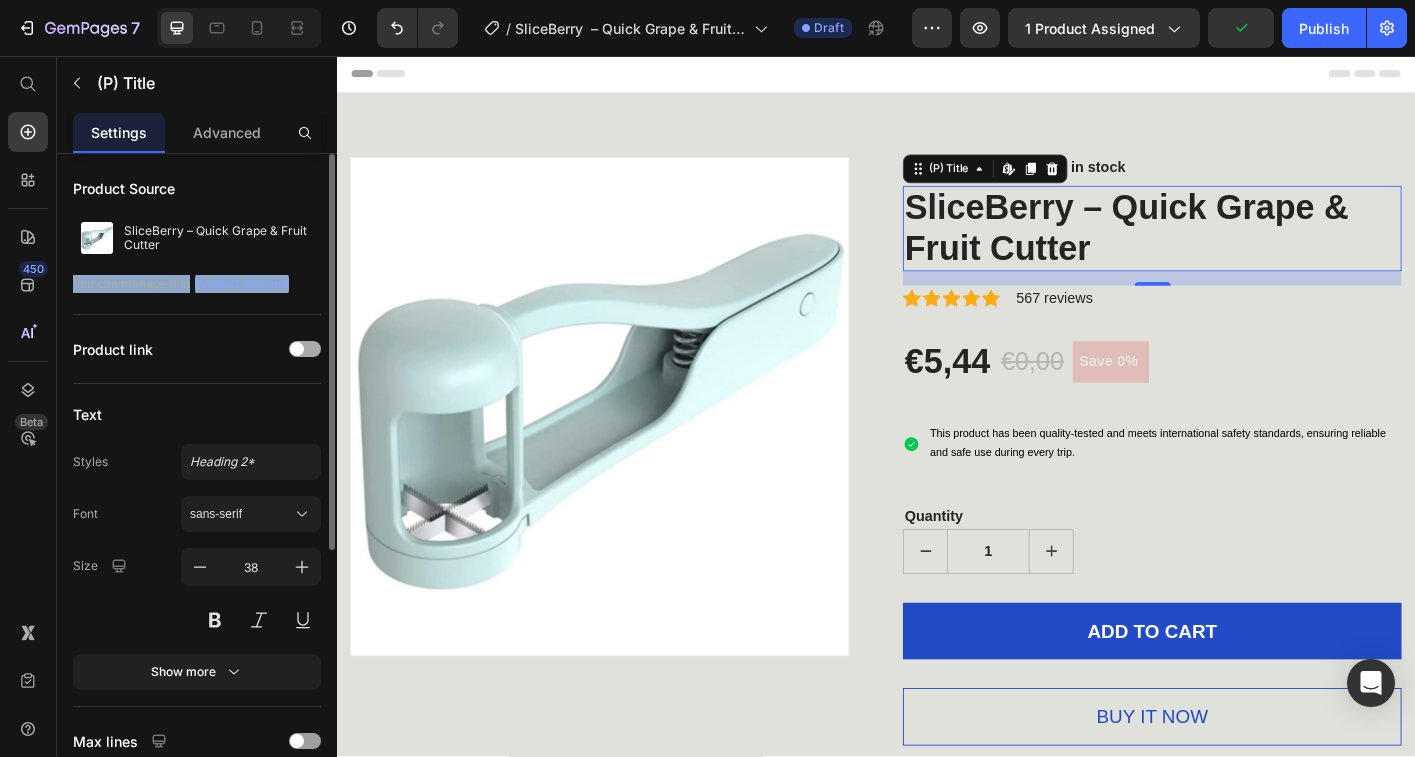 drag, startPoint x: 156, startPoint y: 243, endPoint x: 173, endPoint y: 333, distance: 91.591484 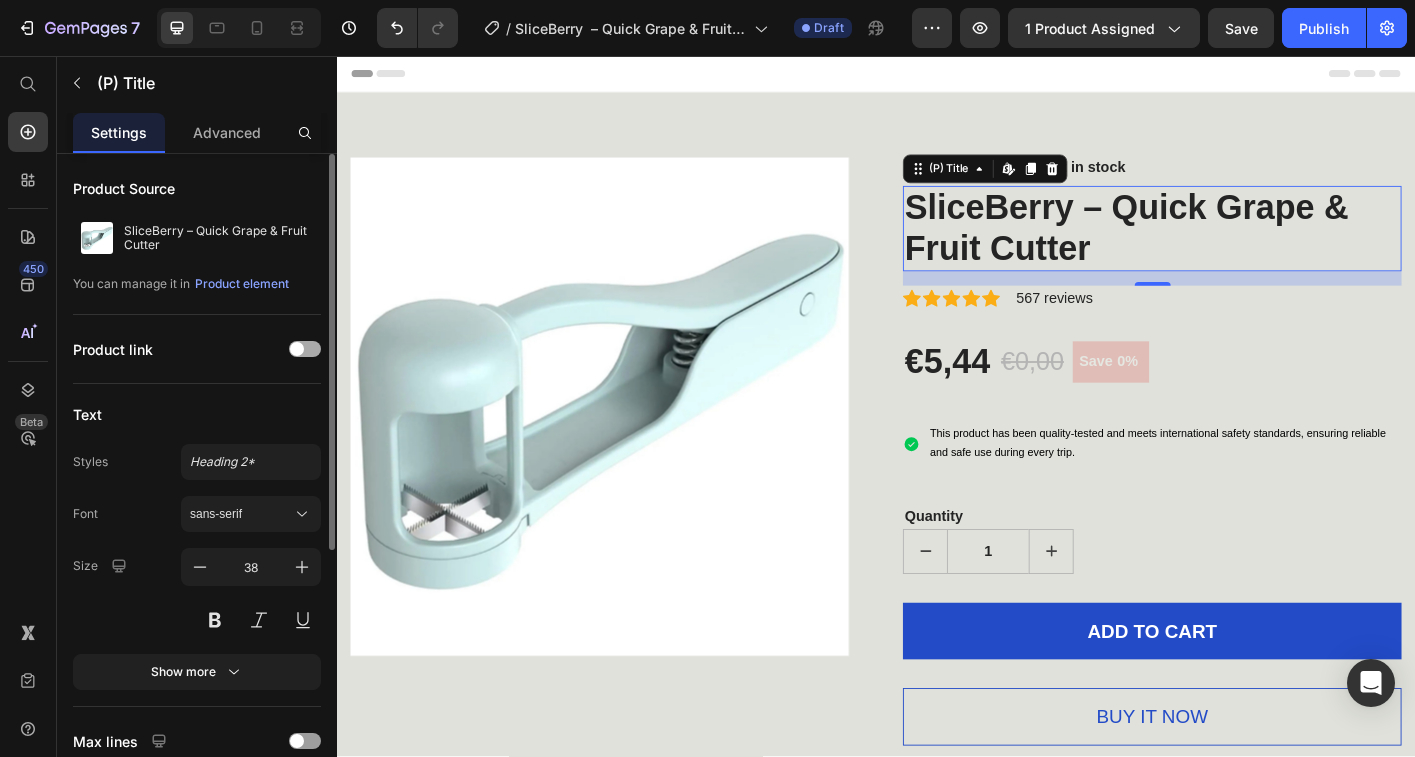 click on "Product link" 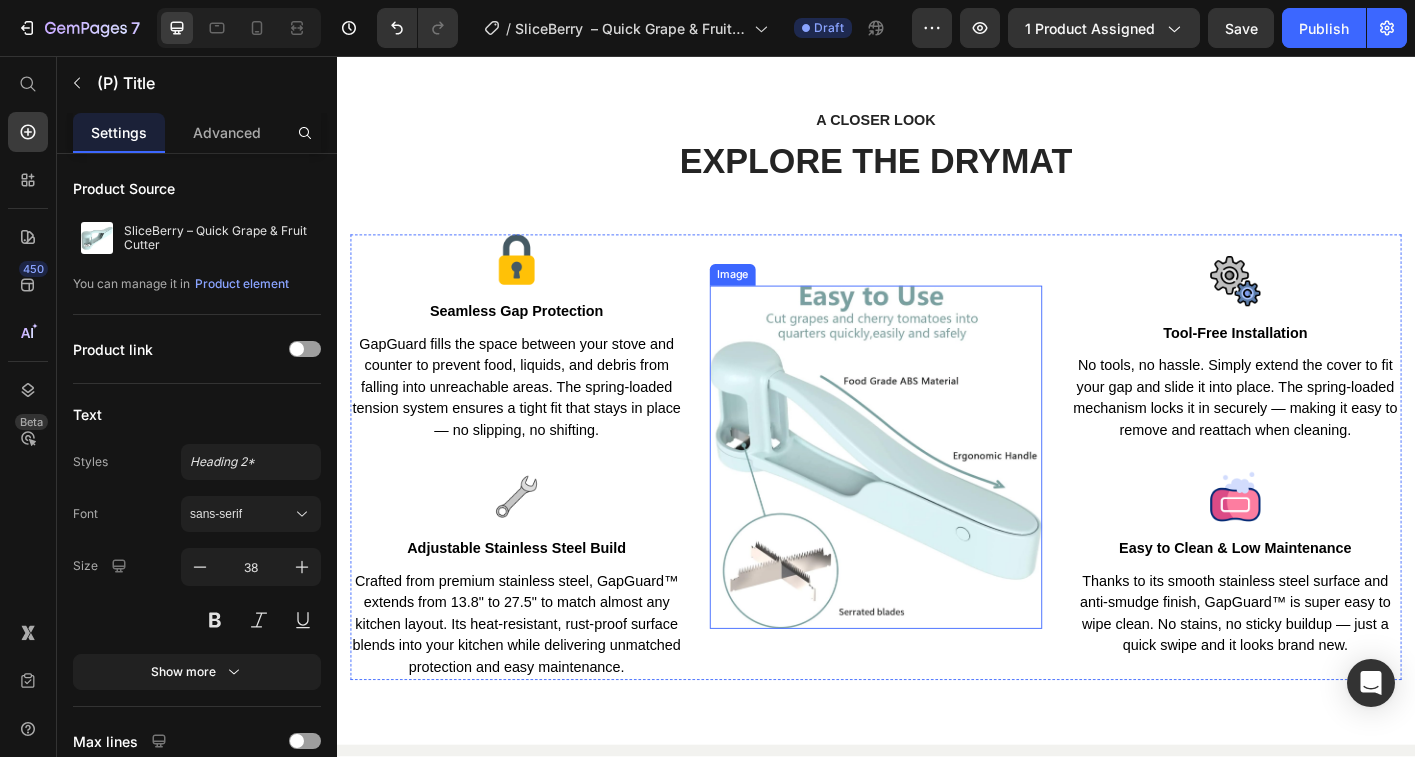 scroll, scrollTop: 4509, scrollLeft: 0, axis: vertical 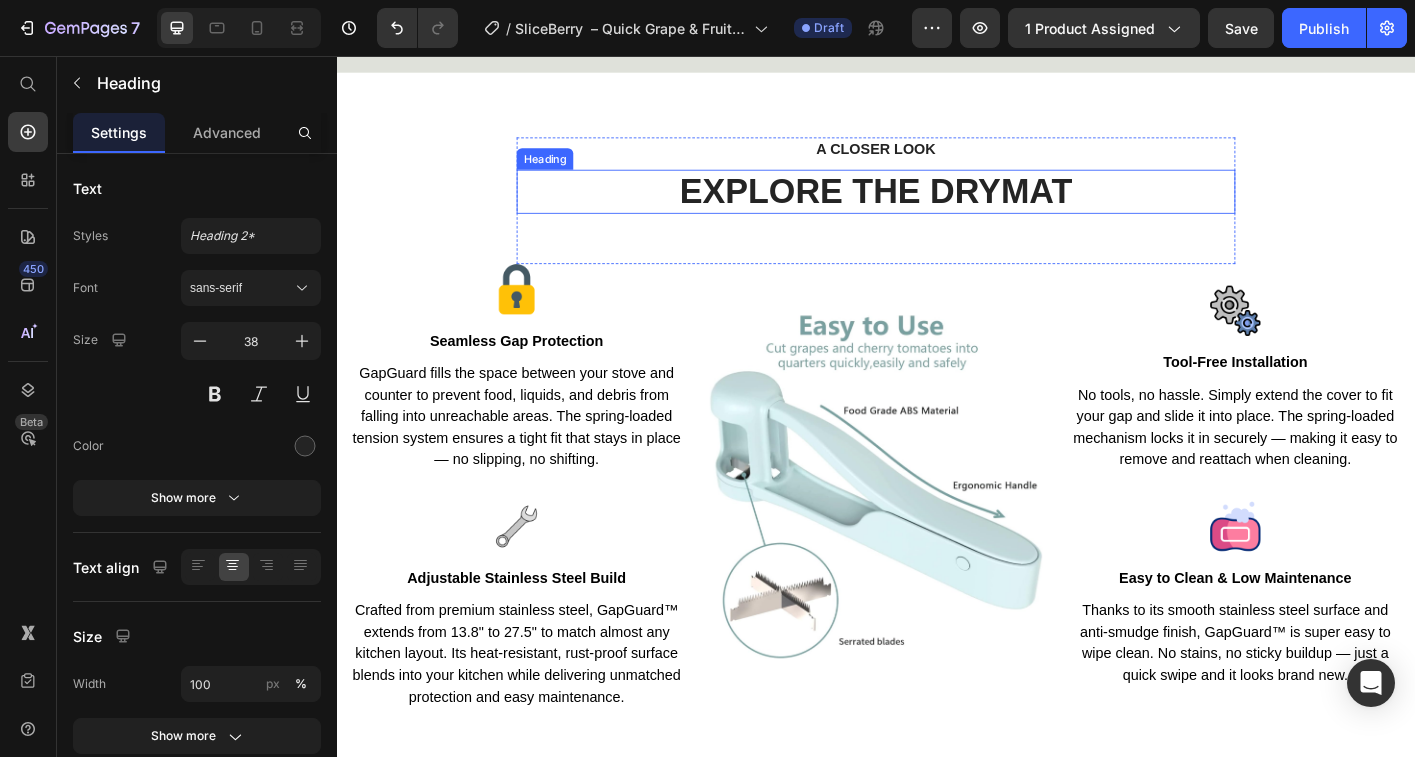 click on "EXPLORE THE DRYMAT" at bounding box center [937, 208] 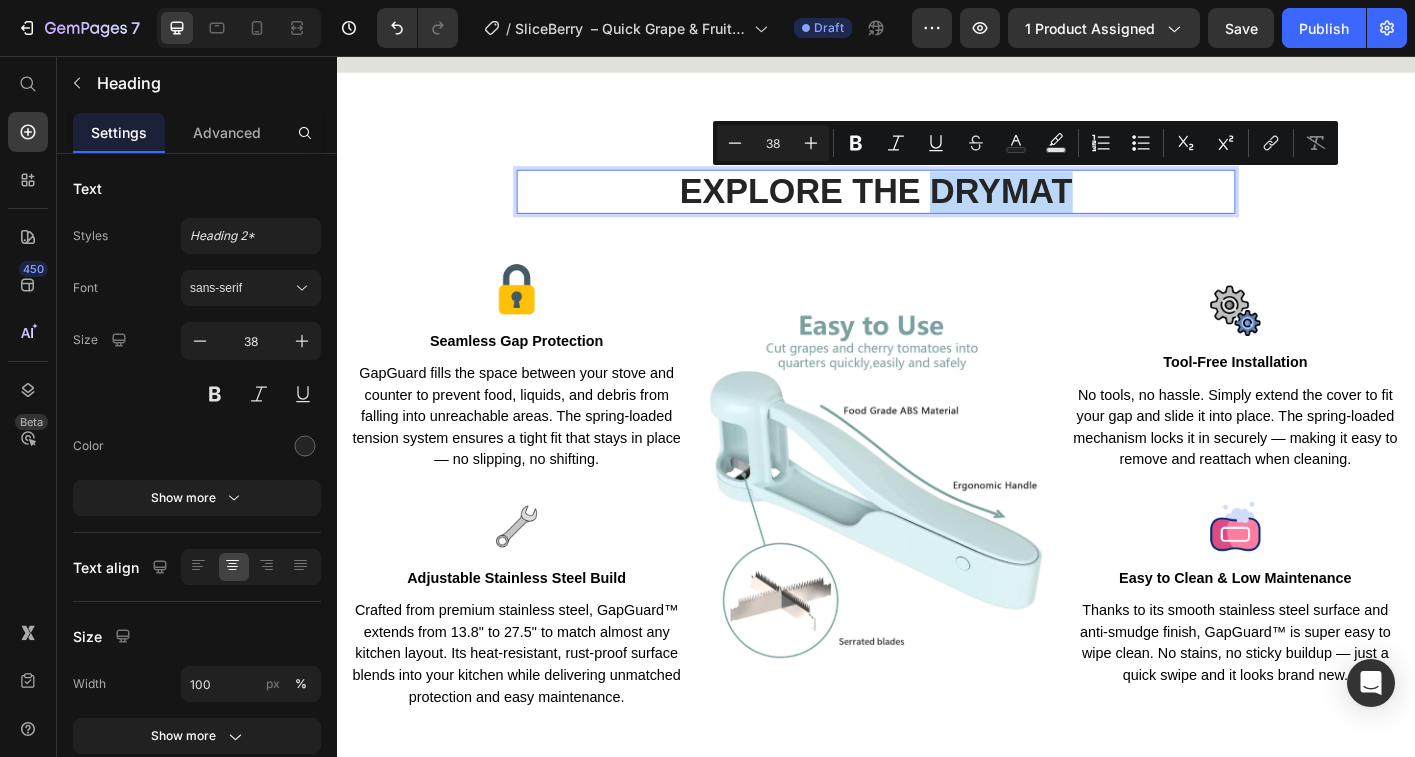 drag, startPoint x: 1003, startPoint y: 205, endPoint x: 1117, endPoint y: 205, distance: 114 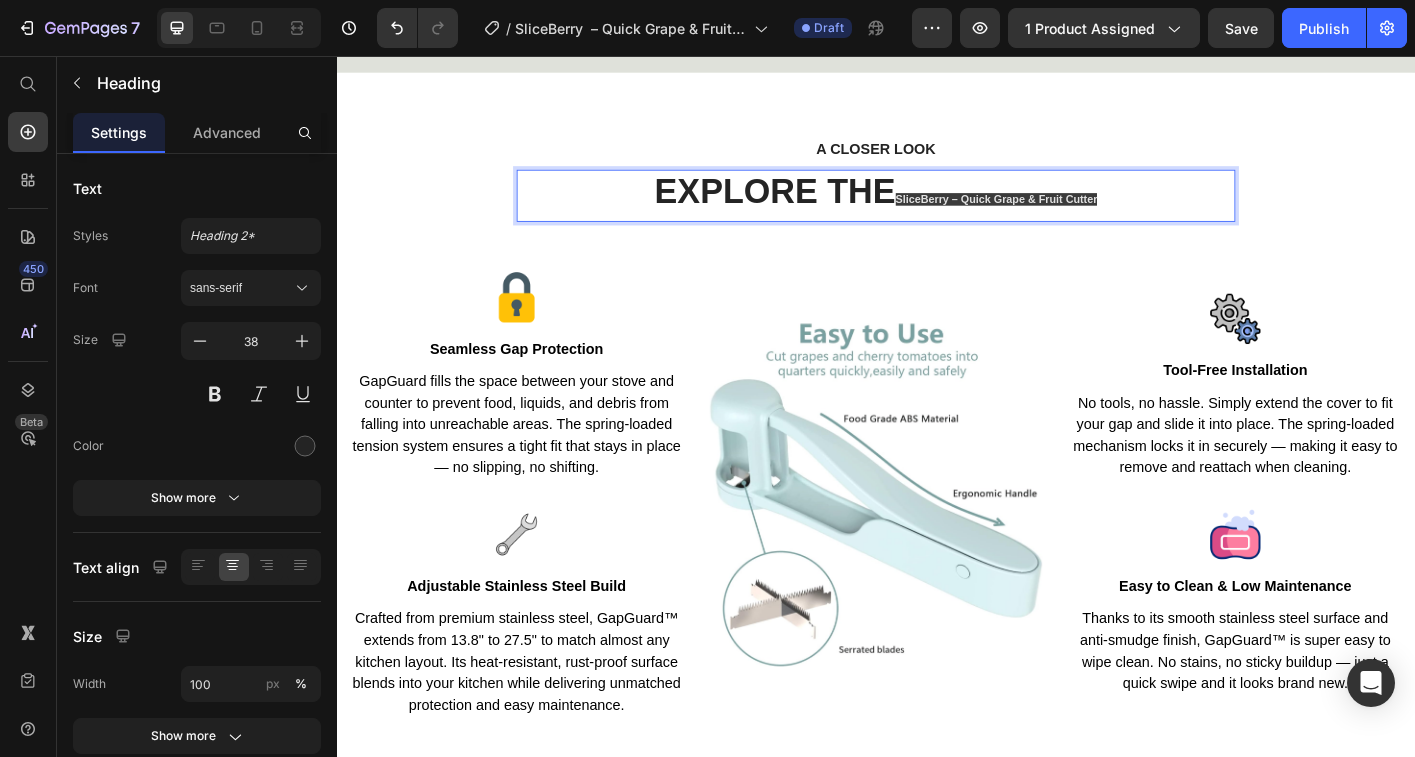 click on "SliceBerry – Quick Grape & Fruit Cutter" at bounding box center (1071, 216) 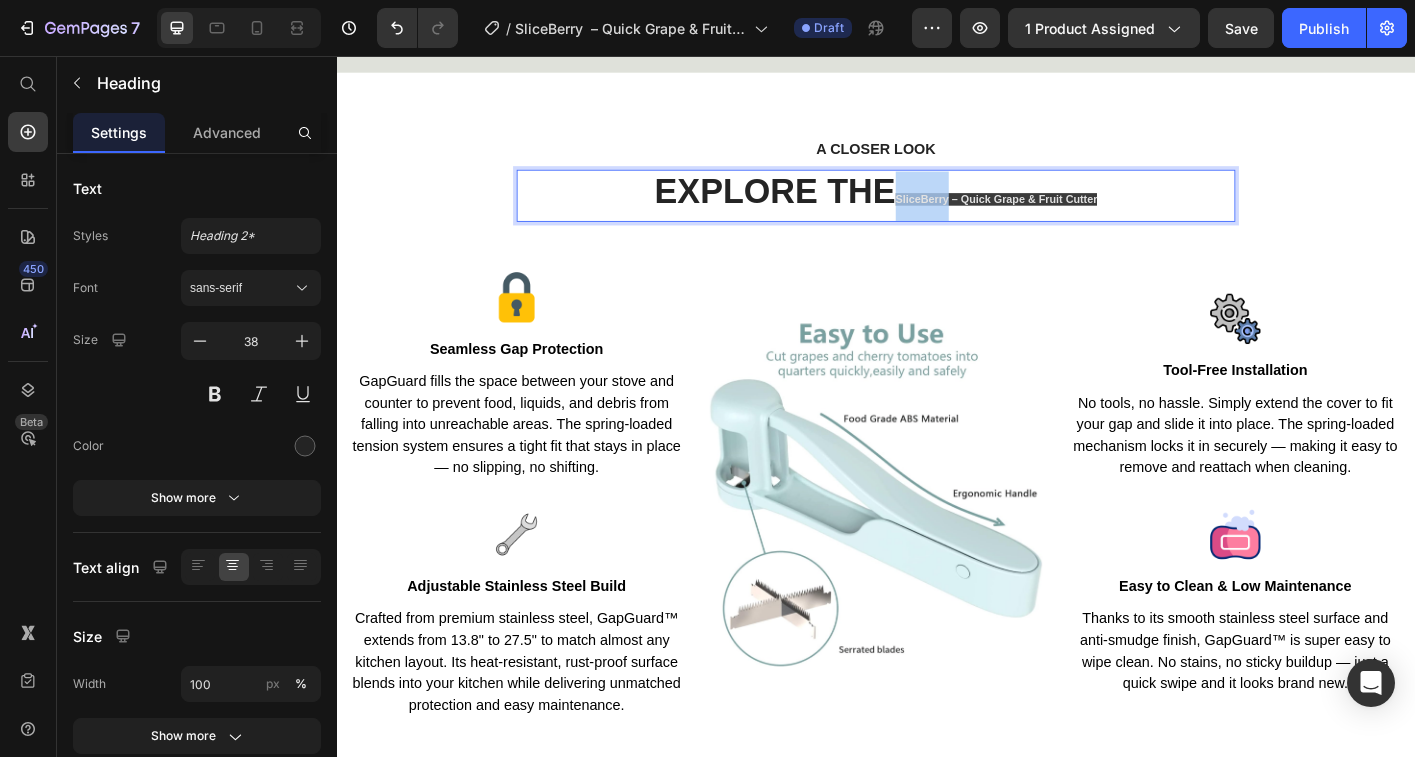 click on "SliceBerry – Quick Grape & Fruit Cutter" at bounding box center (1071, 216) 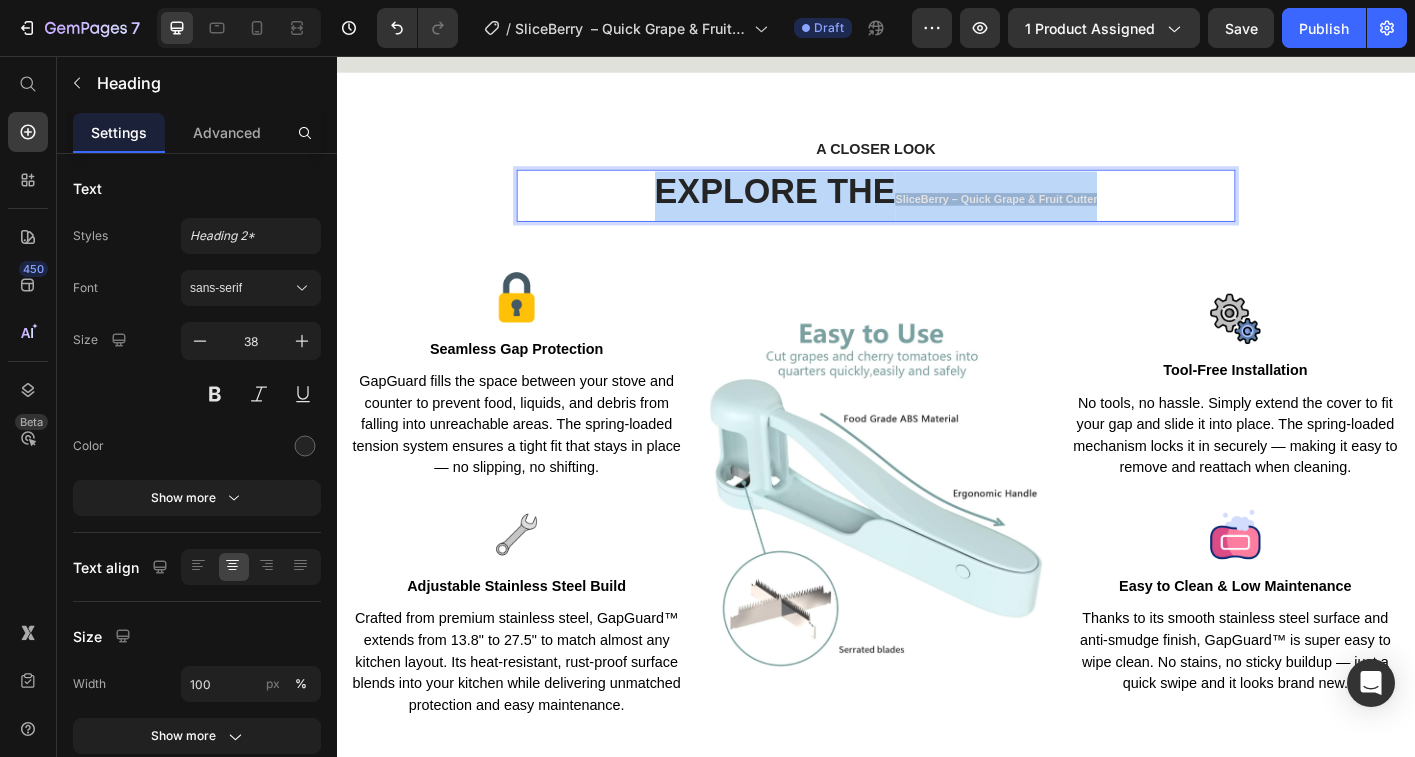 click on "SliceBerry – Quick Grape & Fruit Cutter" at bounding box center [1071, 216] 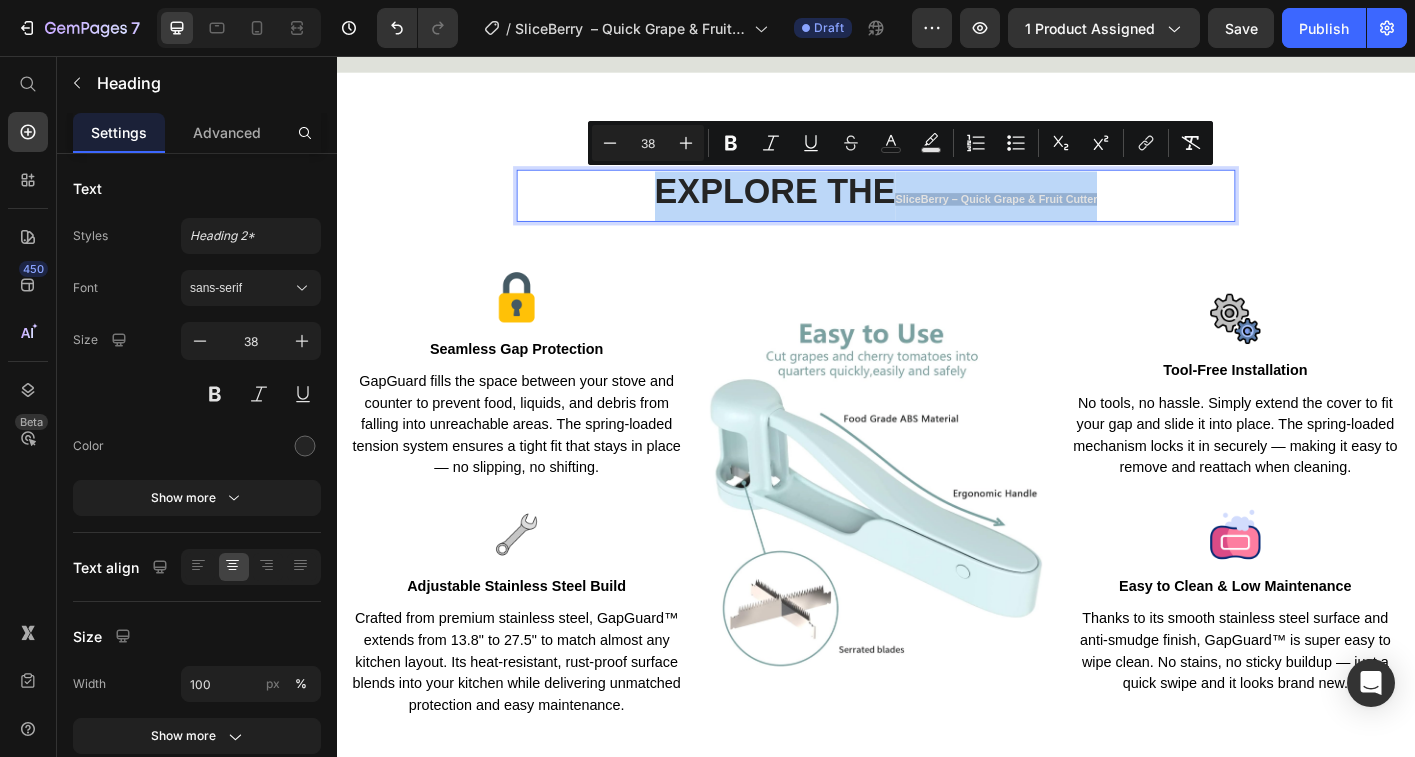 click on "SliceBerry – Quick Grape & Fruit Cutter" at bounding box center [1071, 216] 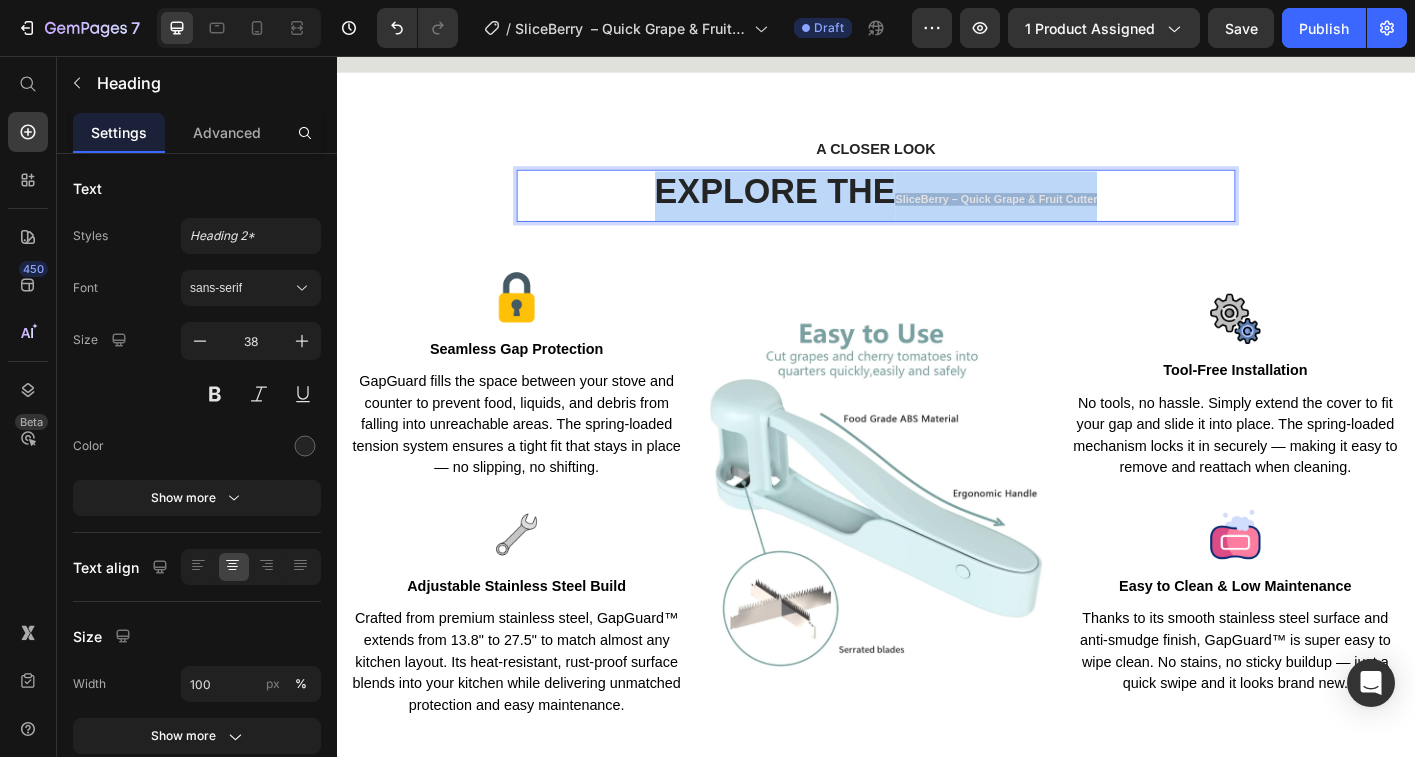 drag, startPoint x: 958, startPoint y: 216, endPoint x: 1197, endPoint y: 217, distance: 239.00209 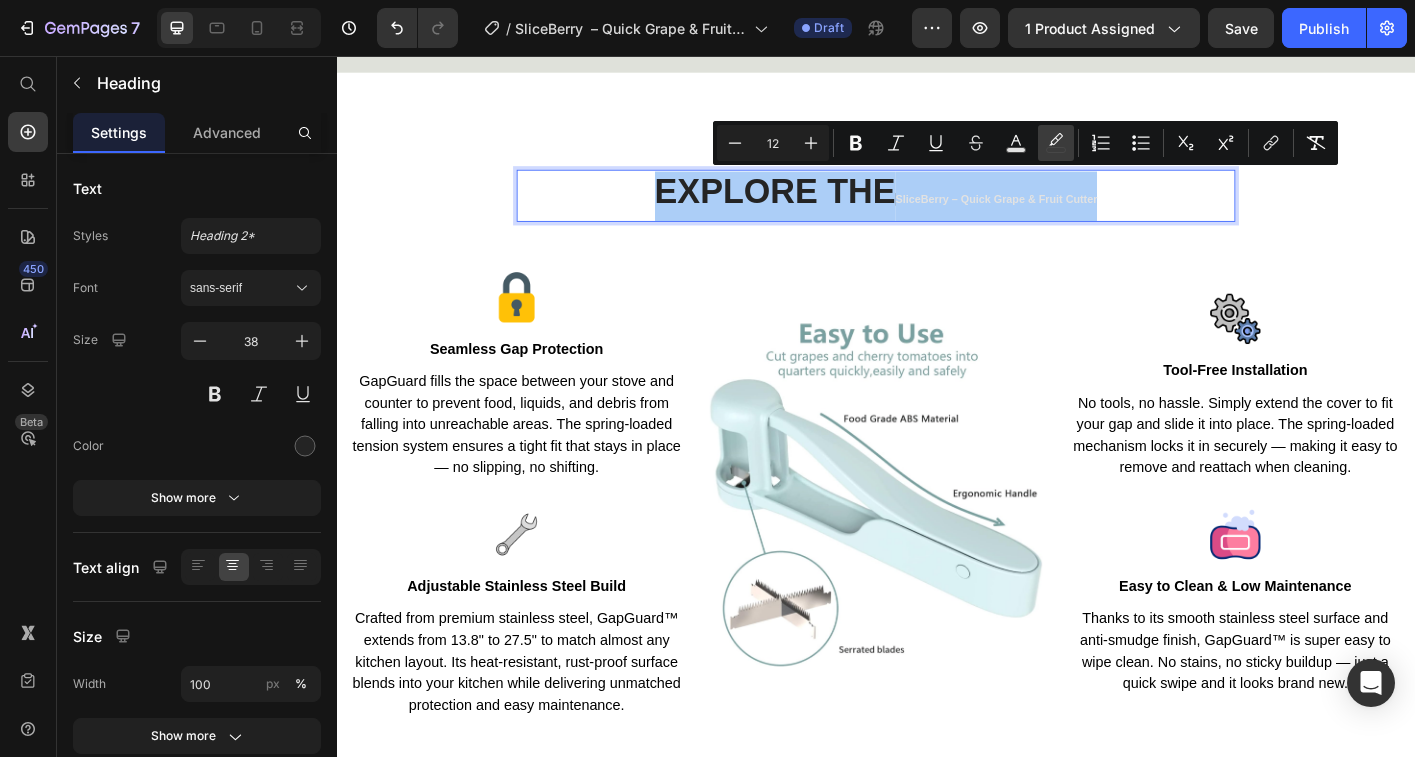 click on "color" at bounding box center (1056, 143) 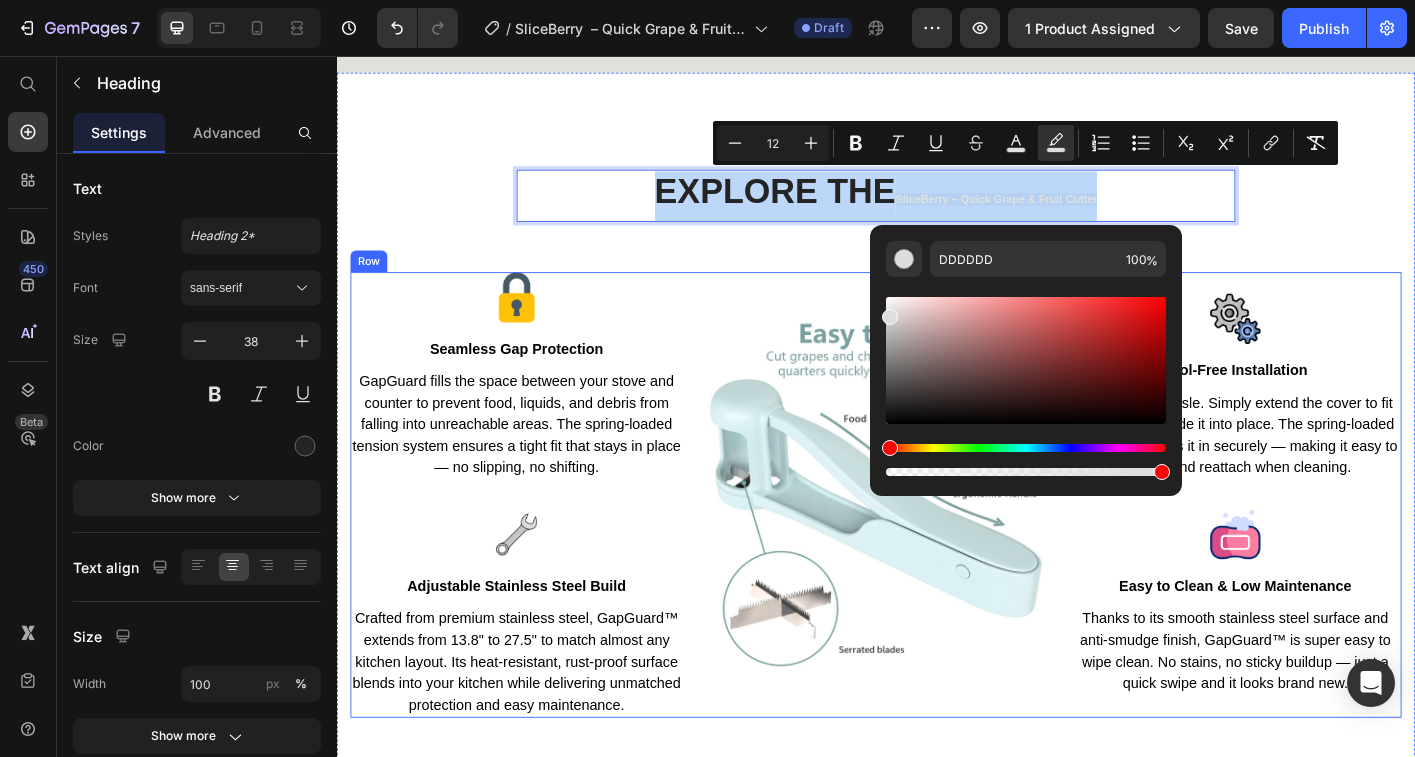 drag, startPoint x: 1225, startPoint y: 448, endPoint x: 919, endPoint y: 300, distance: 339.91174 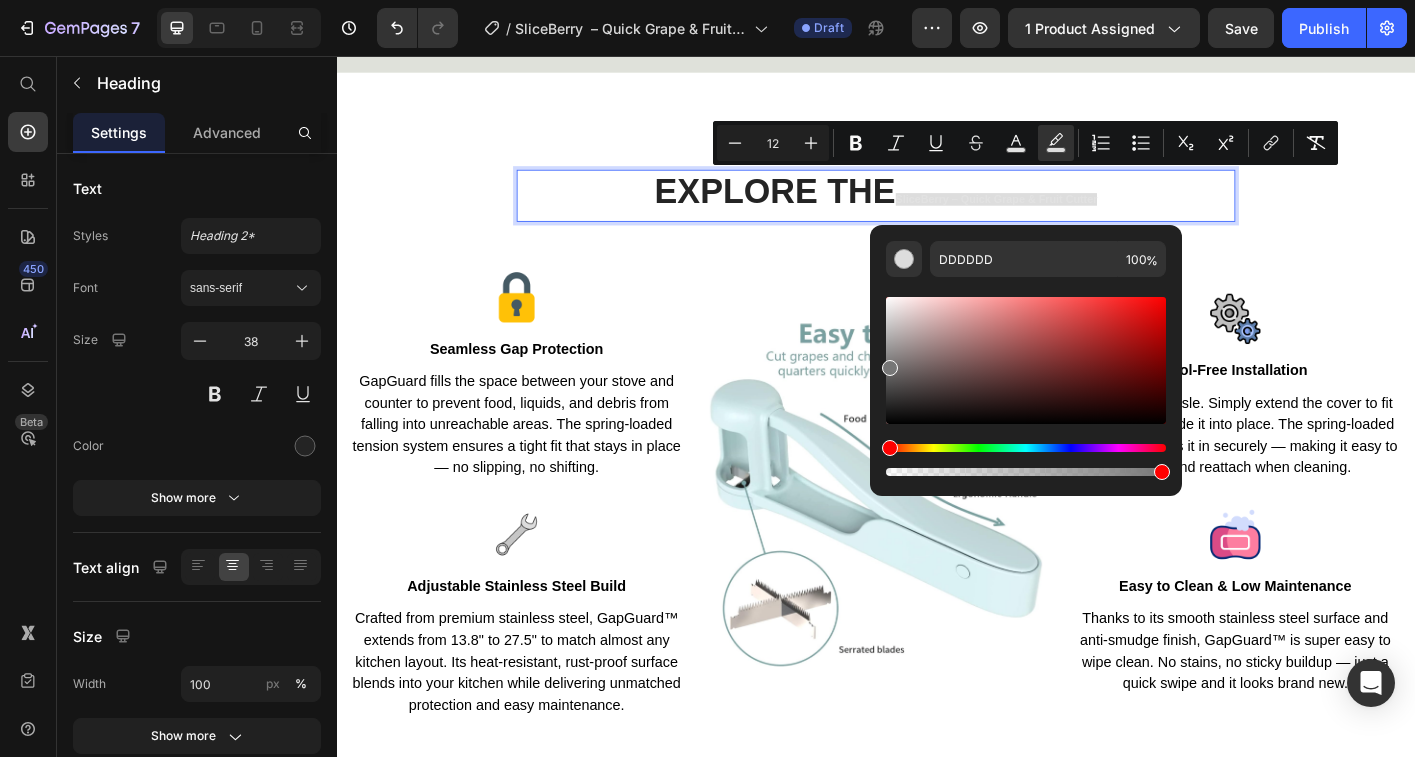 drag, startPoint x: 887, startPoint y: 364, endPoint x: 884, endPoint y: 461, distance: 97.04638 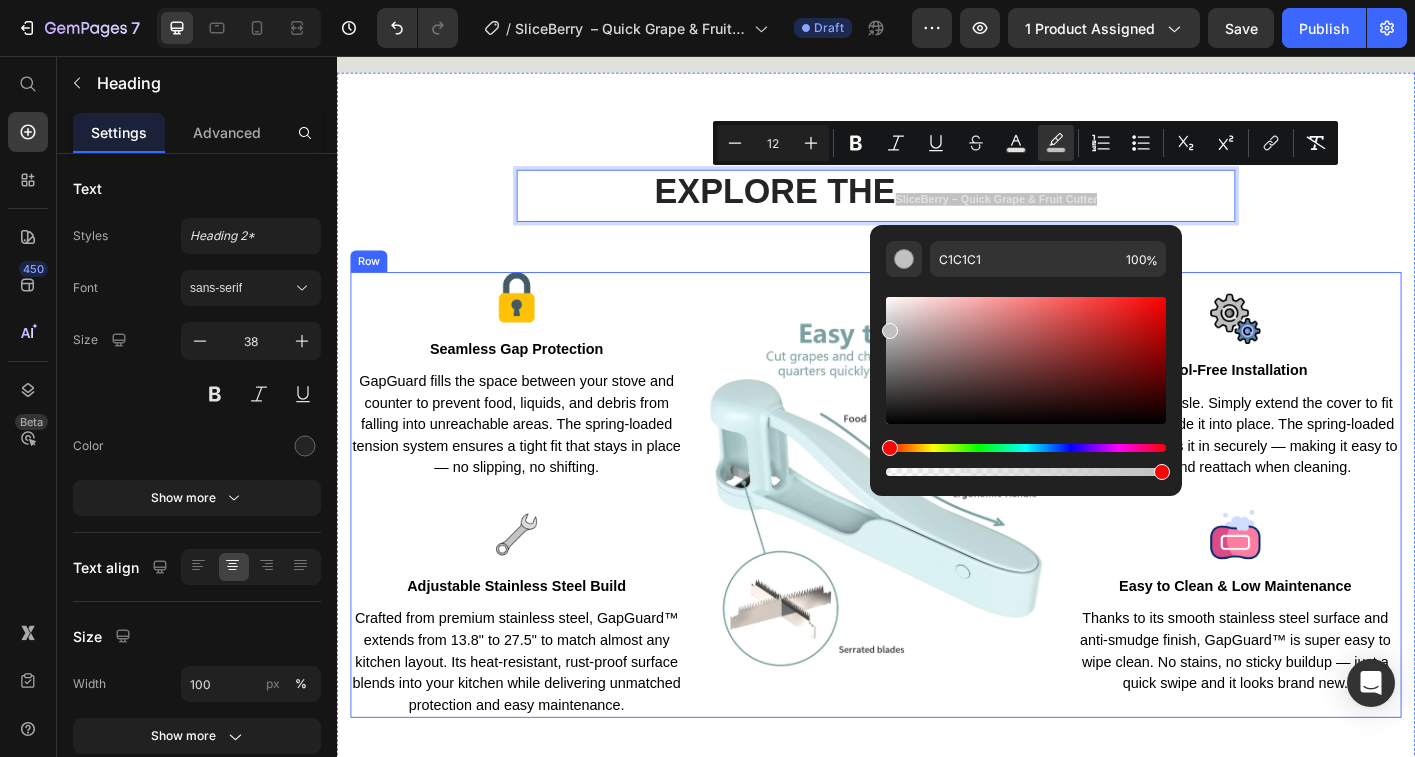 drag, startPoint x: 1227, startPoint y: 478, endPoint x: 916, endPoint y: 311, distance: 353.0014 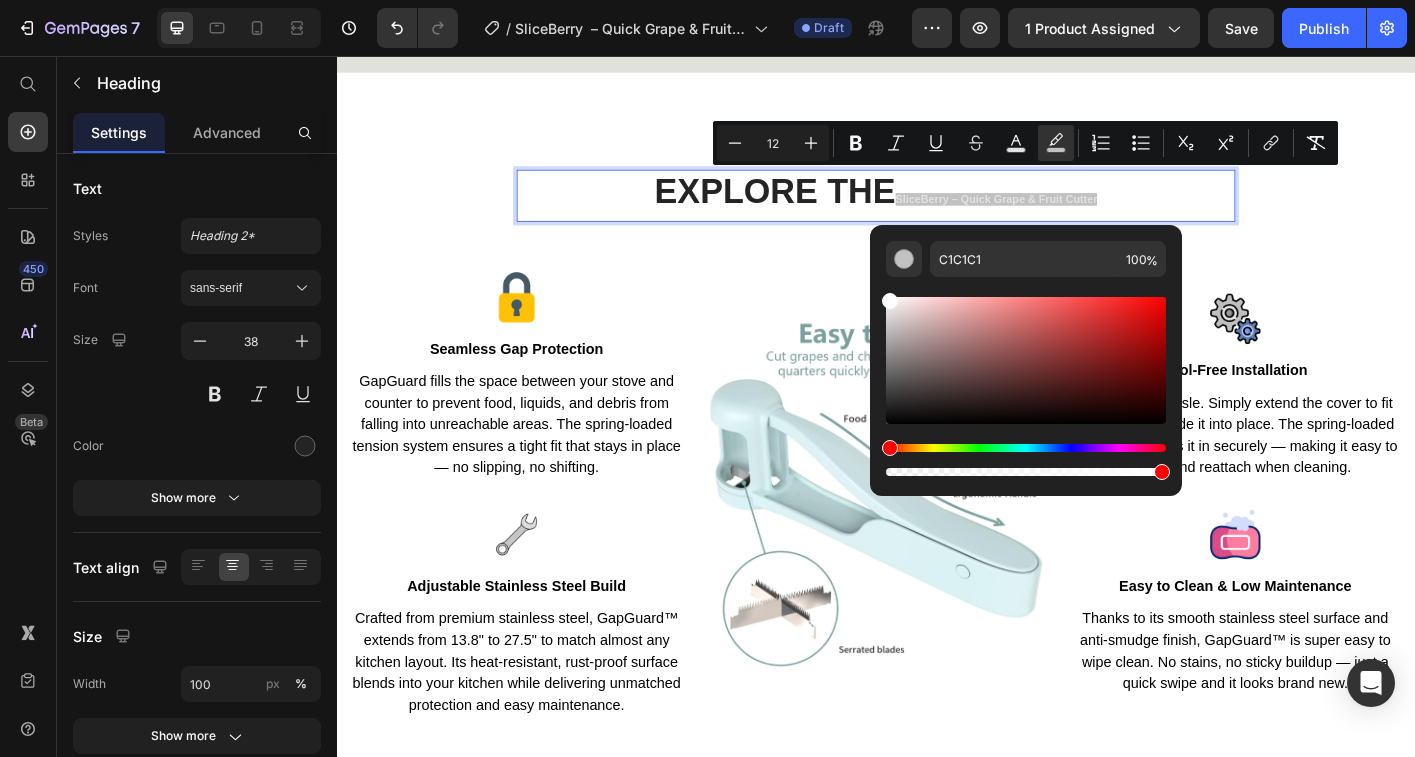 drag, startPoint x: 888, startPoint y: 336, endPoint x: 880, endPoint y: 290, distance: 46.69047 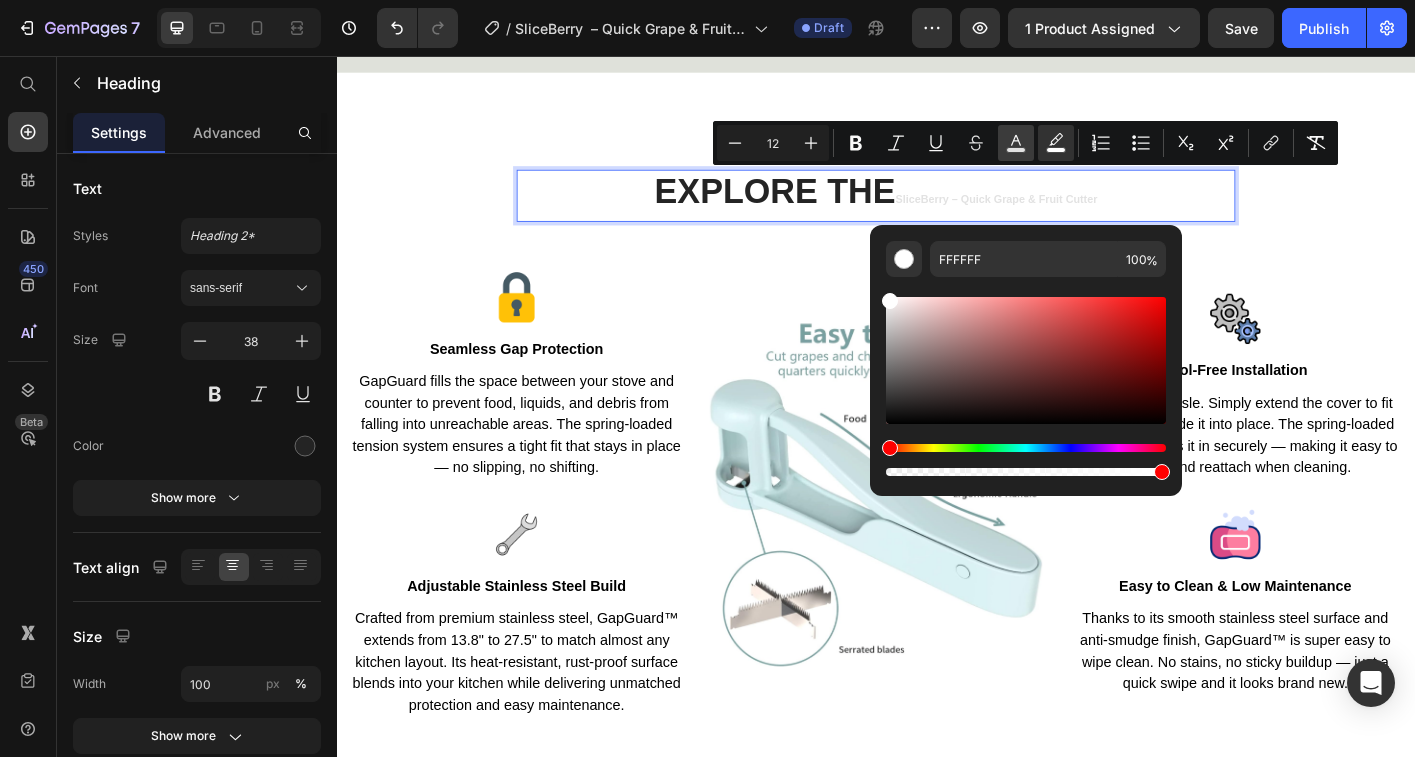 click on "color" at bounding box center [1016, 143] 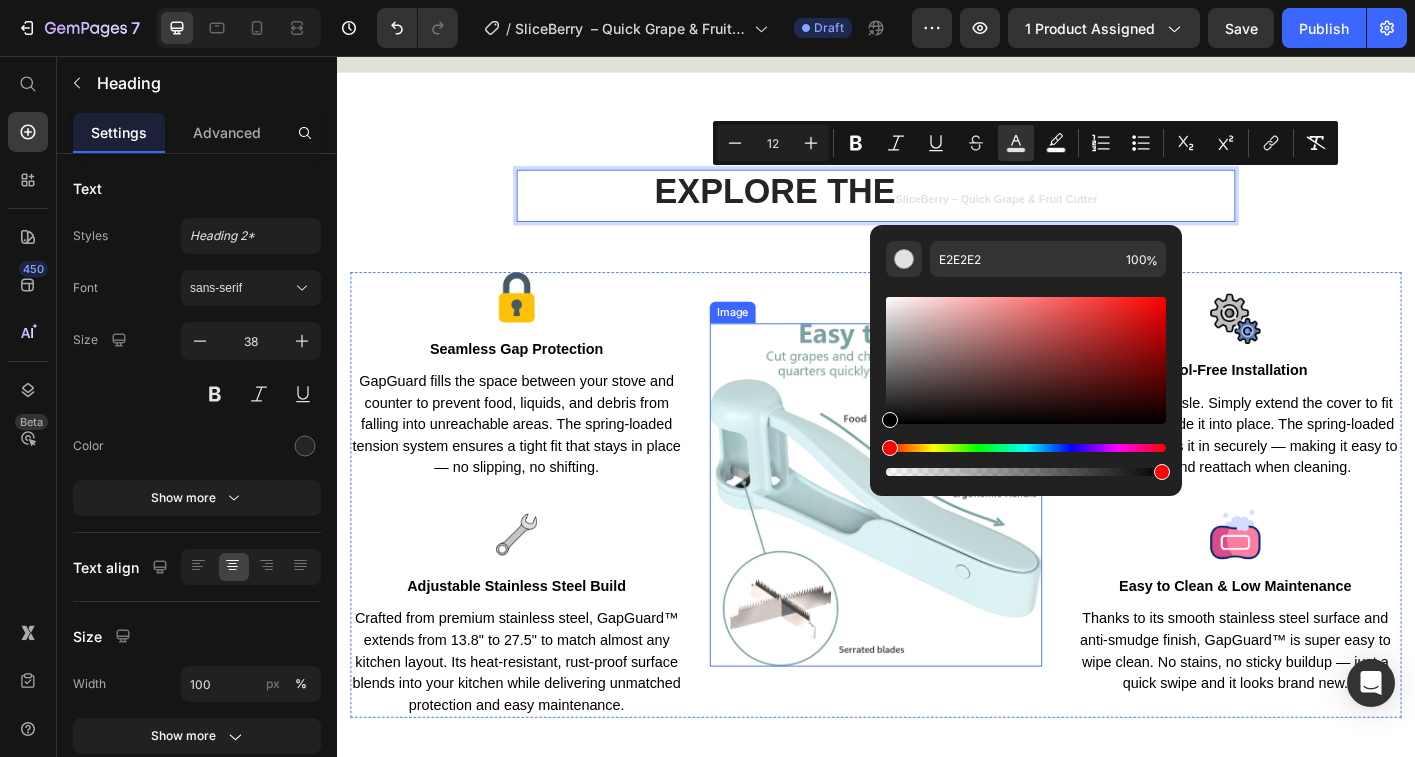 drag, startPoint x: 1225, startPoint y: 385, endPoint x: 1211, endPoint y: 508, distance: 123.79418 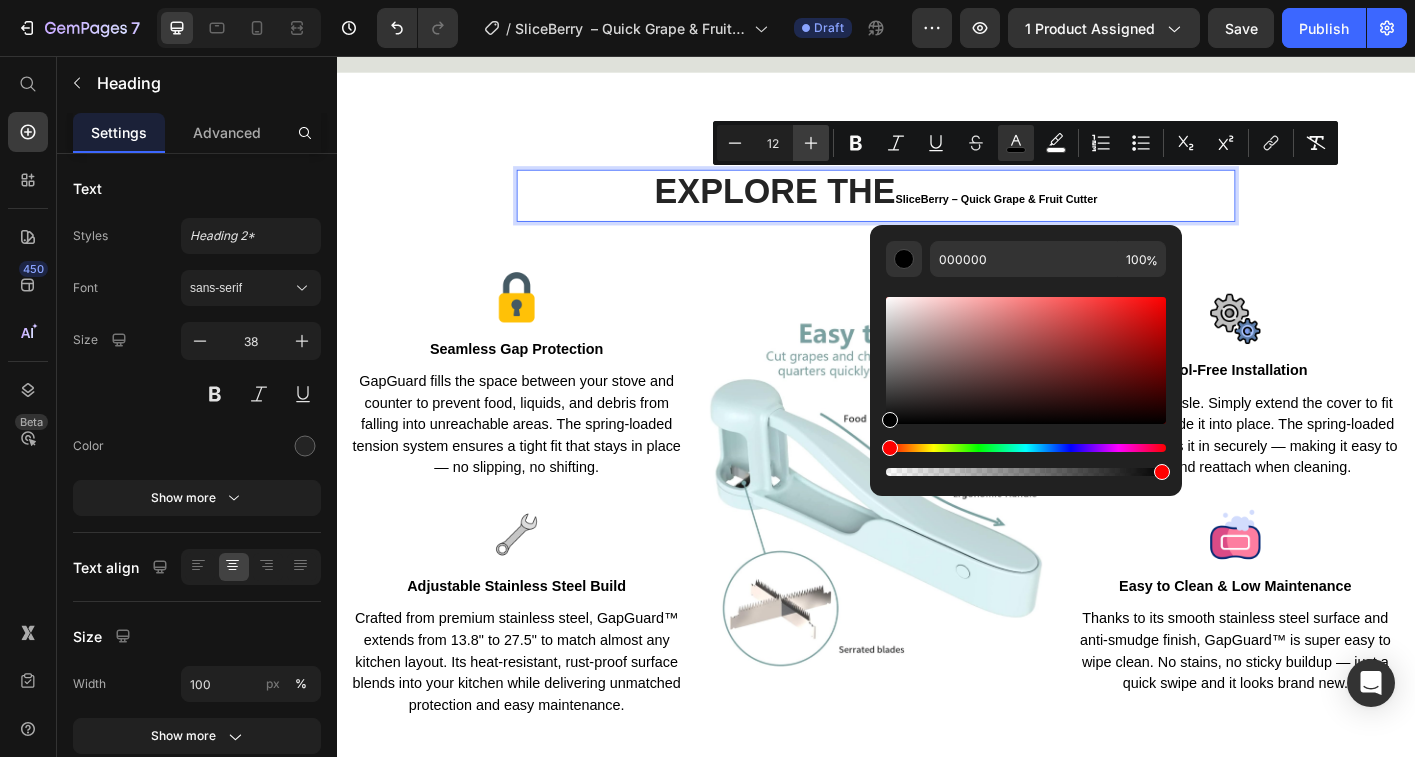 click 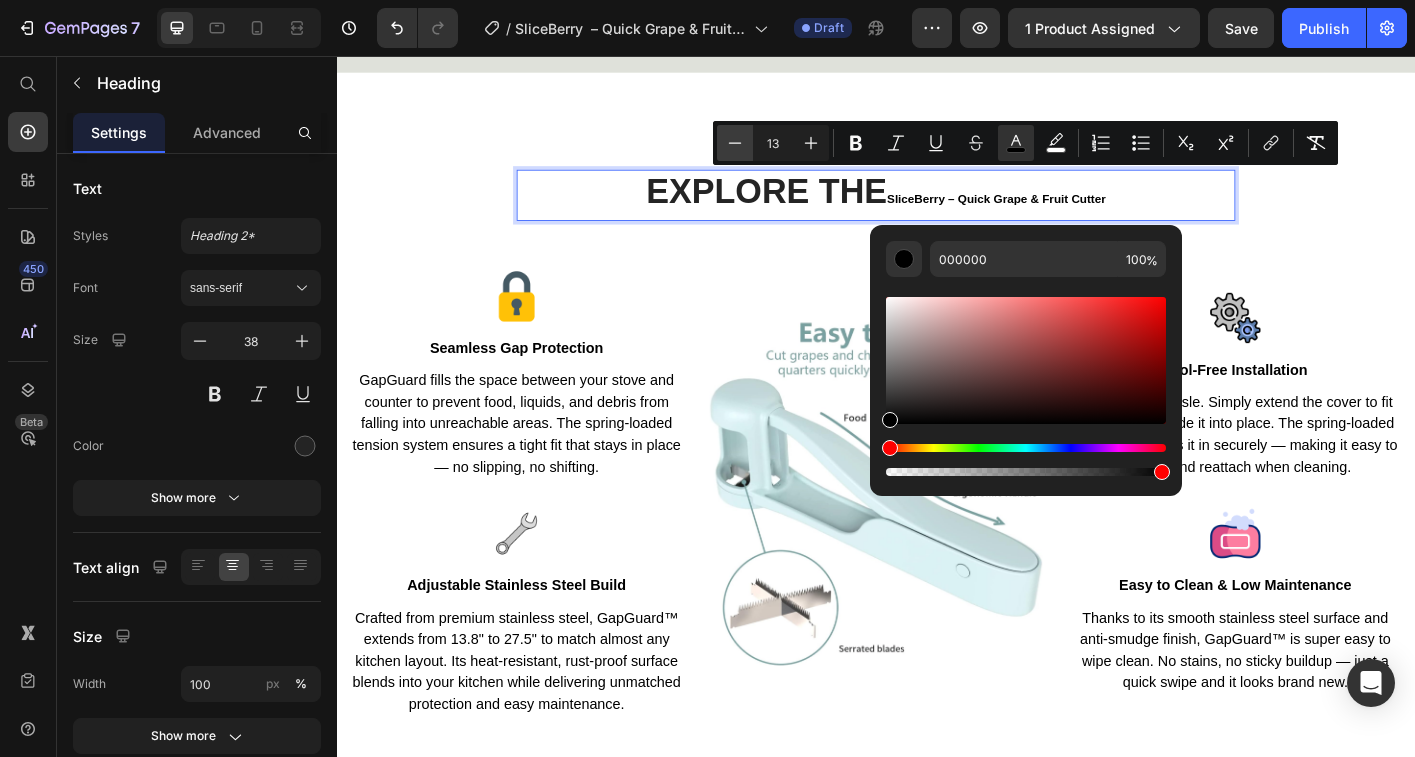 click 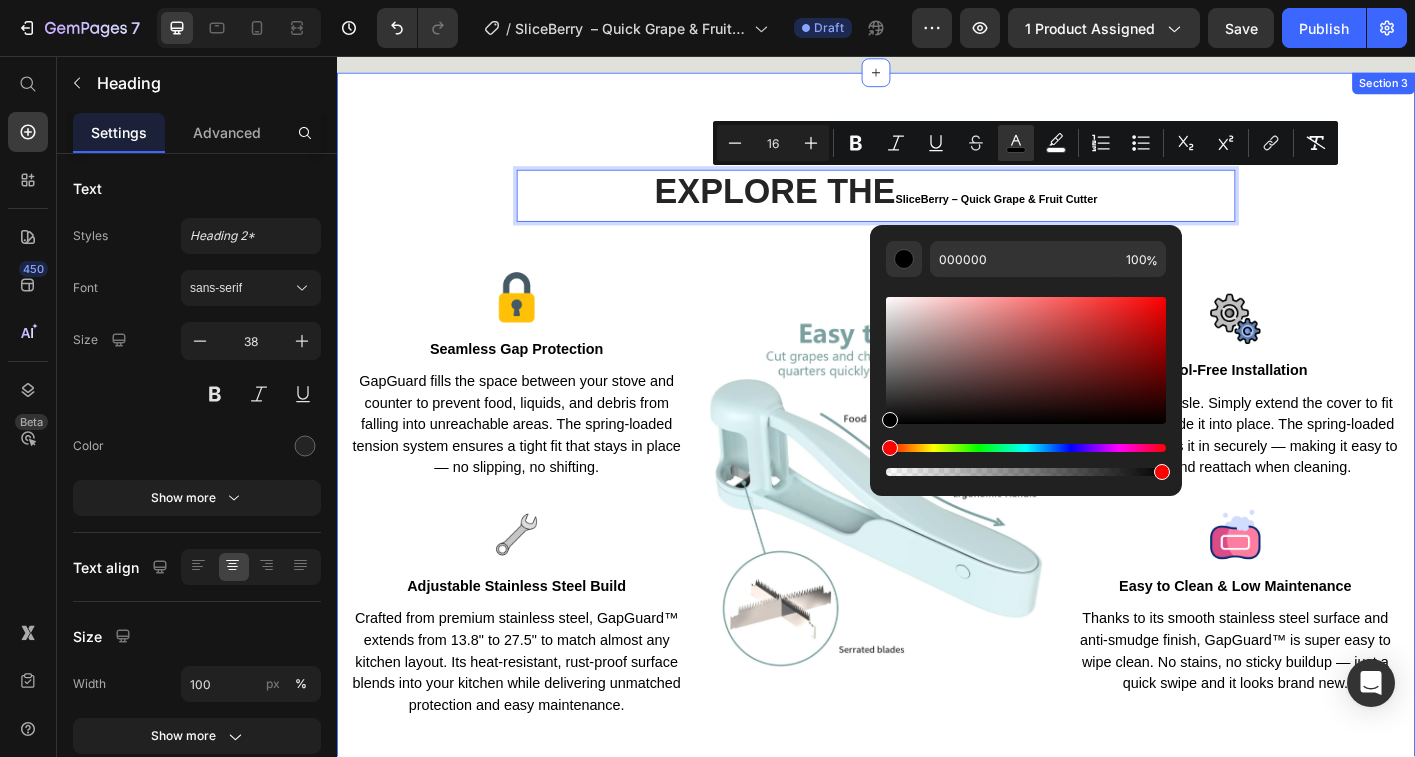 click on "A CLOSER LOOK Text block EXPLORE THE  SliceBerry – Quick Grape & Fruit Cutter Heading   56 Row Image Seamless Gap Protection Text block GapGuard fills the space between your stove and counter to prevent food, liquids, and debris from falling into unreachable areas. The spring-loaded tension system ensures a tight fit that stays in place — no slipping, no shifting. Text block Row Image Adjustable Stainless Steel Build Text block Crafted from premium stainless steel, GapGuard™ extends from 13.8" to 27.5" to match almost any kitchen layout. Its heat-resistant, rust-proof surface blends into your kitchen while delivering unmatched protection and easy maintenance. Text block Row Image Image Tool-Free Installation Text block No tools, no hassle. Simply extend the cover to fit your gap and slide it into place. The spring-loaded mechanism locks it in securely — making it easy to remove and reattach when cleaning. Text block Row Image Easy to Clean & Low Maintenance Text block Text block Row Row Section 3" at bounding box center [937, 470] 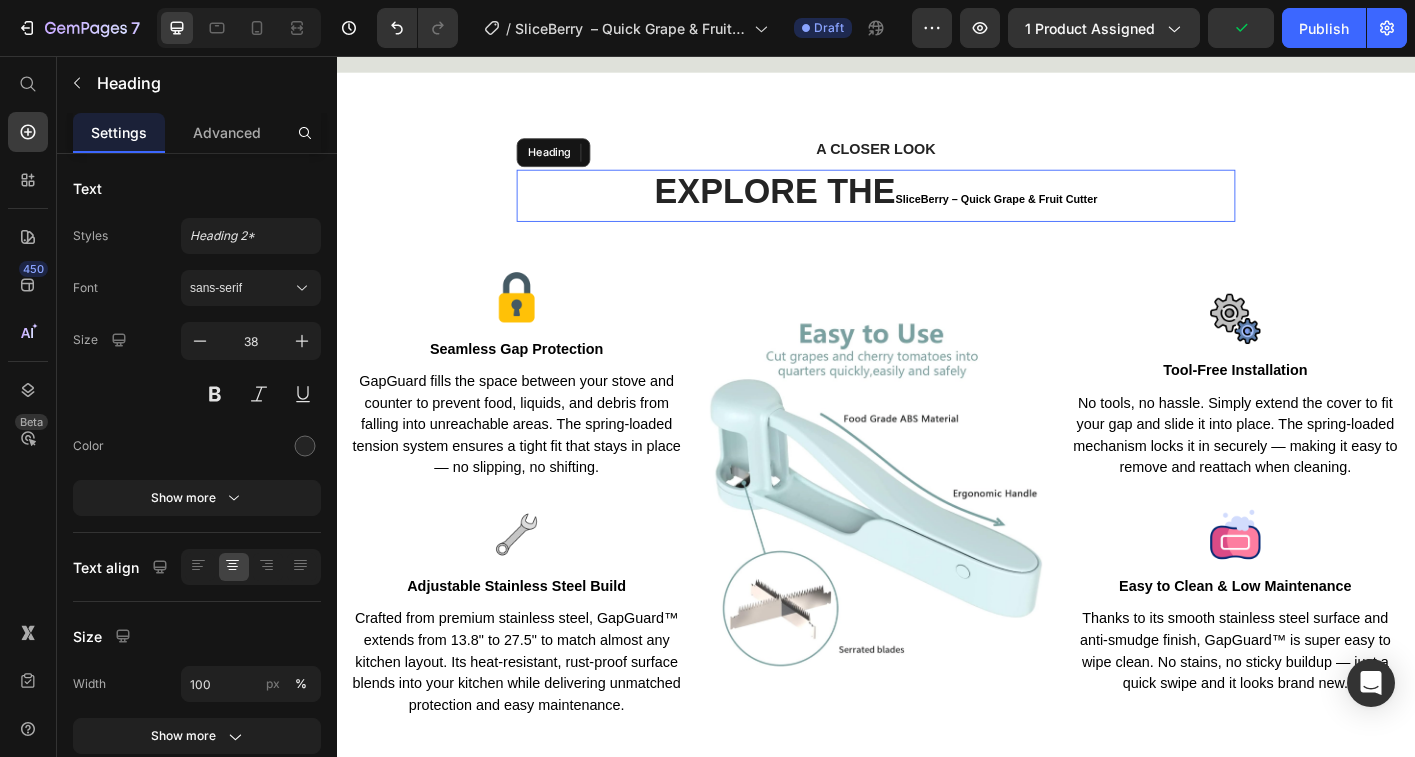 click on "EXPLORE THE  SliceBerry – Quick Grape & Fruit Cutter" at bounding box center (937, 212) 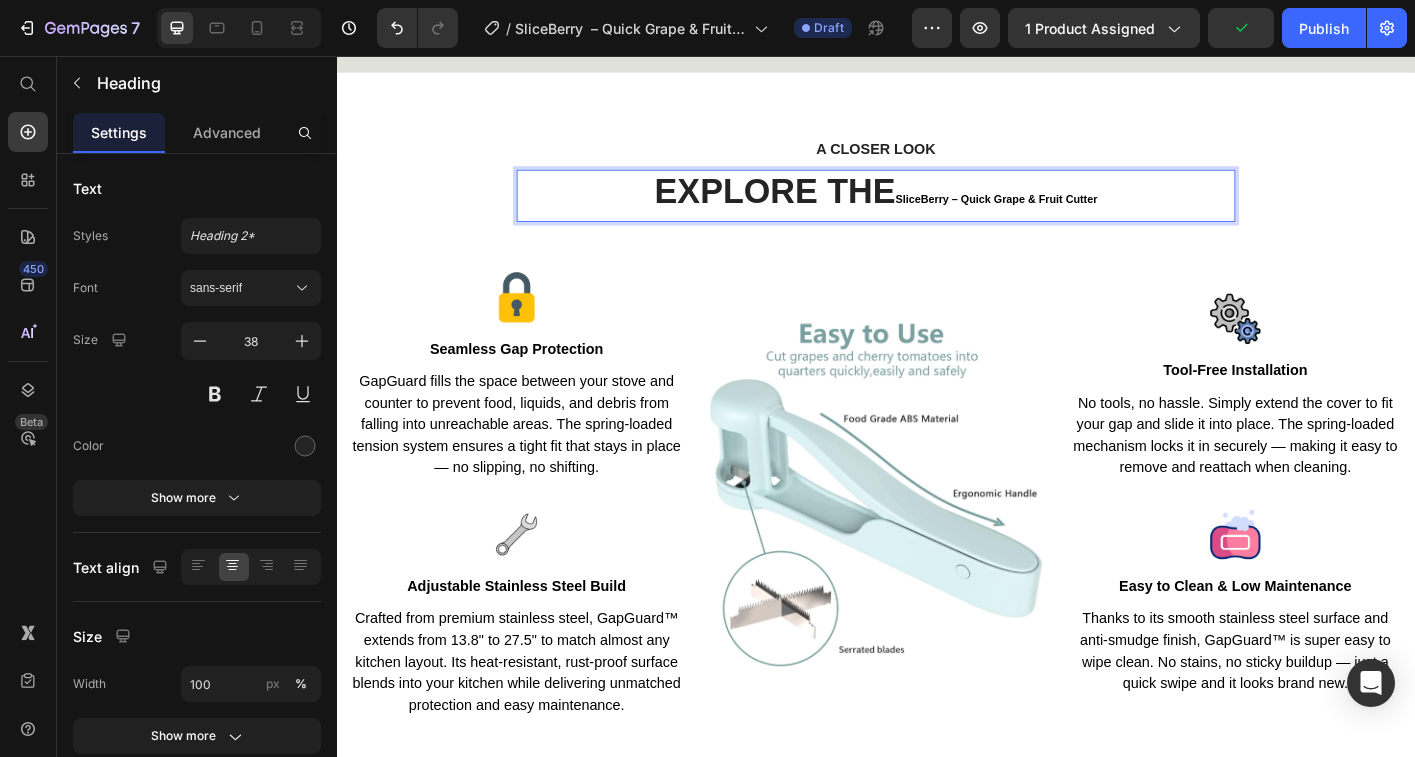 click on "EXPLORE THE  SliceBerry – Quick Grape & Fruit Cutter" at bounding box center (937, 212) 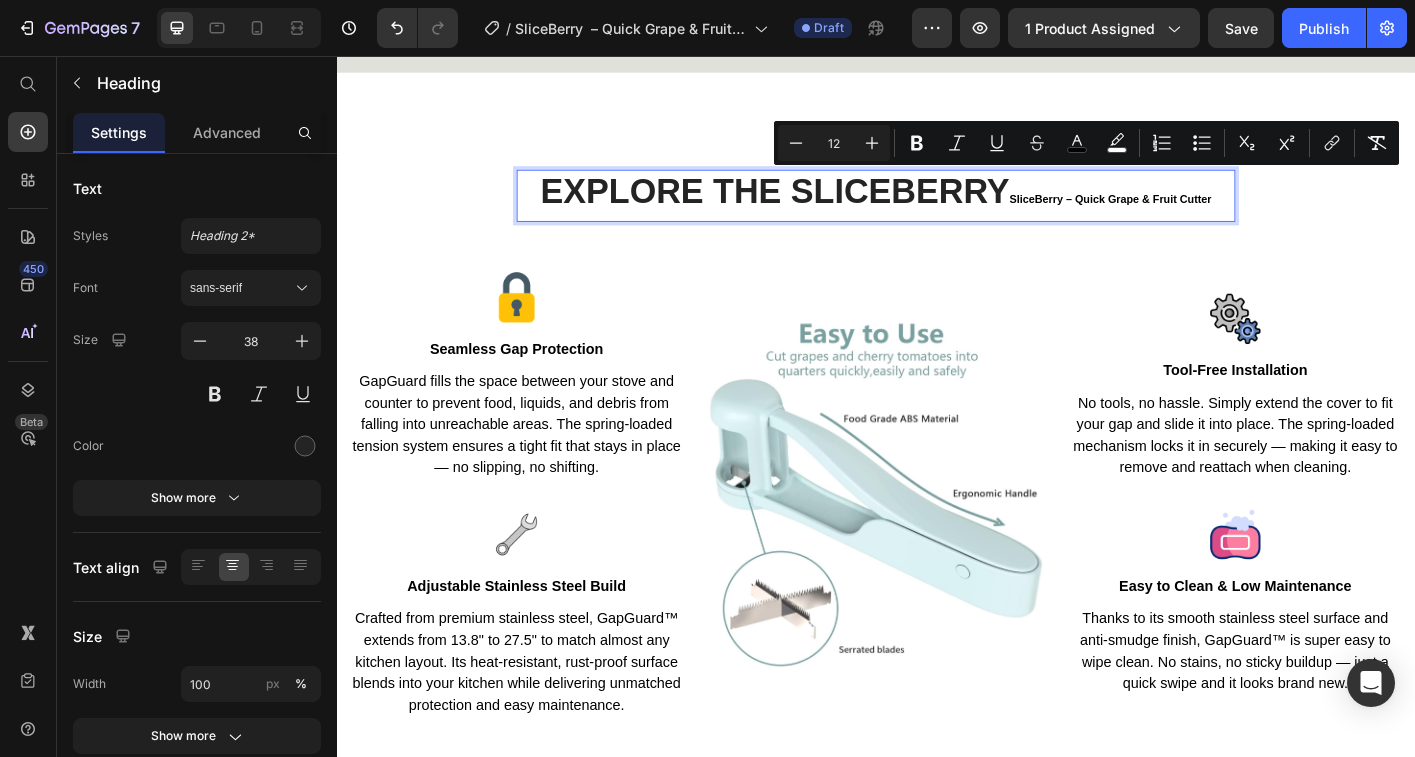 drag, startPoint x: 1094, startPoint y: 211, endPoint x: 1305, endPoint y: 208, distance: 211.02133 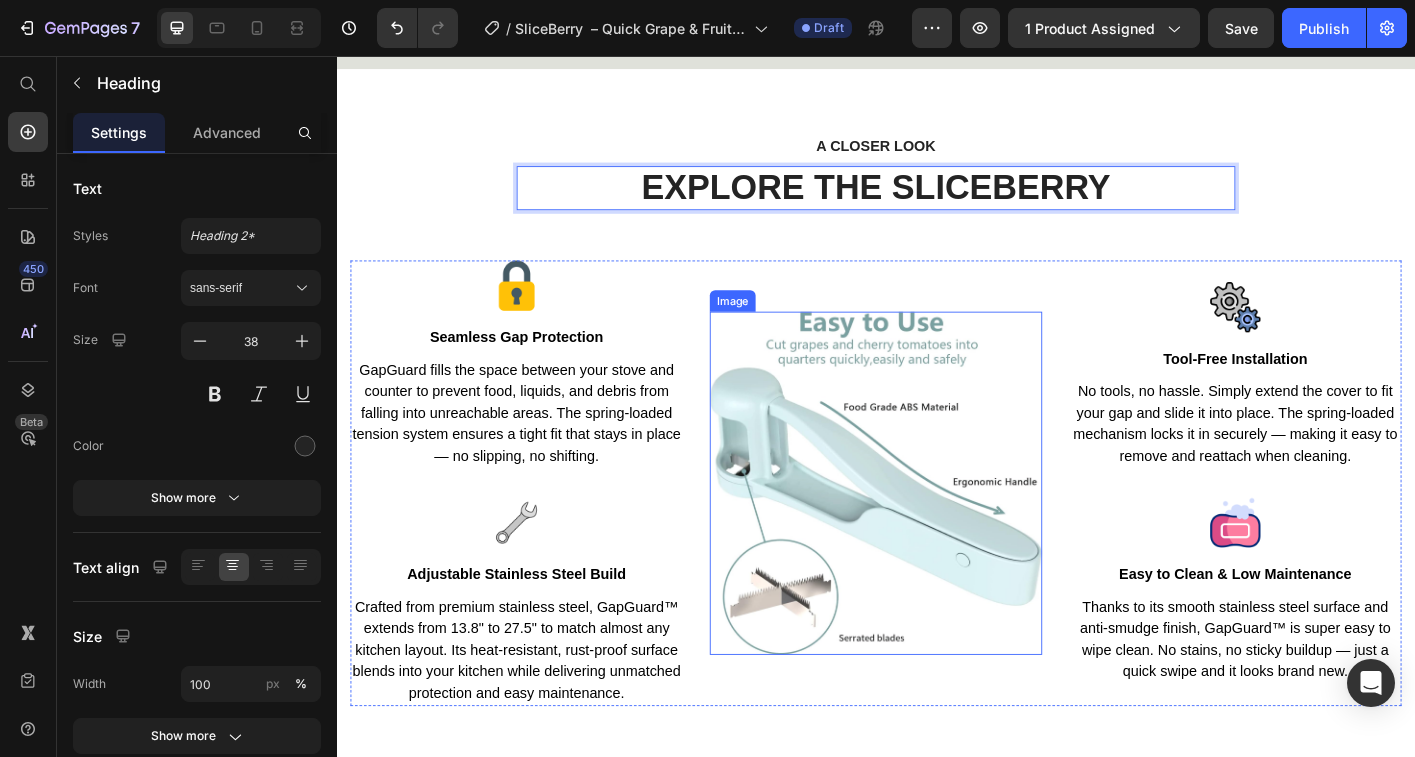 scroll, scrollTop: 4539, scrollLeft: 0, axis: vertical 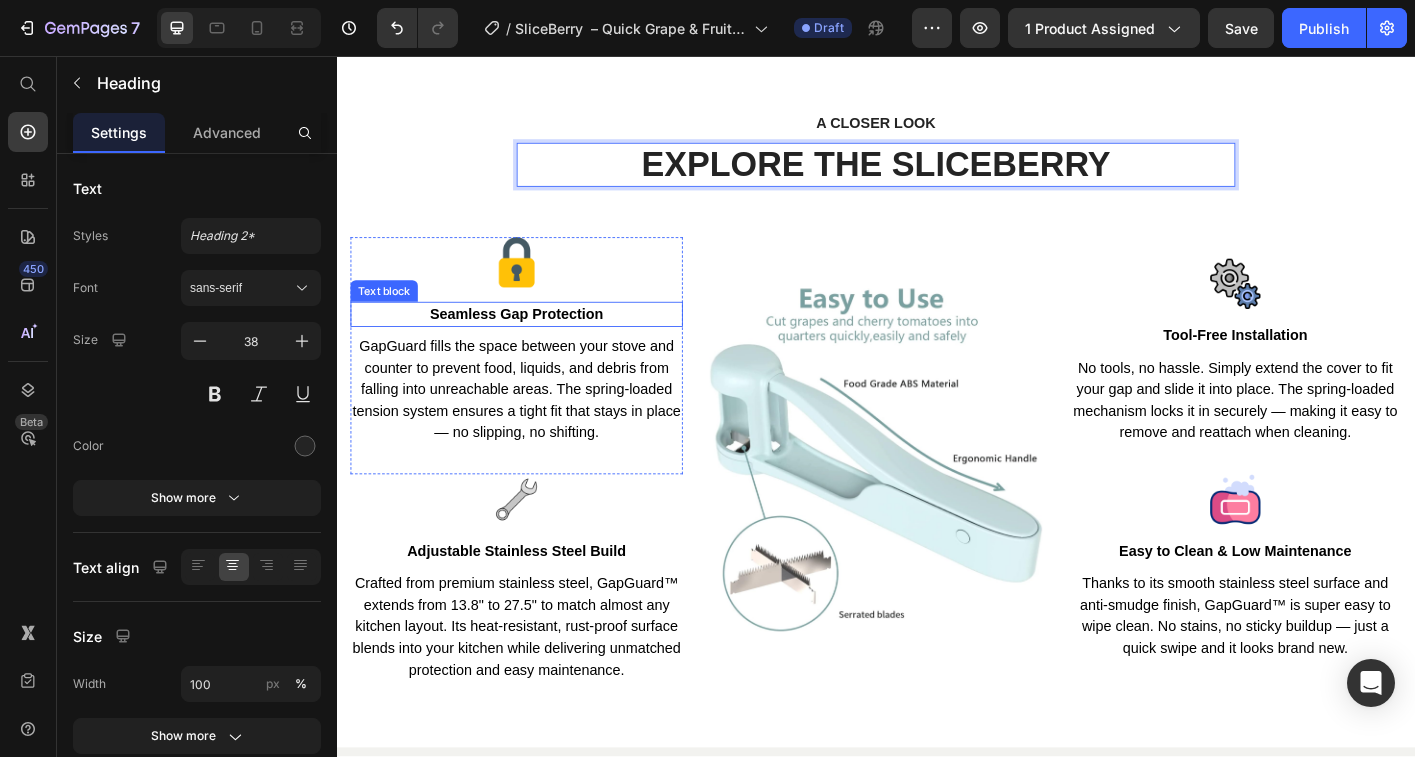 click on "Seamless Gap Protection" at bounding box center [537, 343] 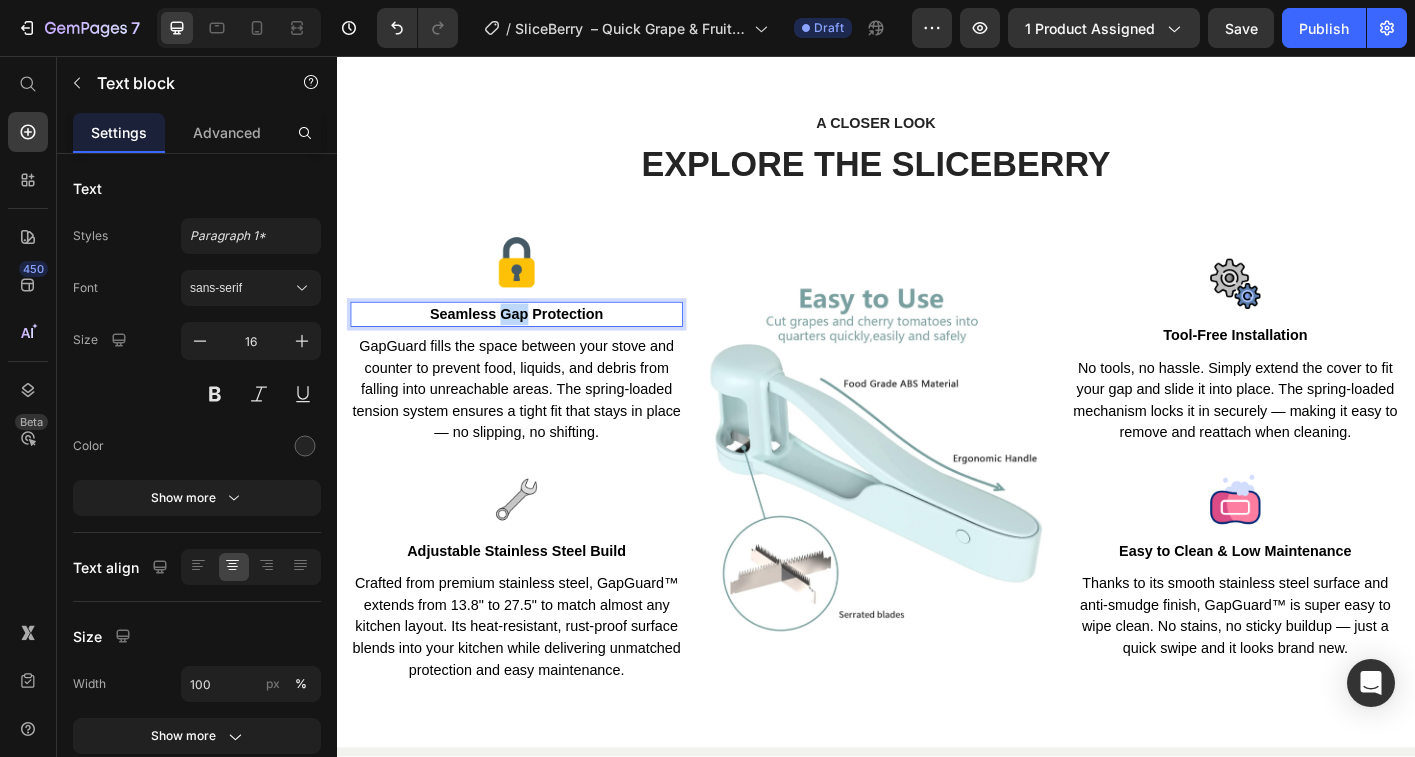 click on "Seamless Gap Protection" at bounding box center [537, 343] 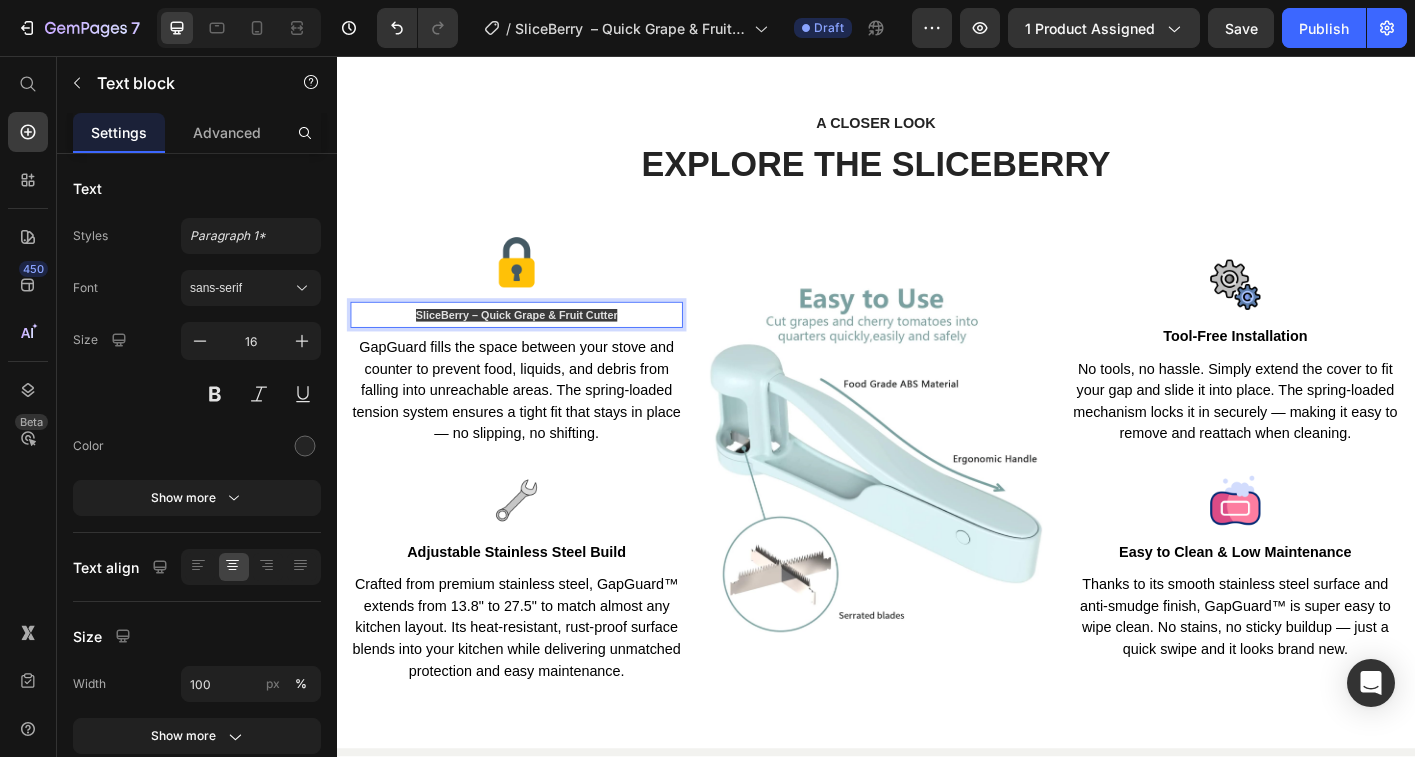 click on "SliceBerry – Quick Grape & Fruit Cutter" at bounding box center (537, 345) 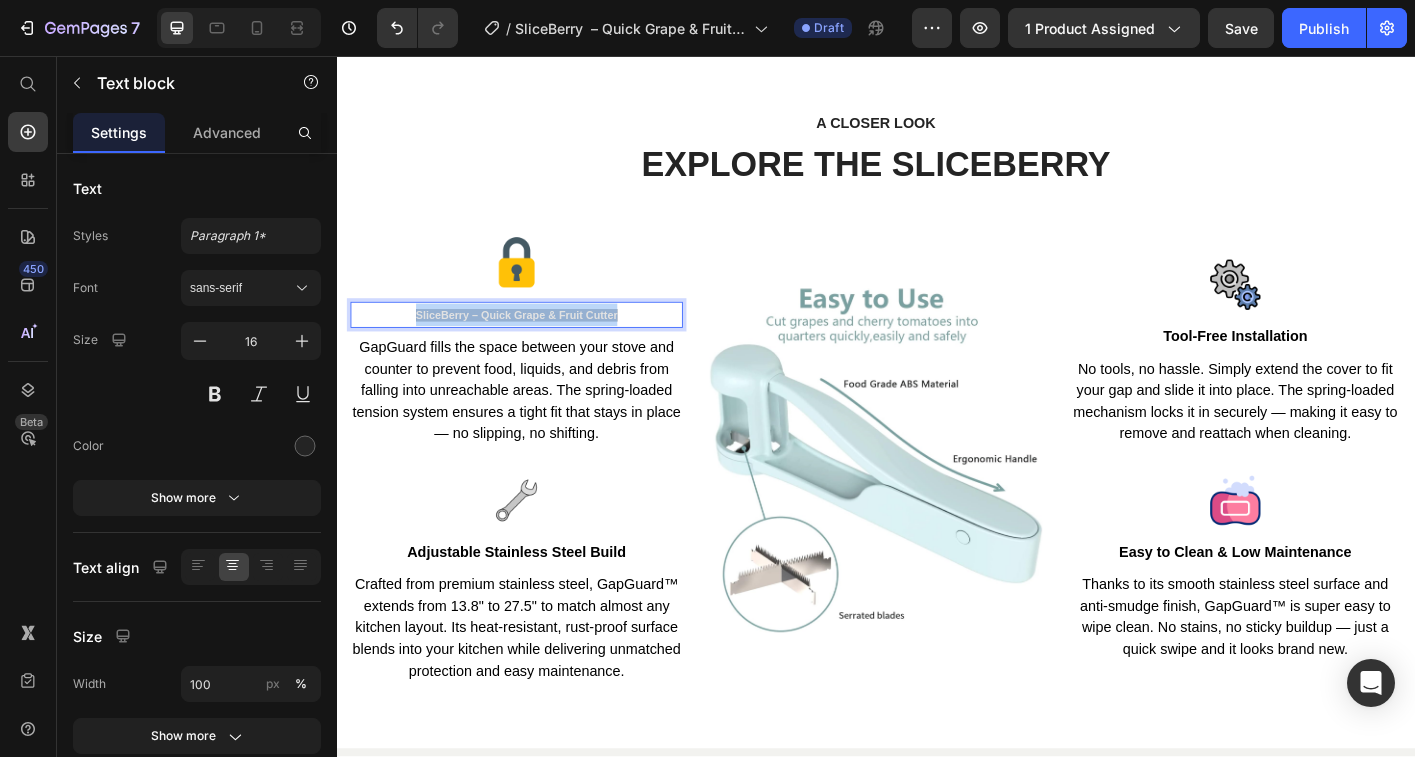 click on "SliceBerry – Quick Grape & Fruit Cutter" at bounding box center (537, 345) 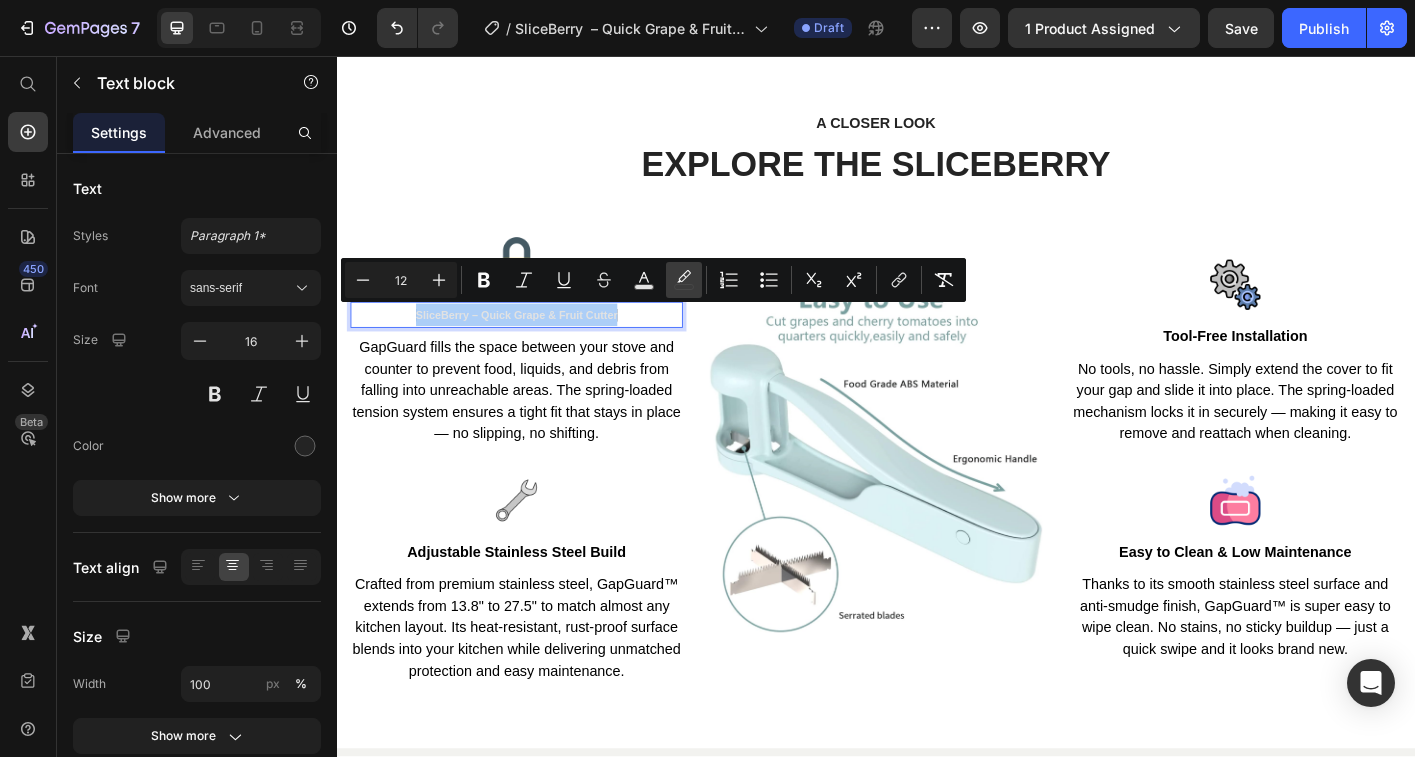 click 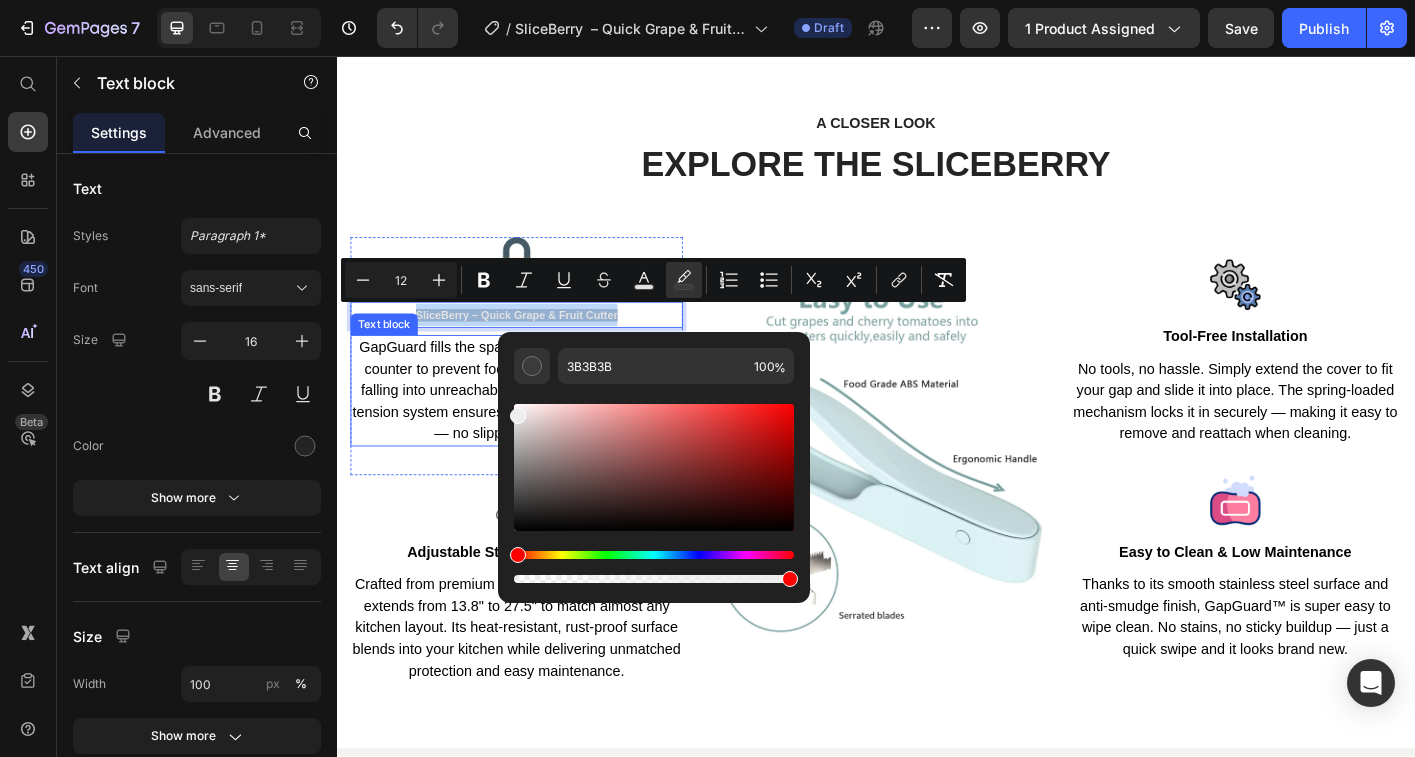 drag, startPoint x: 851, startPoint y: 565, endPoint x: 507, endPoint y: 400, distance: 381.52457 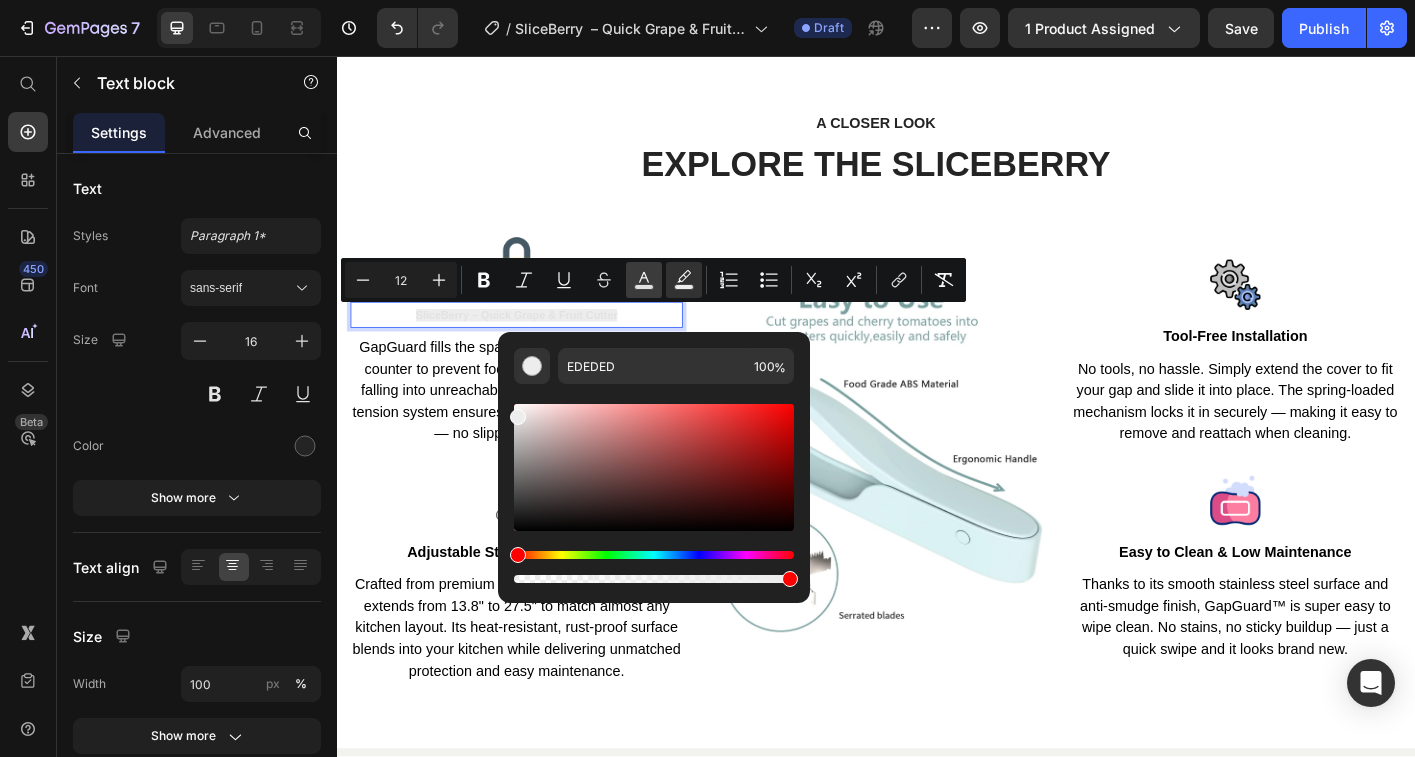 click 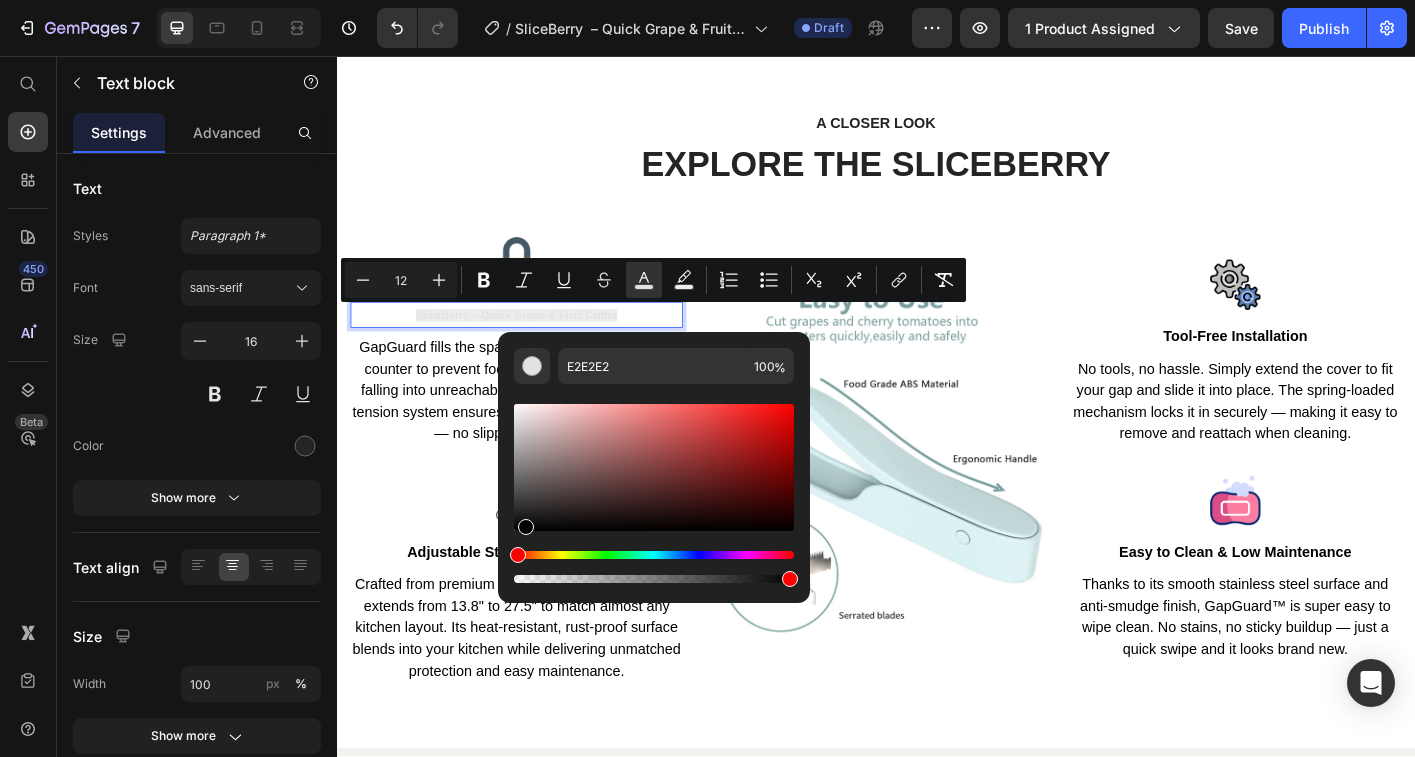 drag, startPoint x: 517, startPoint y: 430, endPoint x: 522, endPoint y: 580, distance: 150.08331 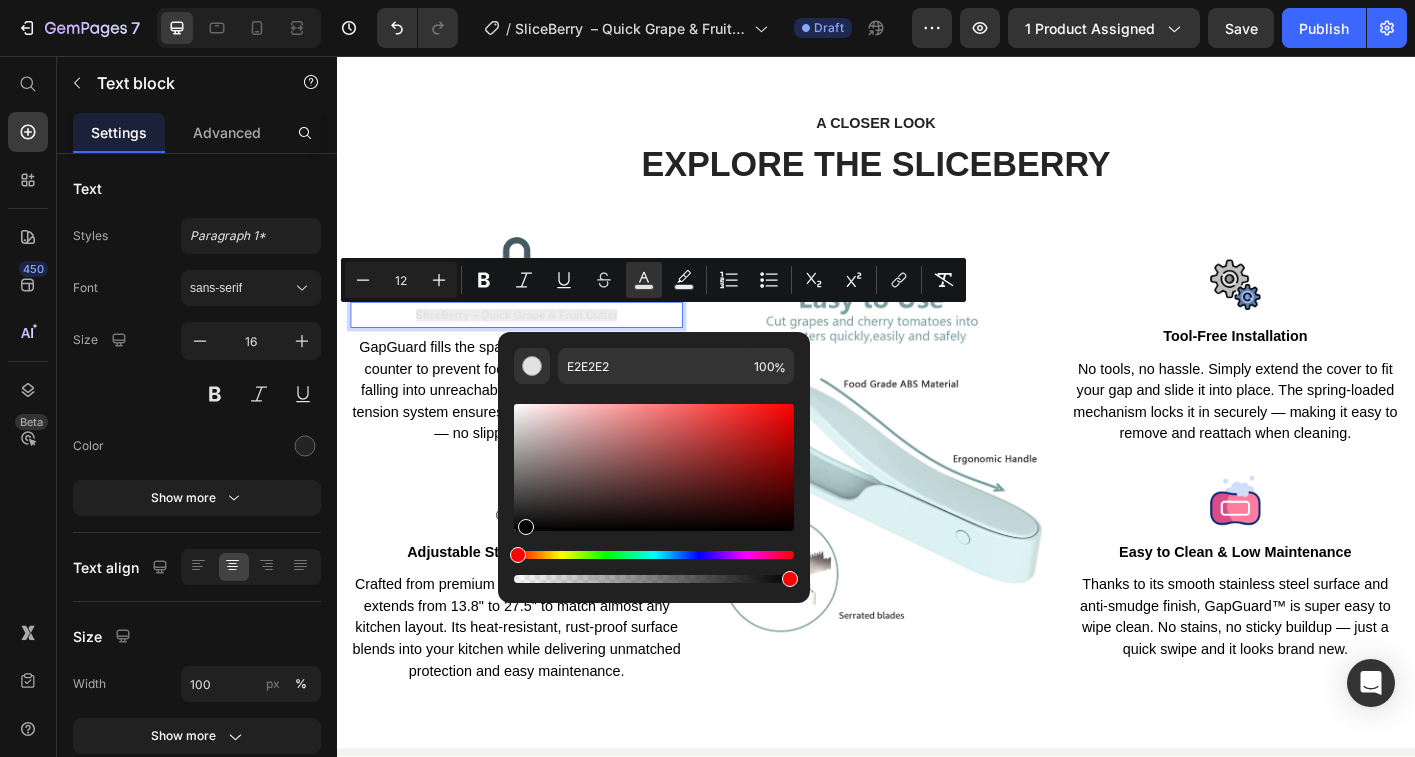 type on "000000" 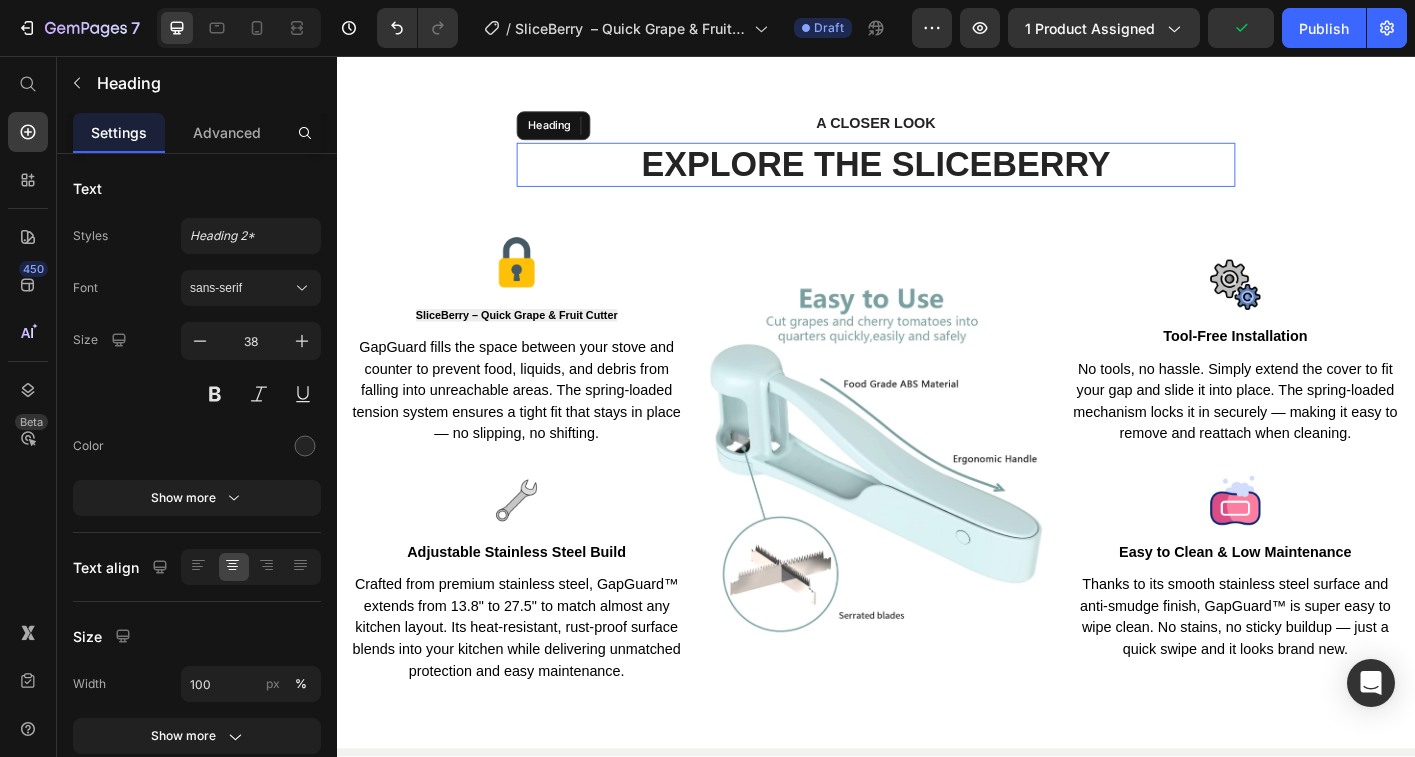 click on "EXPLORE THE SLICEBERRY" at bounding box center [937, 178] 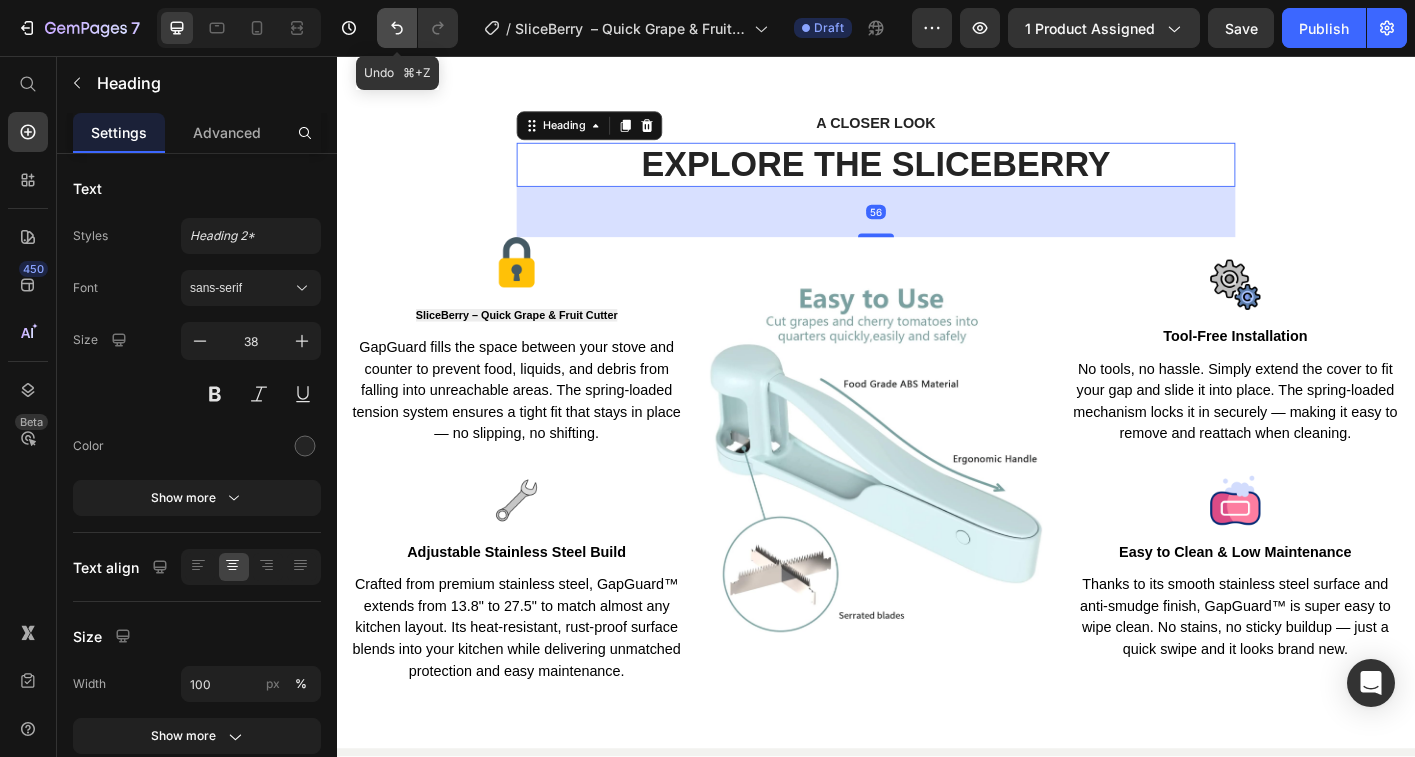 click 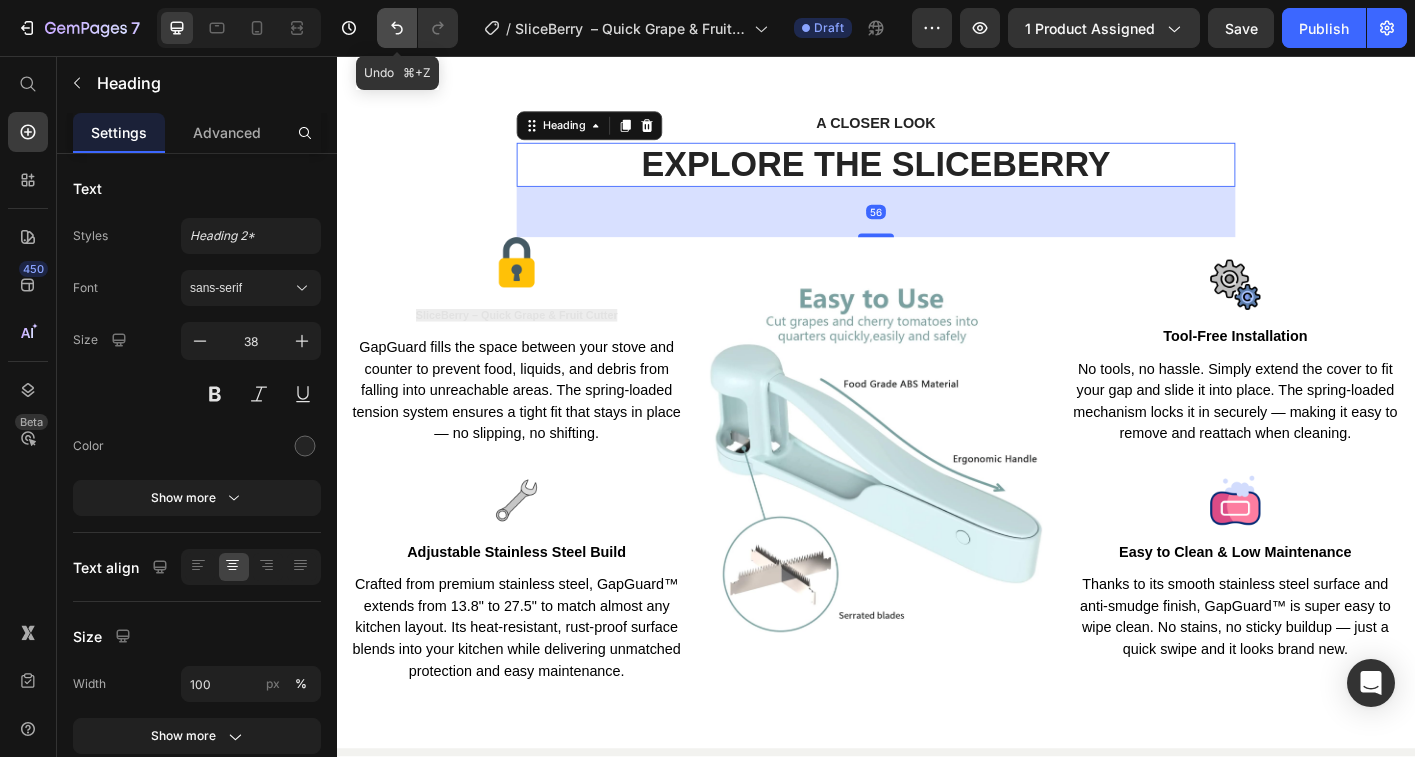 click 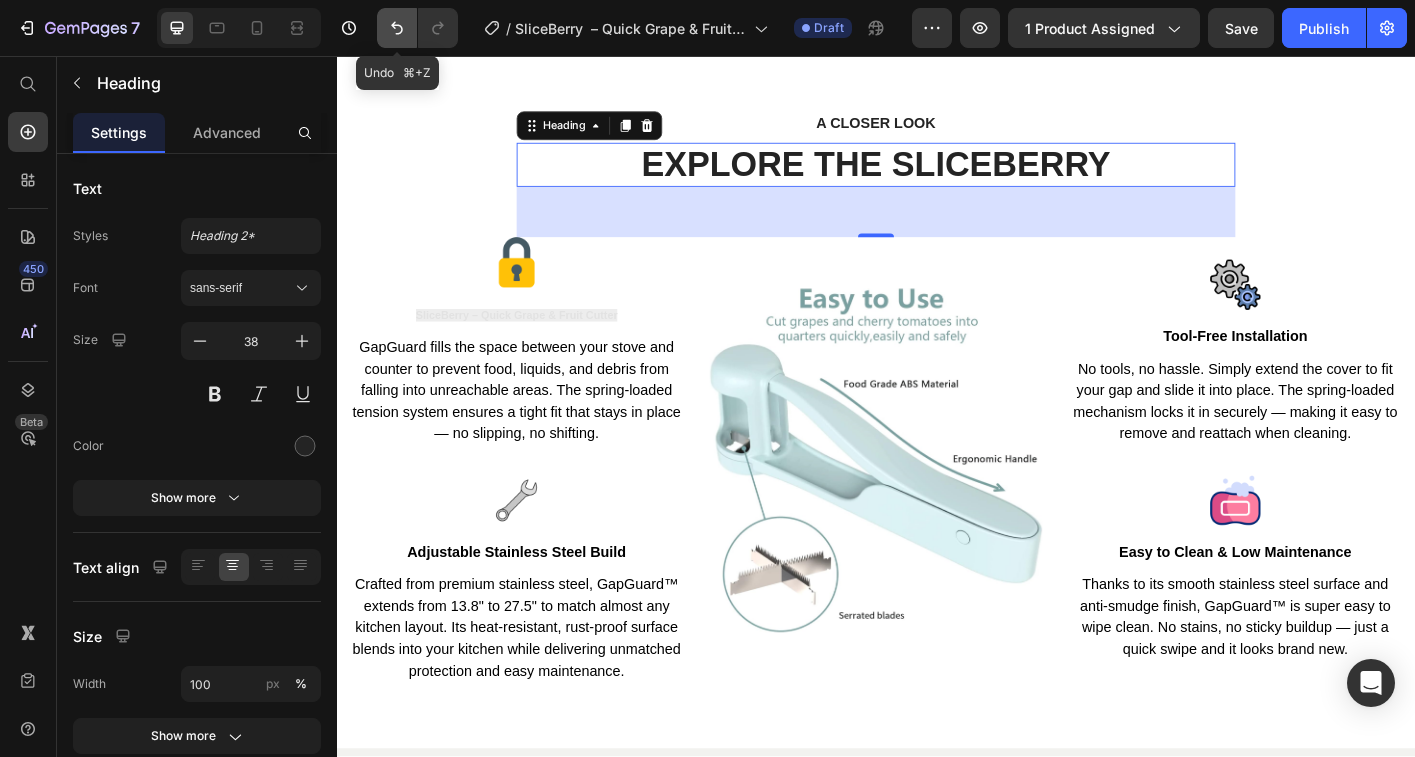 click 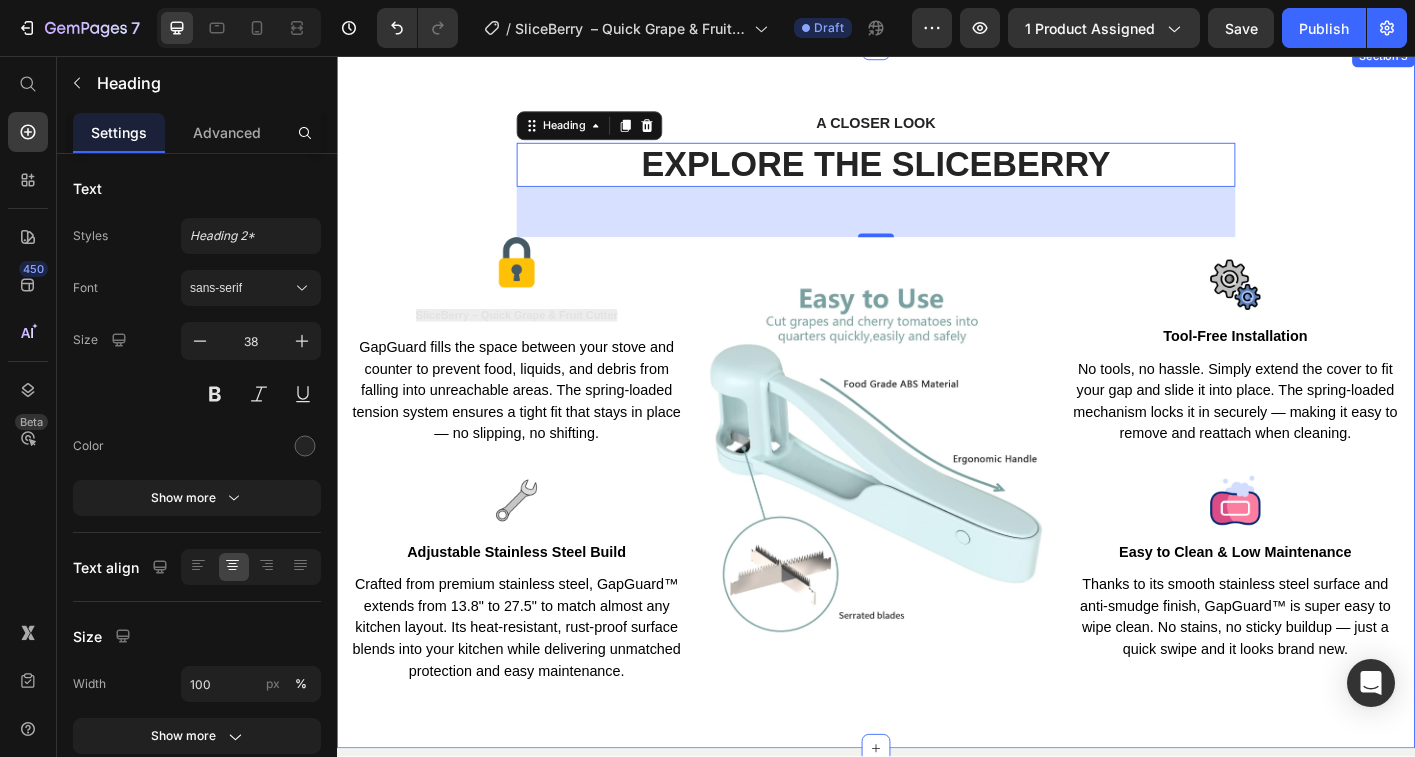 click on "A CLOSER LOOK Text block EXPLORE THE SLICEBERRY Heading   56 Row Image SliceBerry – Quick Grape & Fruit Cutter Text block GapGuard fills the space between your stove and counter to prevent food, liquids, and debris from falling into unreachable areas. The spring-loaded tension system ensures a tight fit that stays in place — no slipping, no shifting. Text block Row Image Adjustable Stainless Steel Build Text block Crafted from premium stainless steel, GapGuard™ extends from 13.8" to 27.5" to match almost any kitchen layout. Its heat-resistant, rust-proof surface blends into your kitchen while delivering unmatched protection and easy maintenance. Text block Row Image Image Tool-Free Installation Text block No tools, no hassle. Simply extend the cover to fit your gap and slide it into place. The spring-loaded mechanism locks it in securely — making it easy to remove and reattach when cleaning. Text block Row Image Easy to Clean & Low Maintenance Text block Text block Row Row" at bounding box center [937, 436] 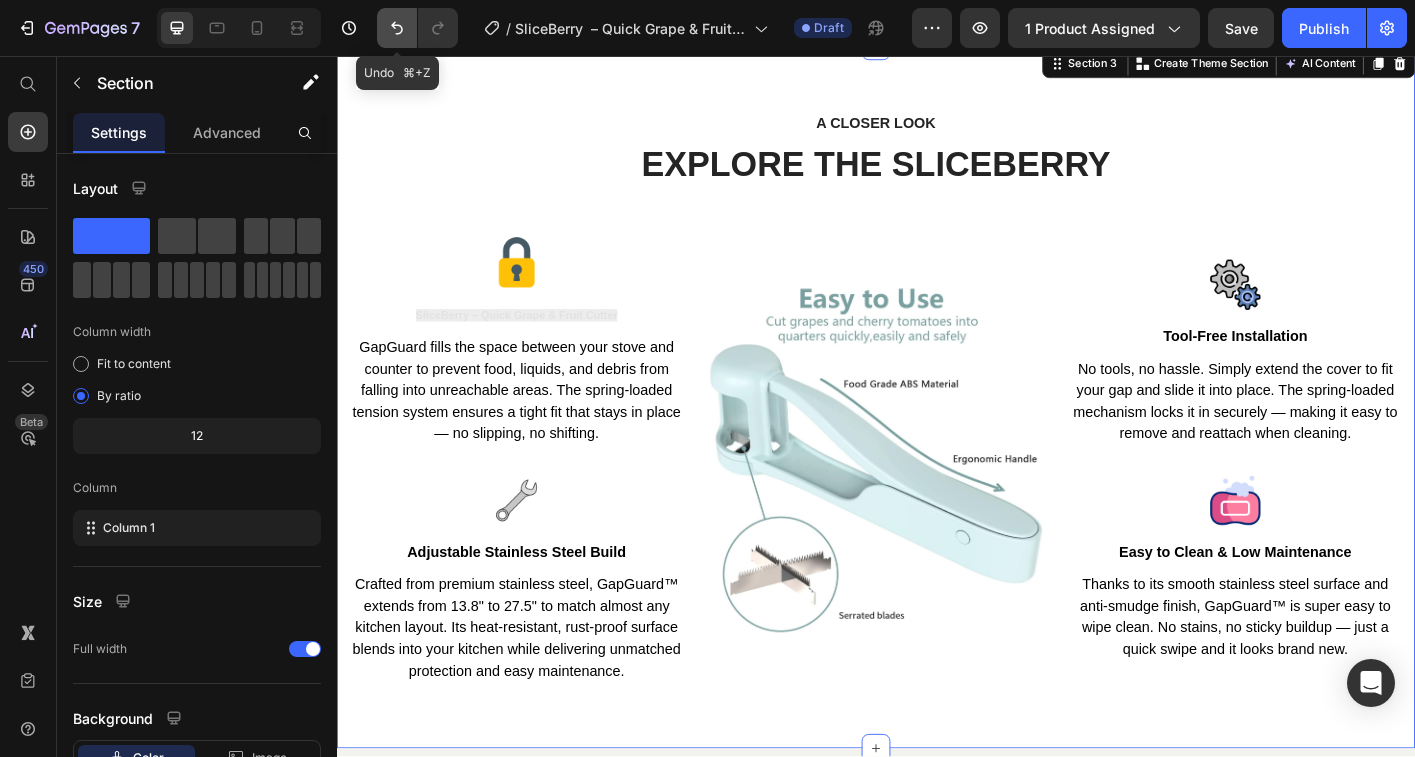 click 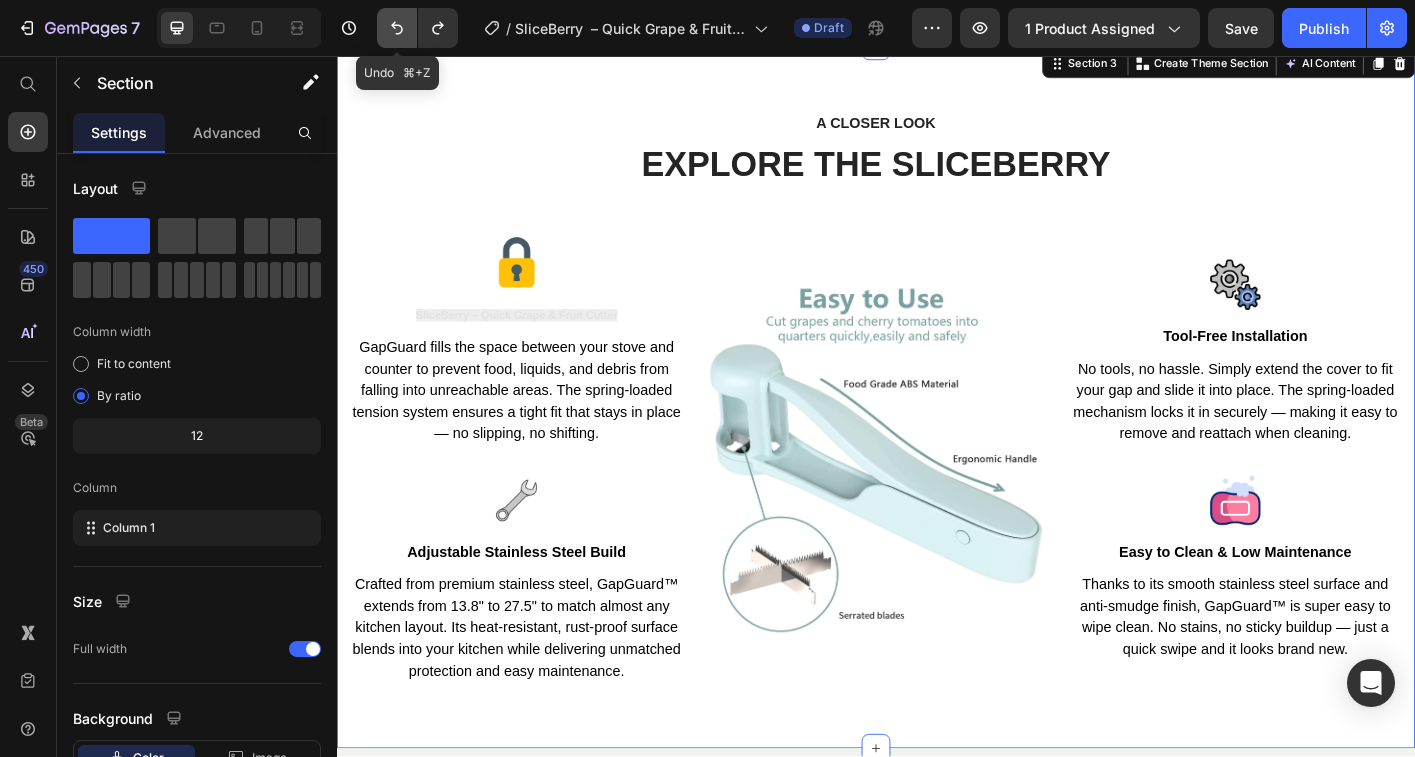 click 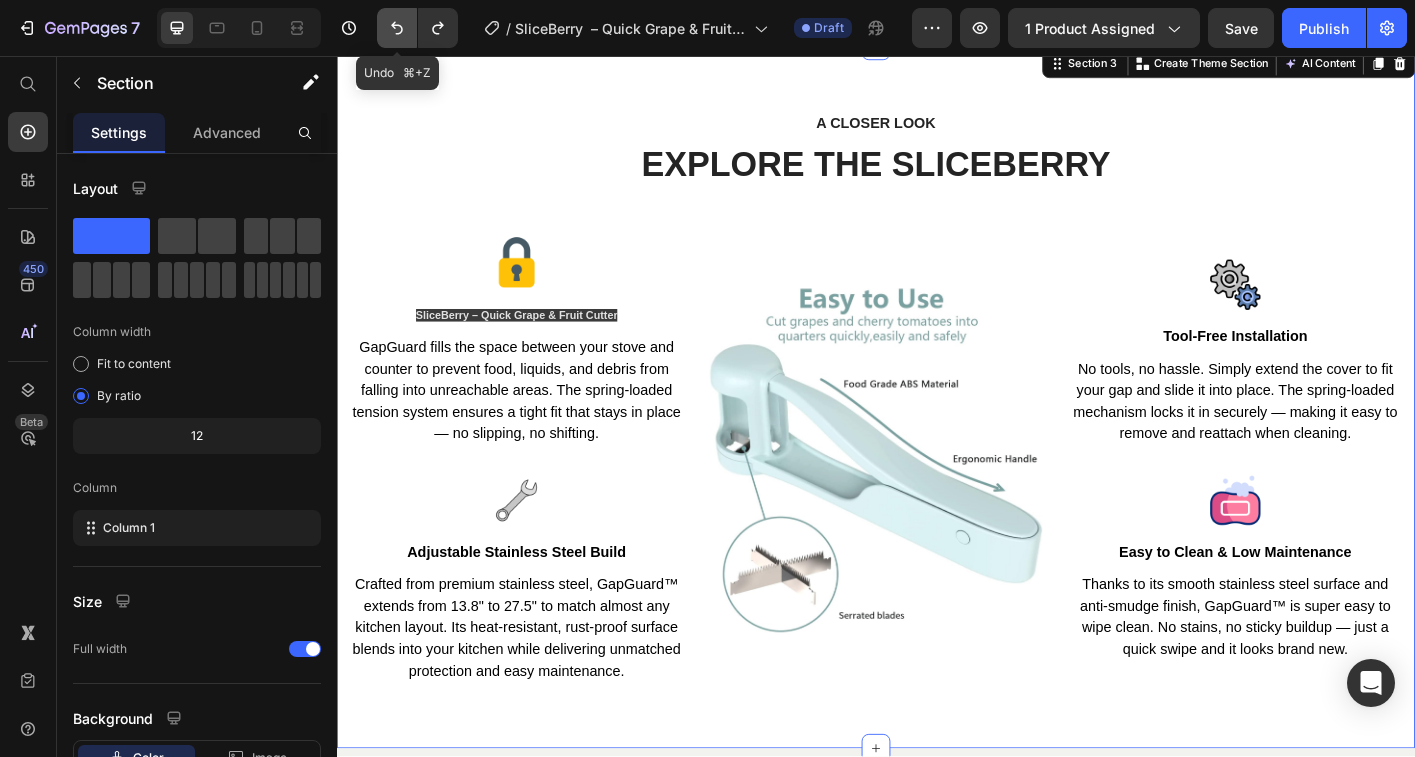 click 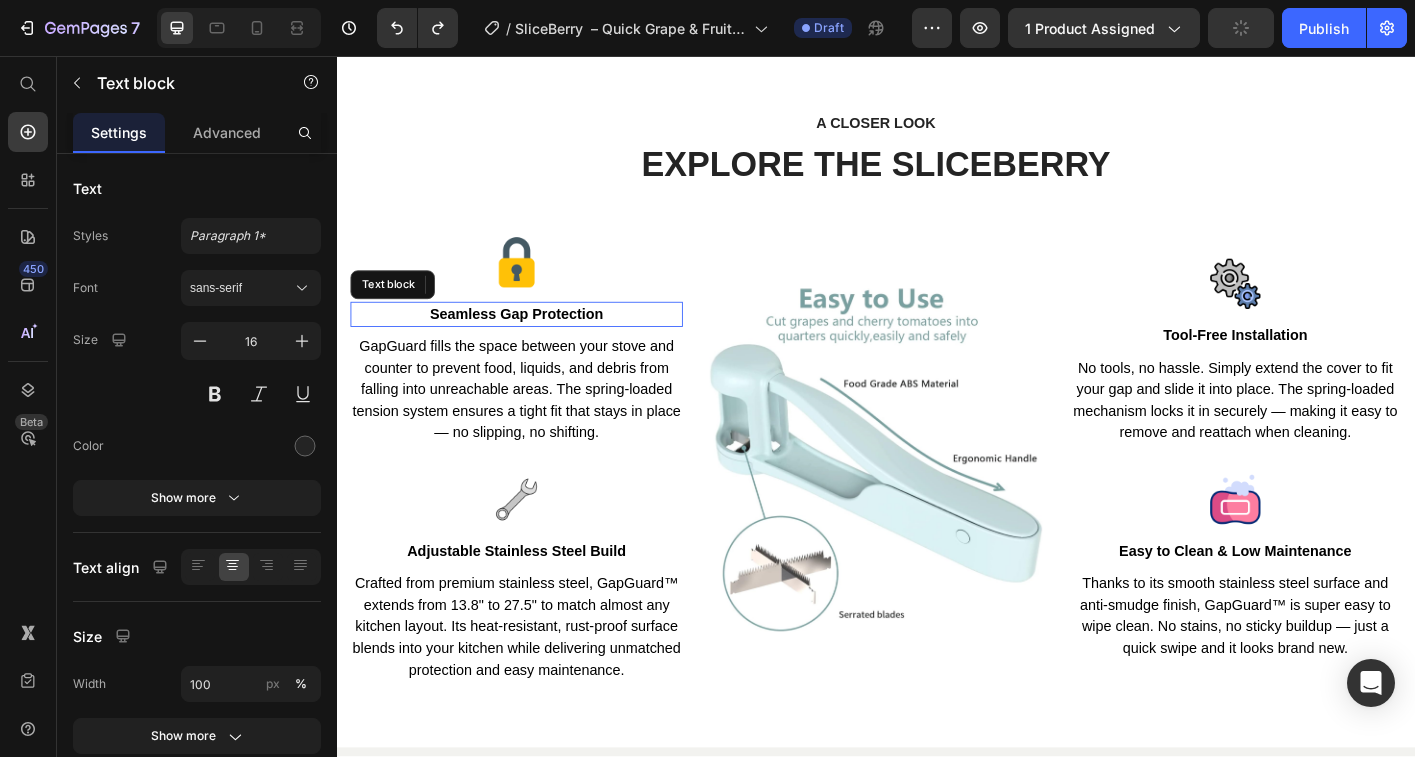 click on "Seamless Gap Protection" at bounding box center (537, 343) 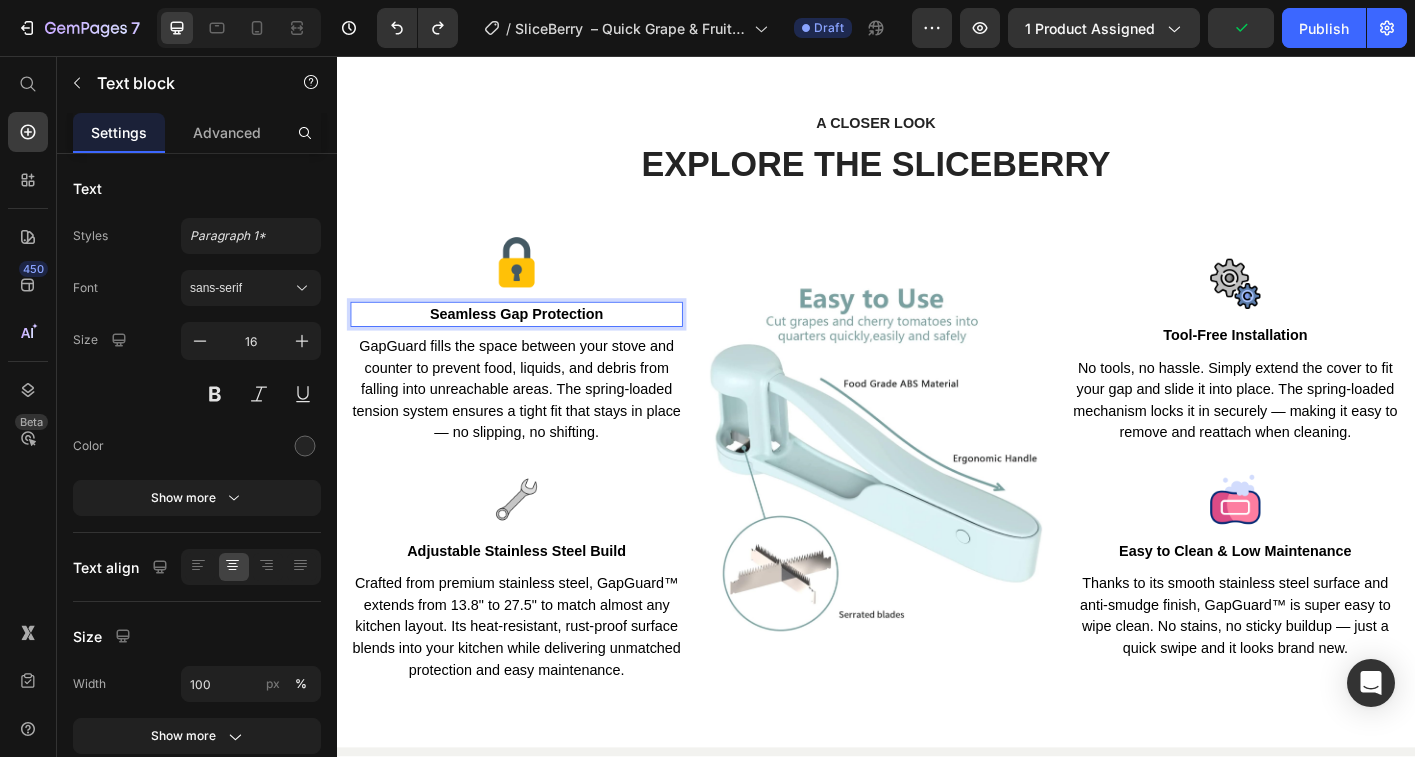 click on "Seamless Gap Protection" at bounding box center [537, 343] 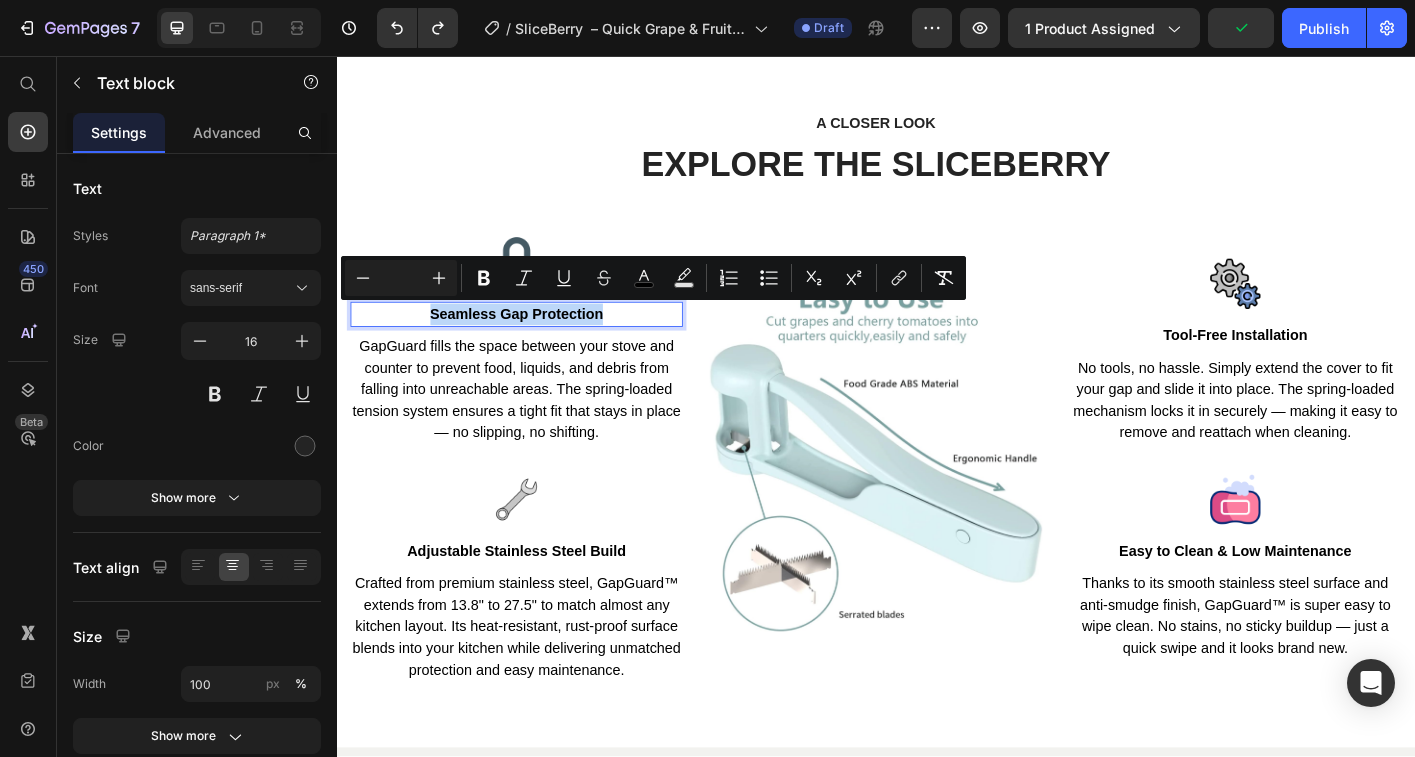 drag, startPoint x: 452, startPoint y: 342, endPoint x: 626, endPoint y: 347, distance: 174.07182 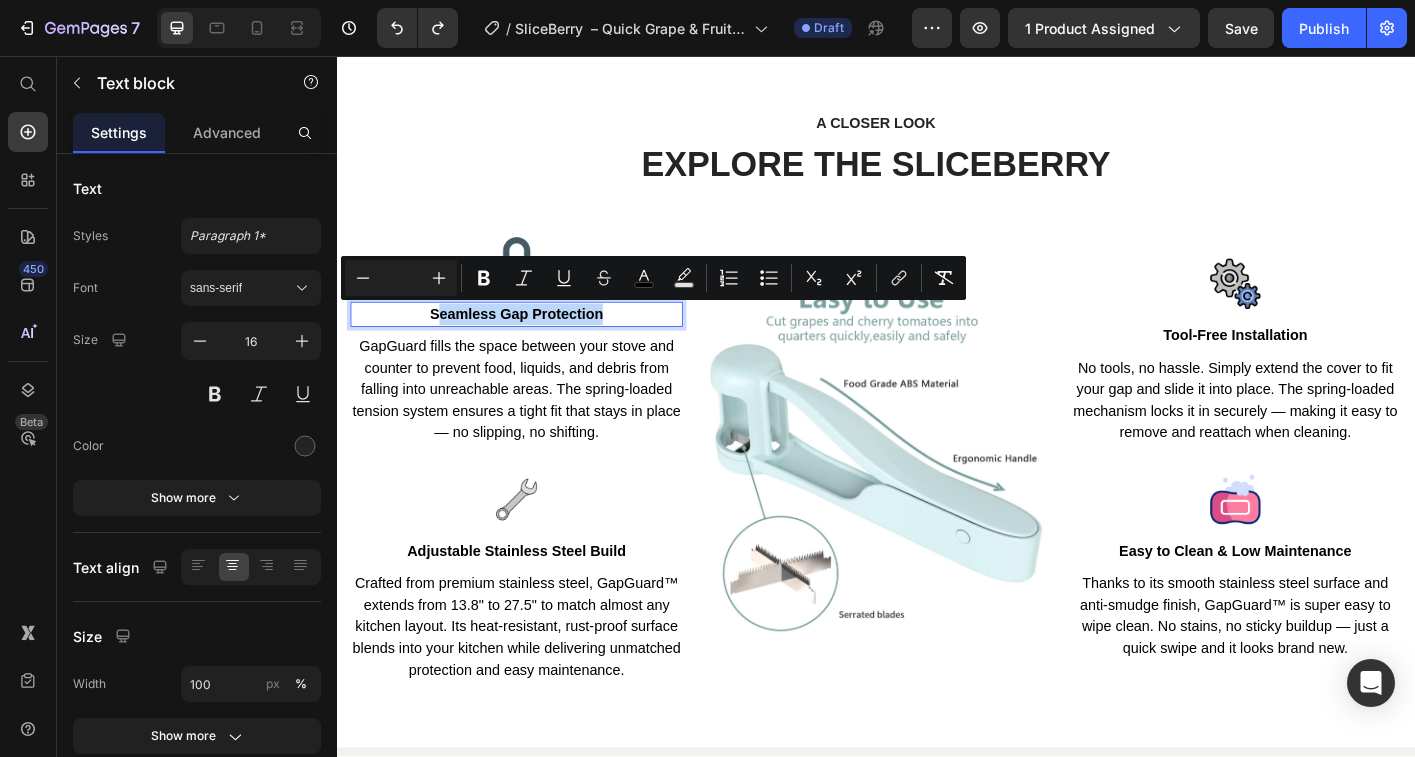 drag, startPoint x: 629, startPoint y: 344, endPoint x: 453, endPoint y: 348, distance: 176.04546 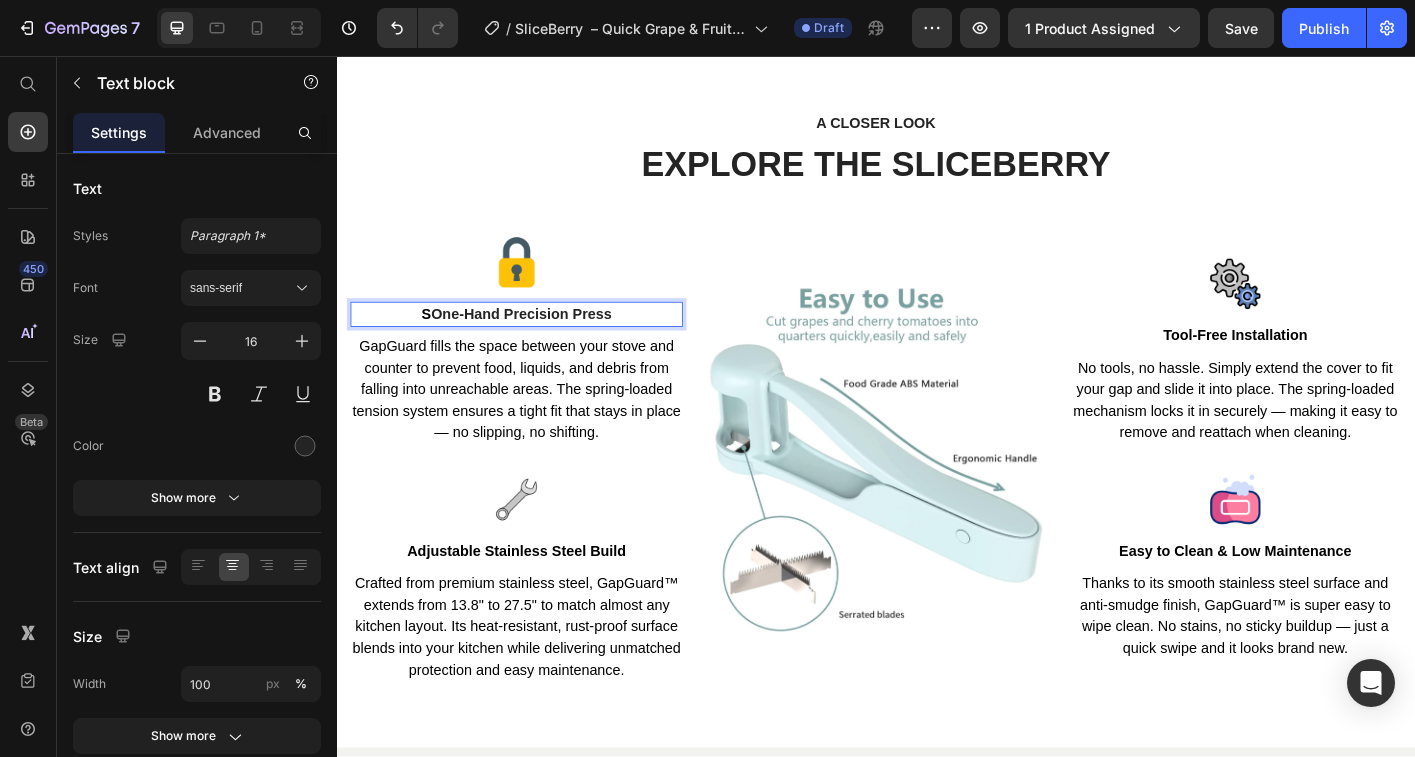 click on "One-Hand Precision Press" at bounding box center [542, 343] 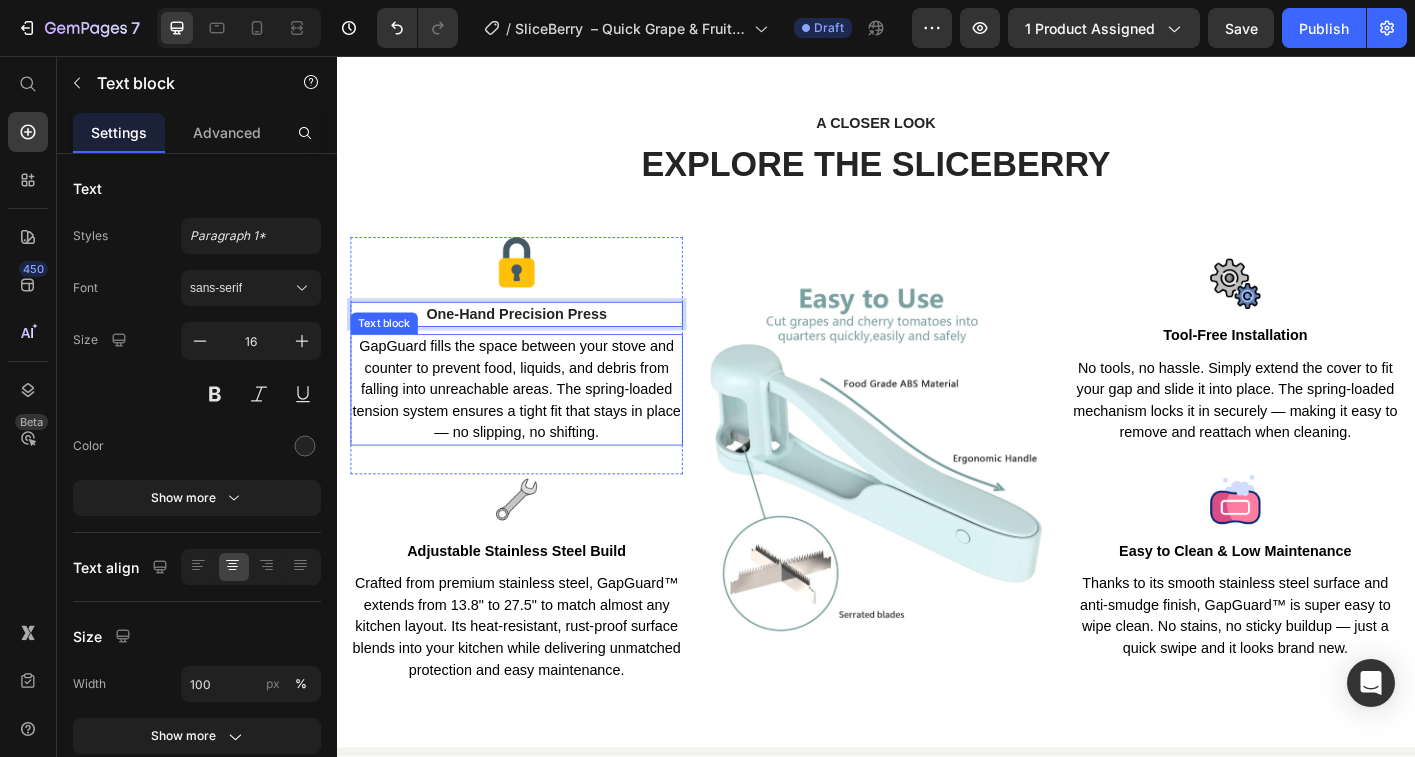 click on "GapGuard fills the space between your stove and counter to prevent food, liquids, and debris from falling into unreachable areas. The spring-loaded tension system ensures a tight fit that stays in place — no slipping, no shifting." at bounding box center (537, 427) 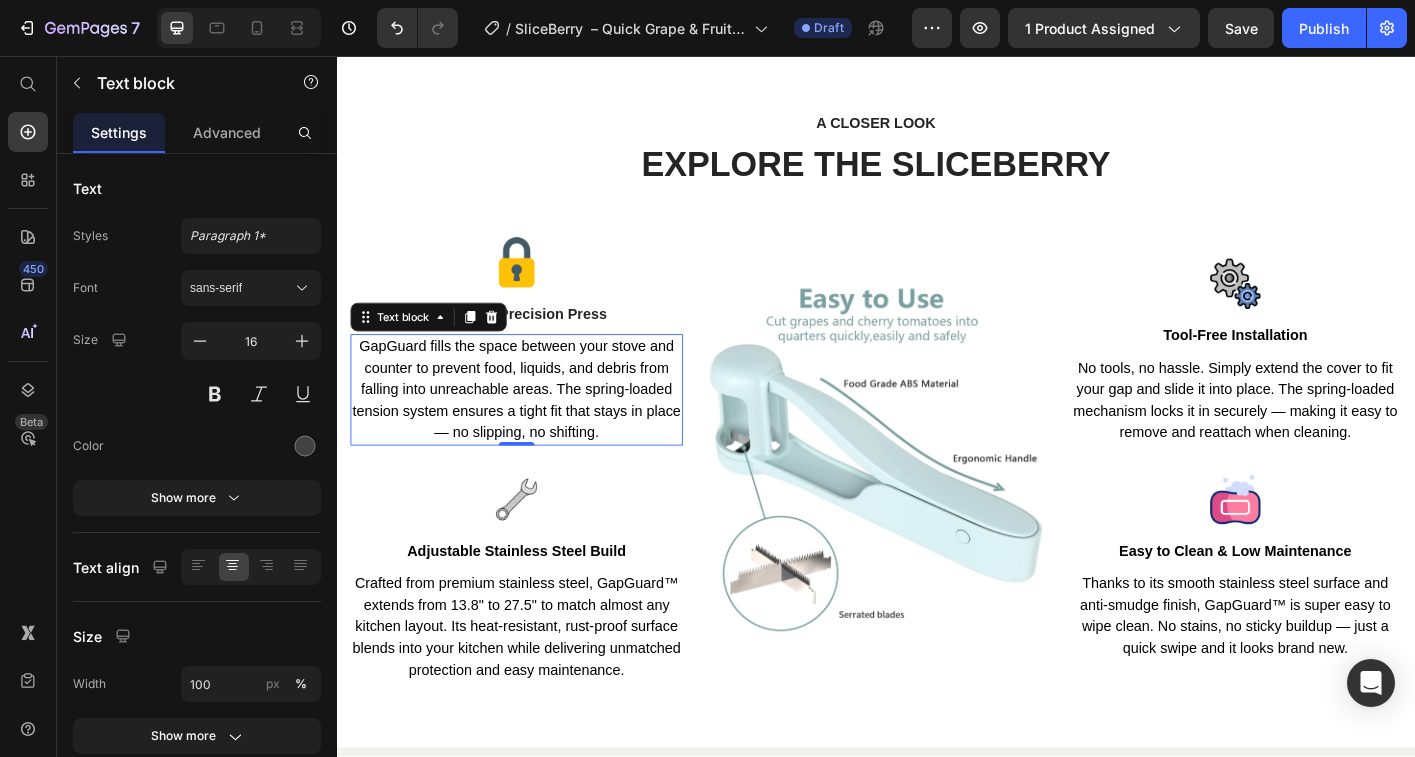click on "GapGuard fills the space between your stove and counter to prevent food, liquids, and debris from falling into unreachable areas. The spring-loaded tension system ensures a tight fit that stays in place — no slipping, no shifting." at bounding box center [537, 427] 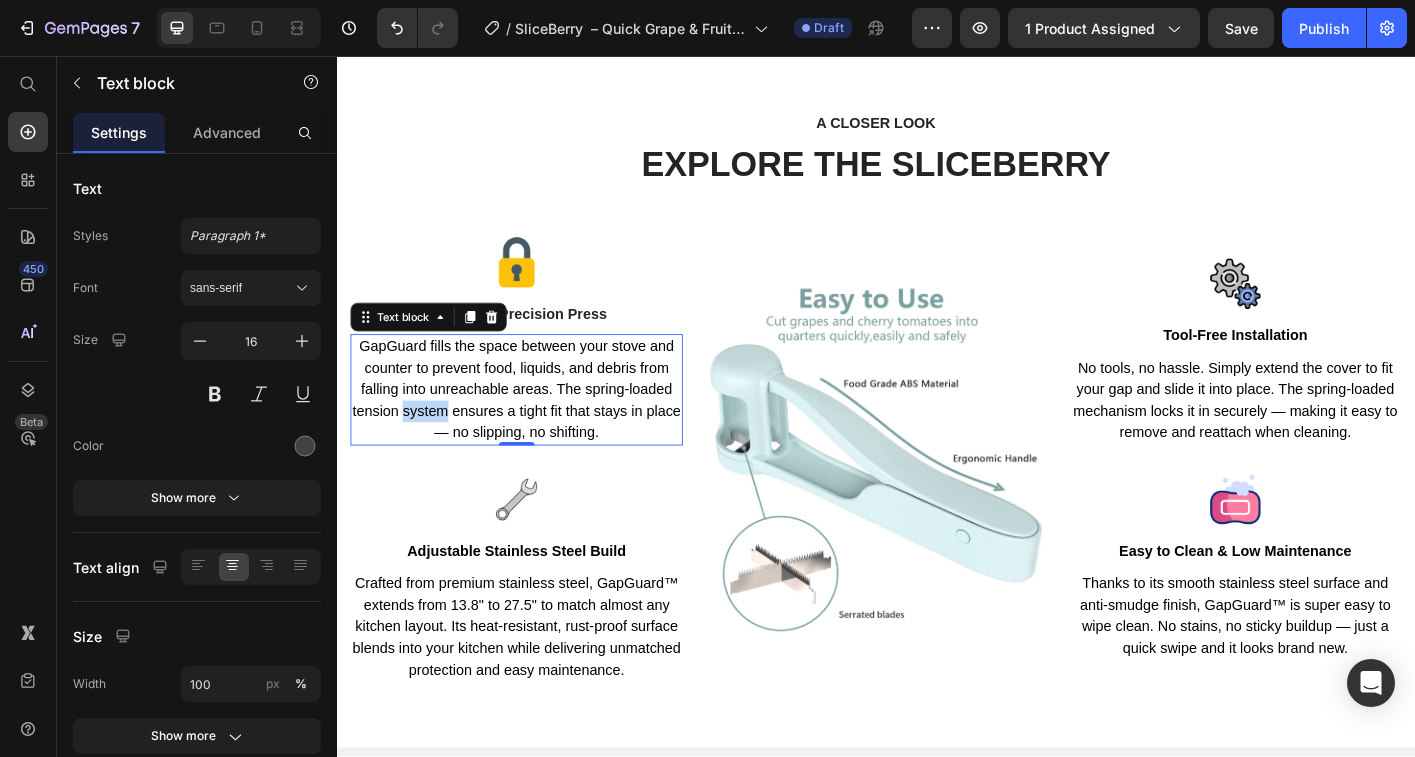 click on "GapGuard fills the space between your stove and counter to prevent food, liquids, and debris from falling into unreachable areas. The spring-loaded tension system ensures a tight fit that stays in place — no slipping, no shifting." at bounding box center (537, 427) 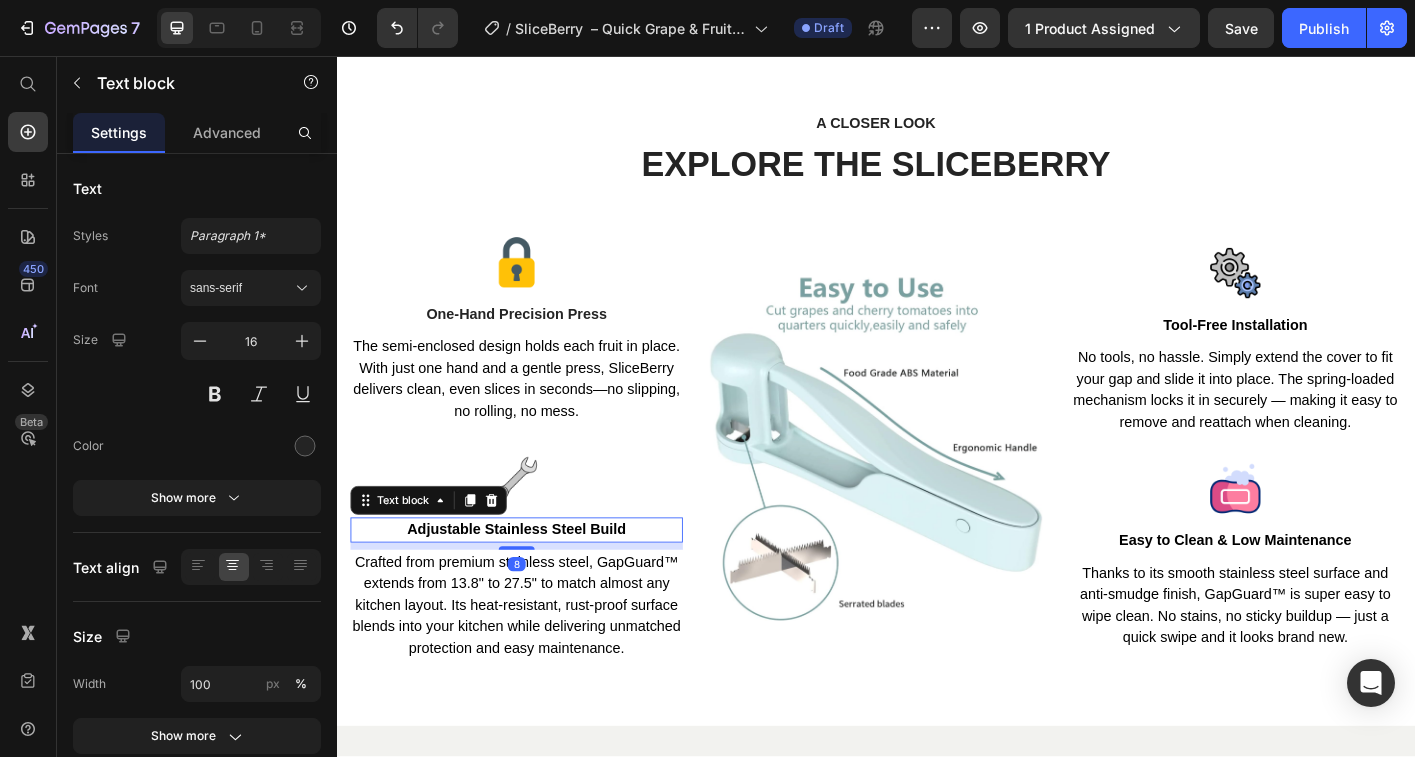 click on "Adjustable Stainless Steel Build" at bounding box center (537, 583) 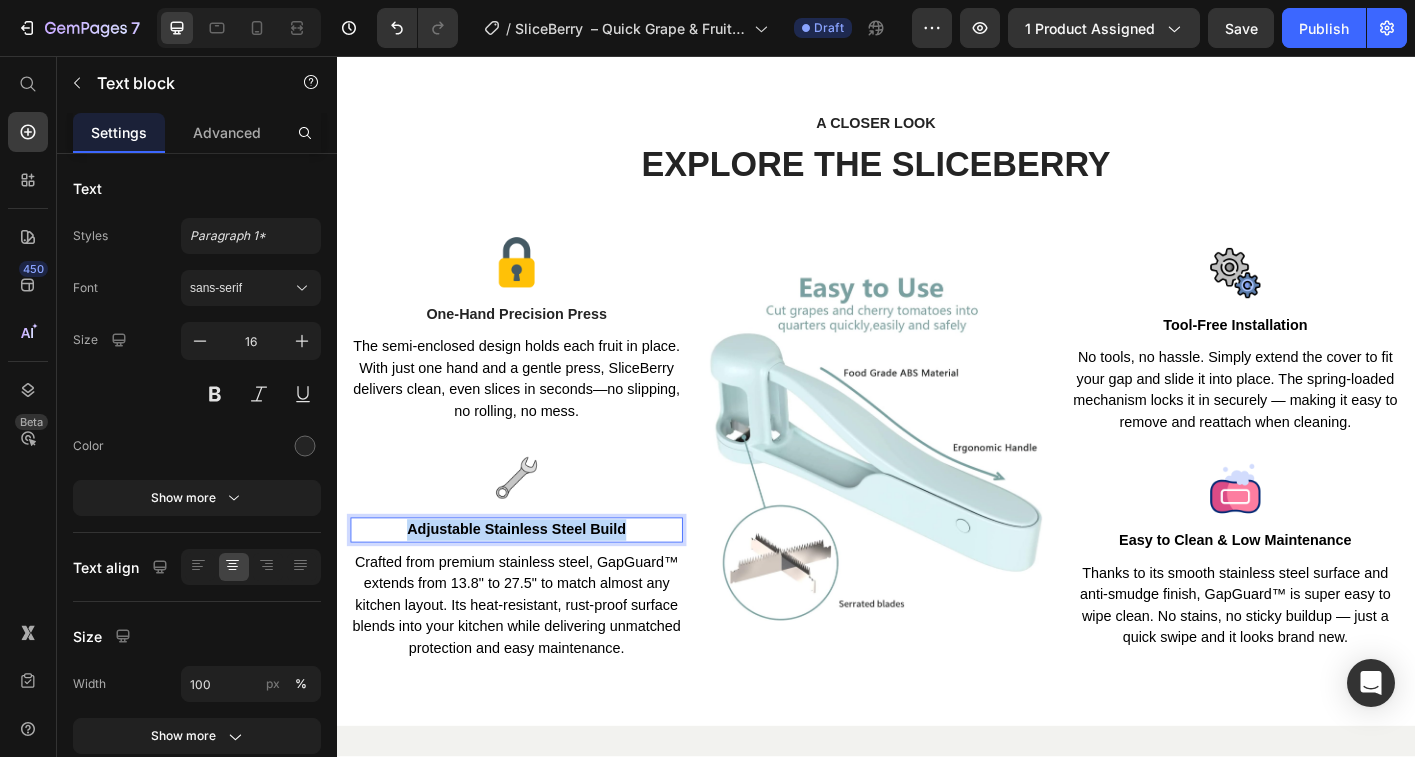 click on "Adjustable Stainless Steel Build" at bounding box center (537, 583) 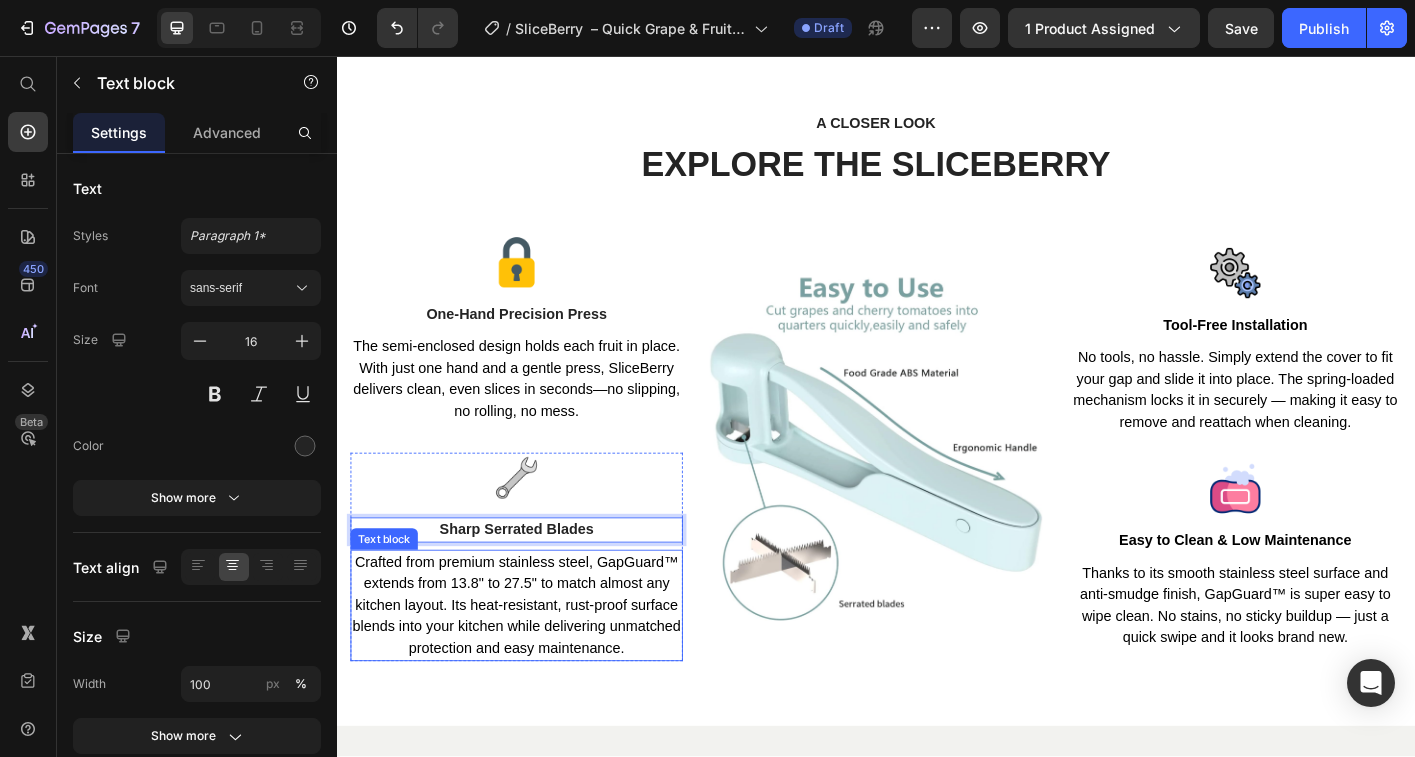 click on "Crafted from premium stainless steel, GapGuard™ extends from 13.8" to 27.5" to match almost any kitchen layout. Its heat-resistant, rust-proof surface blends into your kitchen while delivering unmatched protection and easy maintenance." at bounding box center [537, 667] 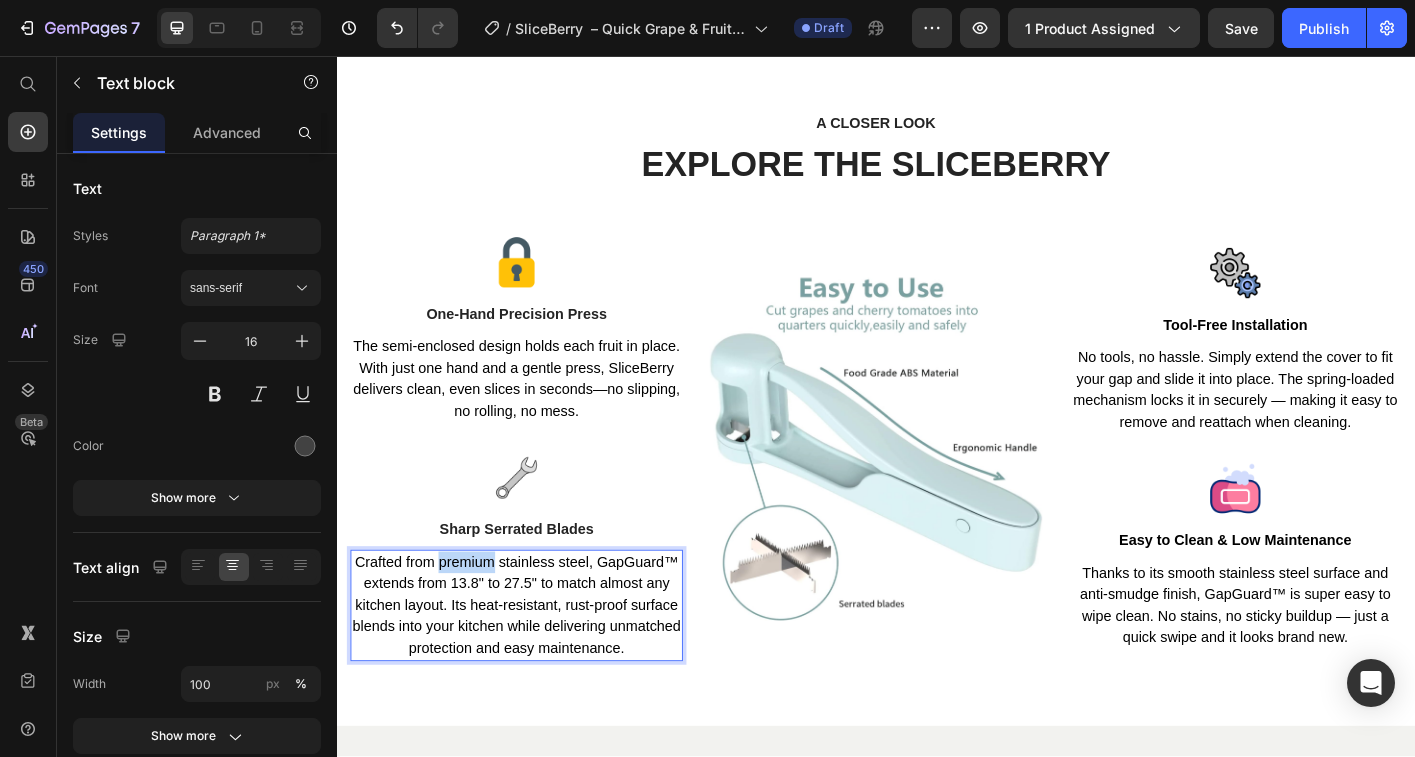 click on "Crafted from premium stainless steel, GapGuard™ extends from 13.8" to 27.5" to match almost any kitchen layout. Its heat-resistant, rust-proof surface blends into your kitchen while delivering unmatched protection and easy maintenance." at bounding box center [537, 667] 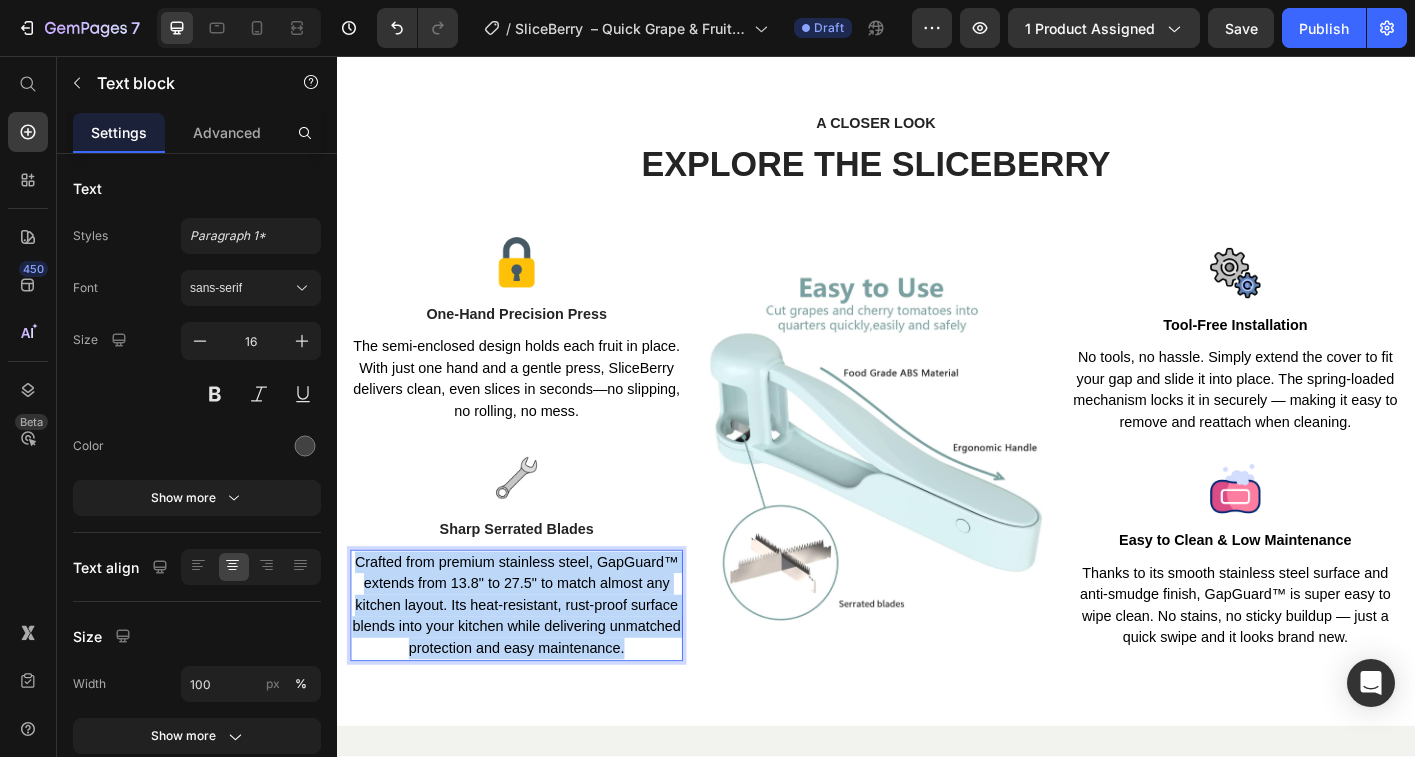 click on "Crafted from premium stainless steel, GapGuard™ extends from 13.8" to 27.5" to match almost any kitchen layout. Its heat-resistant, rust-proof surface blends into your kitchen while delivering unmatched protection and easy maintenance." at bounding box center (537, 667) 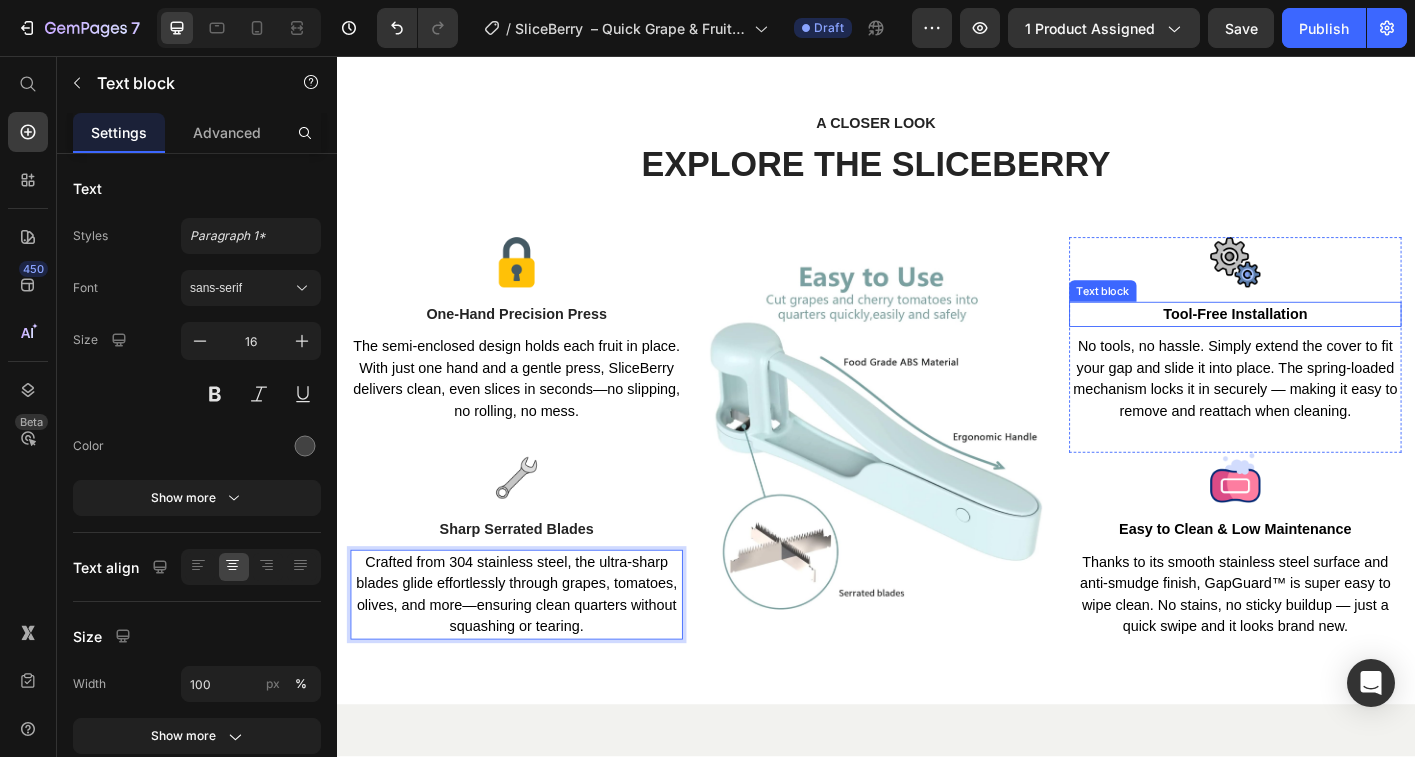 click on "Tool-Free Installation" at bounding box center [1337, 343] 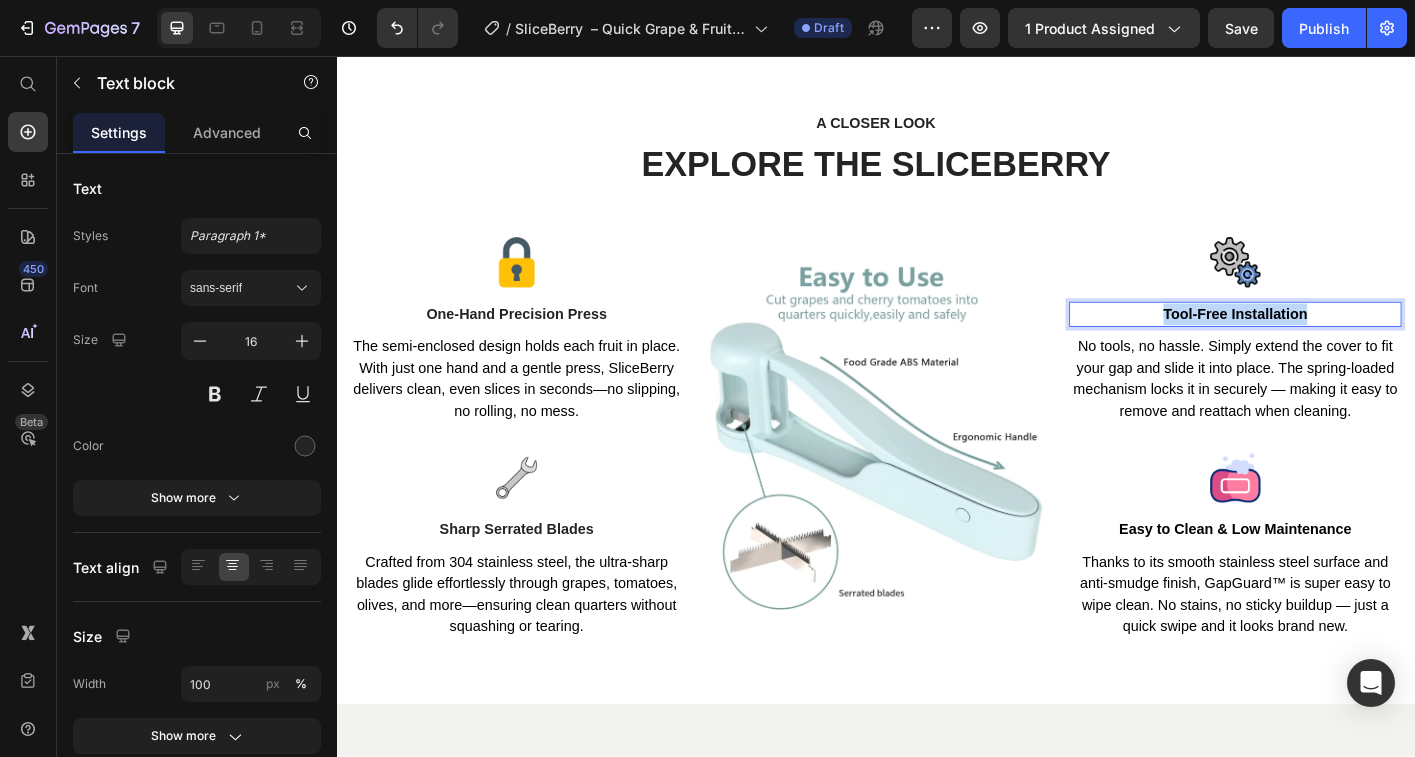 click on "Tool-Free Installation" at bounding box center (1337, 343) 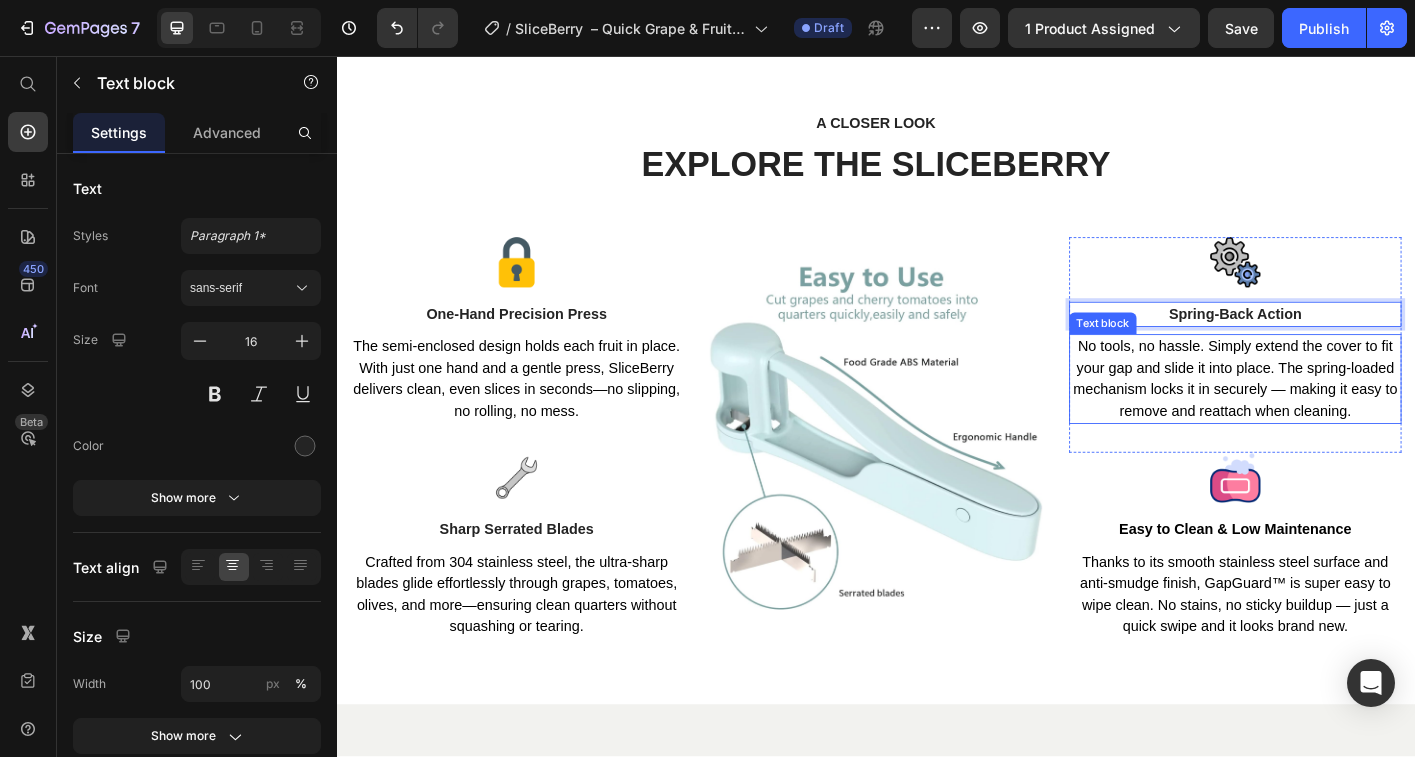 click on "No tools, no hassle. Simply extend the cover to fit your gap and slide it into place. The spring-loaded mechanism locks it in securely — making it easy to remove and reattach when cleaning." at bounding box center [1336, 415] 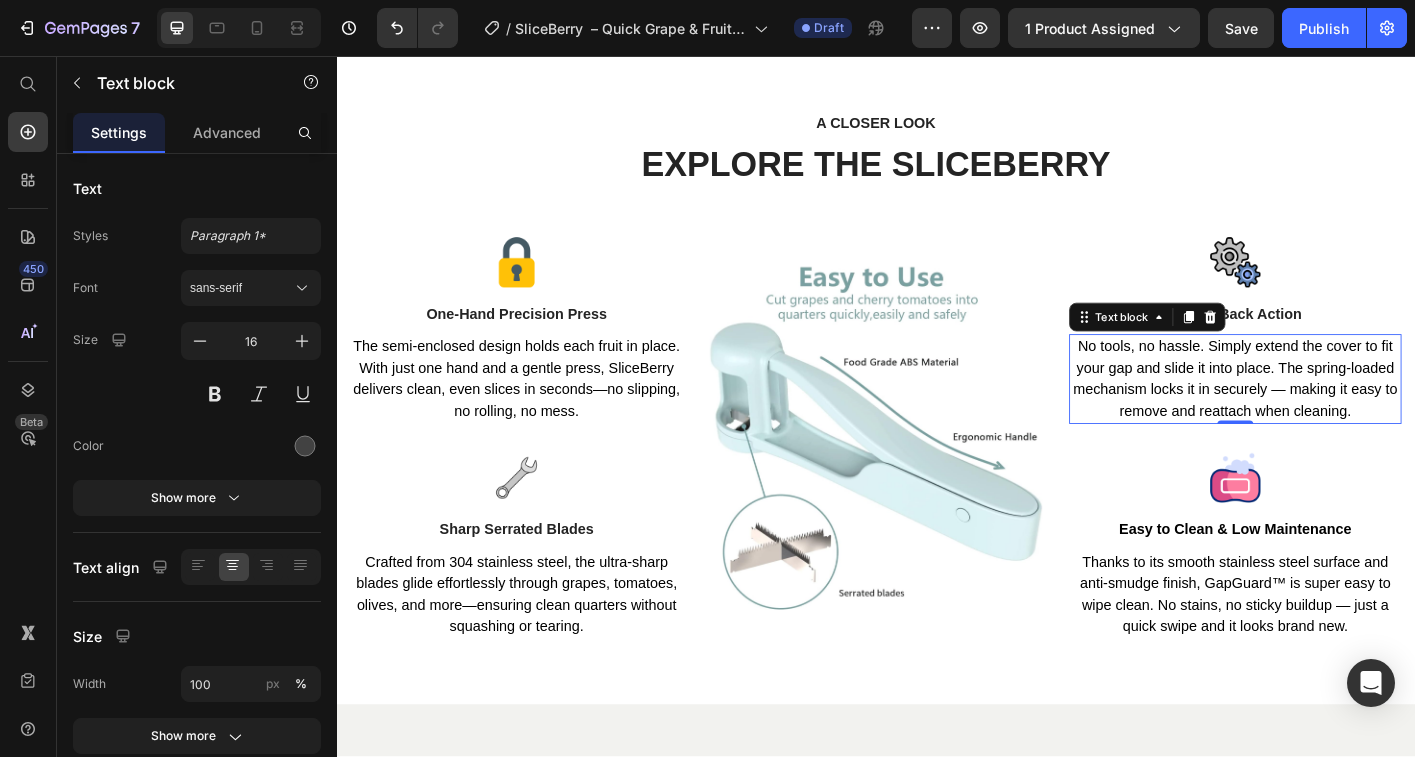 click on "No tools, no hassle. Simply extend the cover to fit your gap and slide it into place. The spring-loaded mechanism locks it in securely — making it easy to remove and reattach when cleaning." at bounding box center (1336, 415) 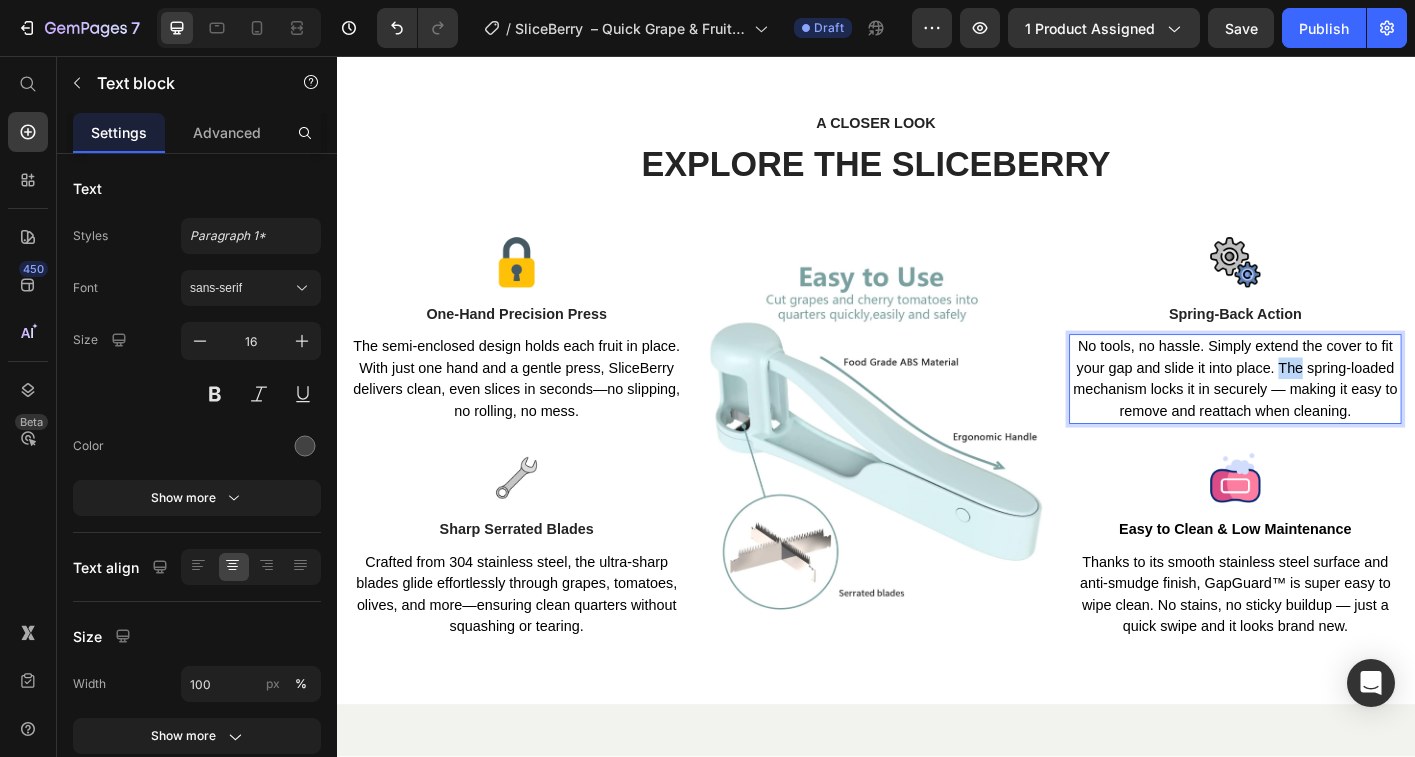 click on "No tools, no hassle. Simply extend the cover to fit your gap and slide it into place. The spring-loaded mechanism locks it in securely — making it easy to remove and reattach when cleaning." at bounding box center (1336, 415) 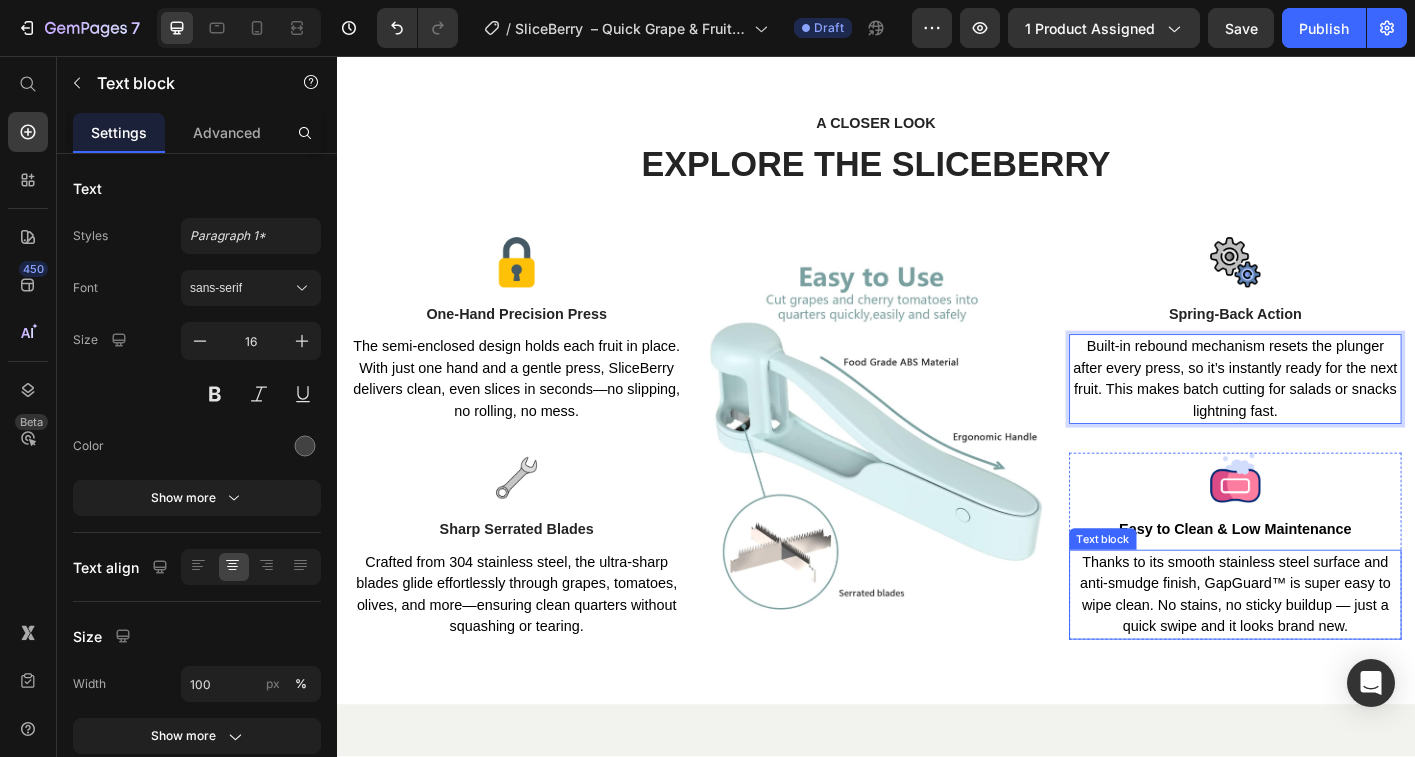 click on "Thanks to its smooth stainless steel surface and anti-smudge finish, GapGuard™ is super easy to wipe clean. No stains, no sticky buildup — just a quick swipe and it looks brand new." at bounding box center (1337, 656) 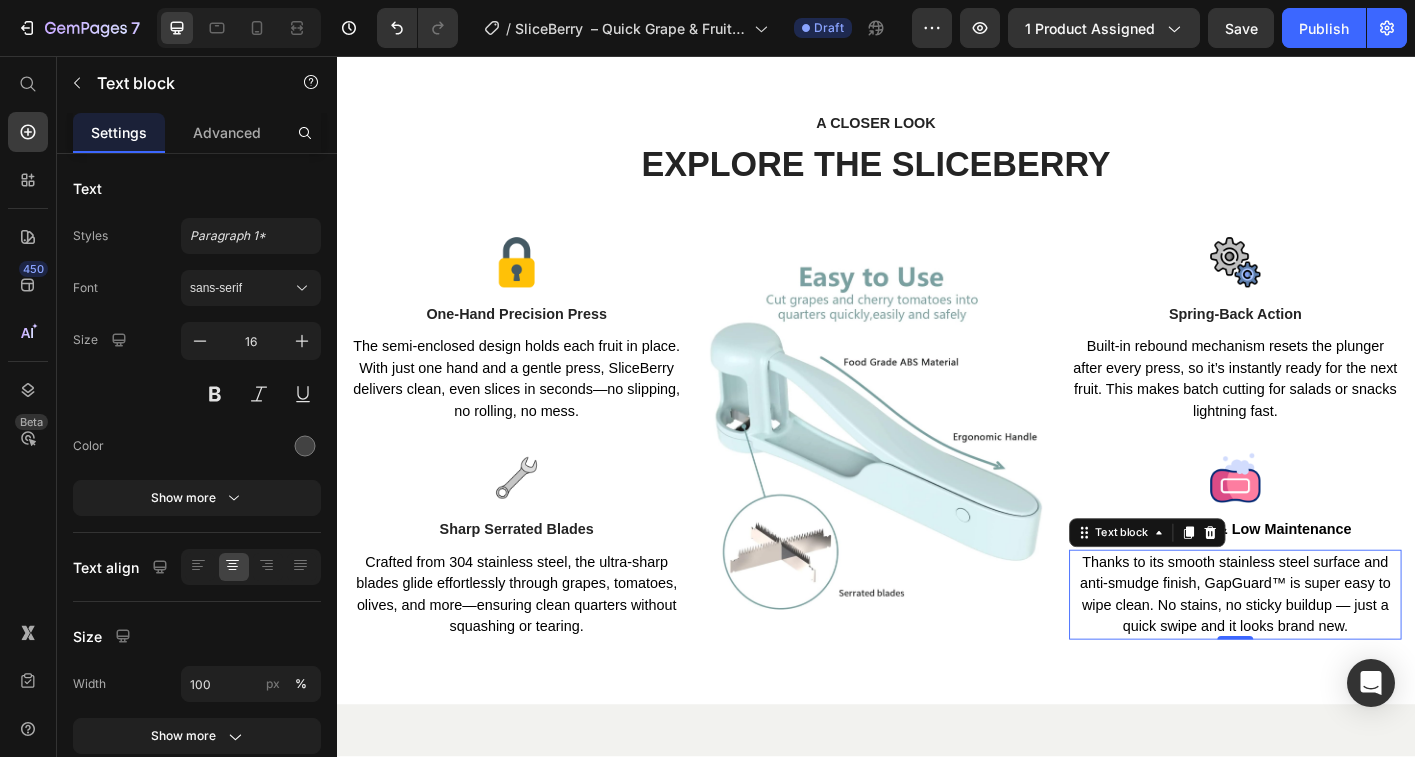 click on "Thanks to its smooth stainless steel surface and anti-smudge finish, GapGuard™ is super easy to wipe clean. No stains, no sticky buildup — just a quick swipe and it looks brand new." at bounding box center (1337, 656) 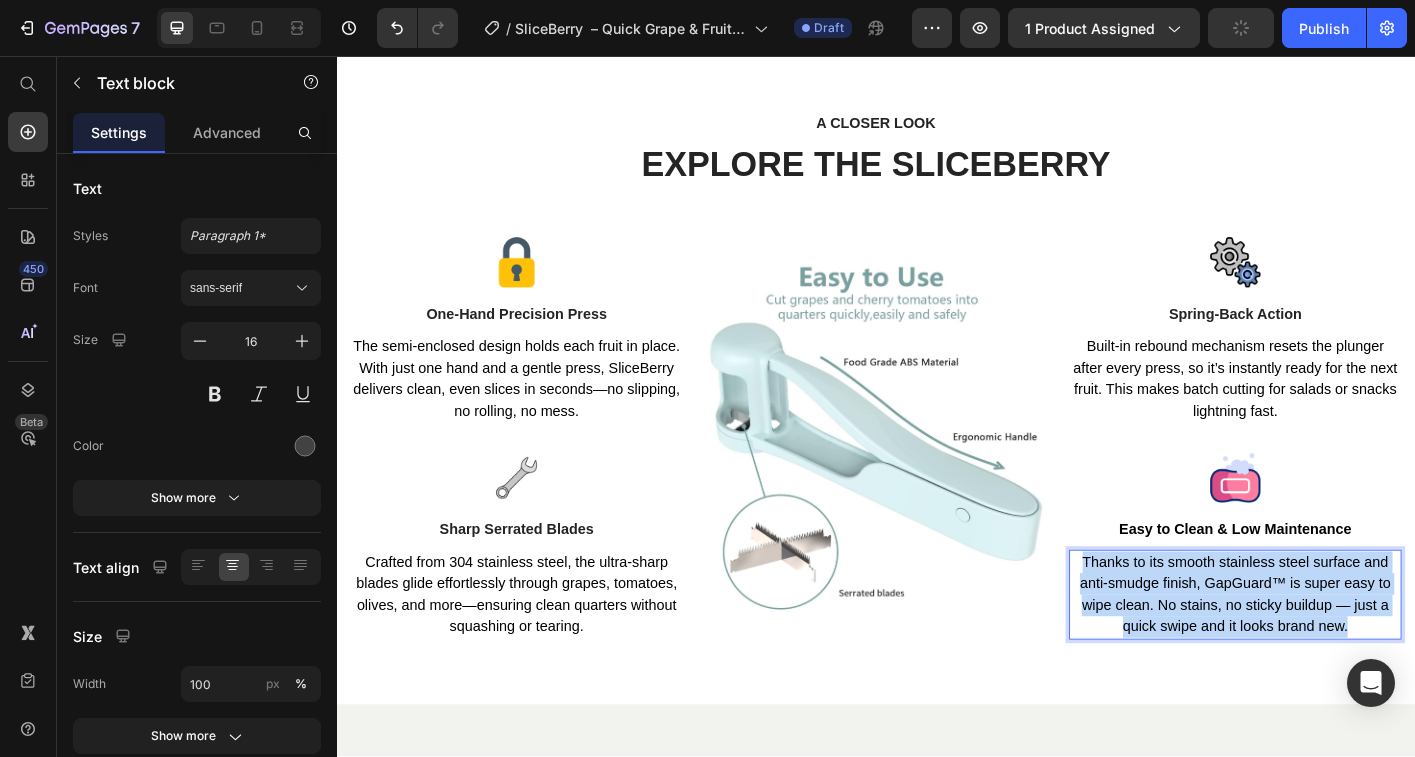 click on "Thanks to its smooth stainless steel surface and anti-smudge finish, GapGuard™ is super easy to wipe clean. No stains, no sticky buildup — just a quick swipe and it looks brand new." at bounding box center (1337, 656) 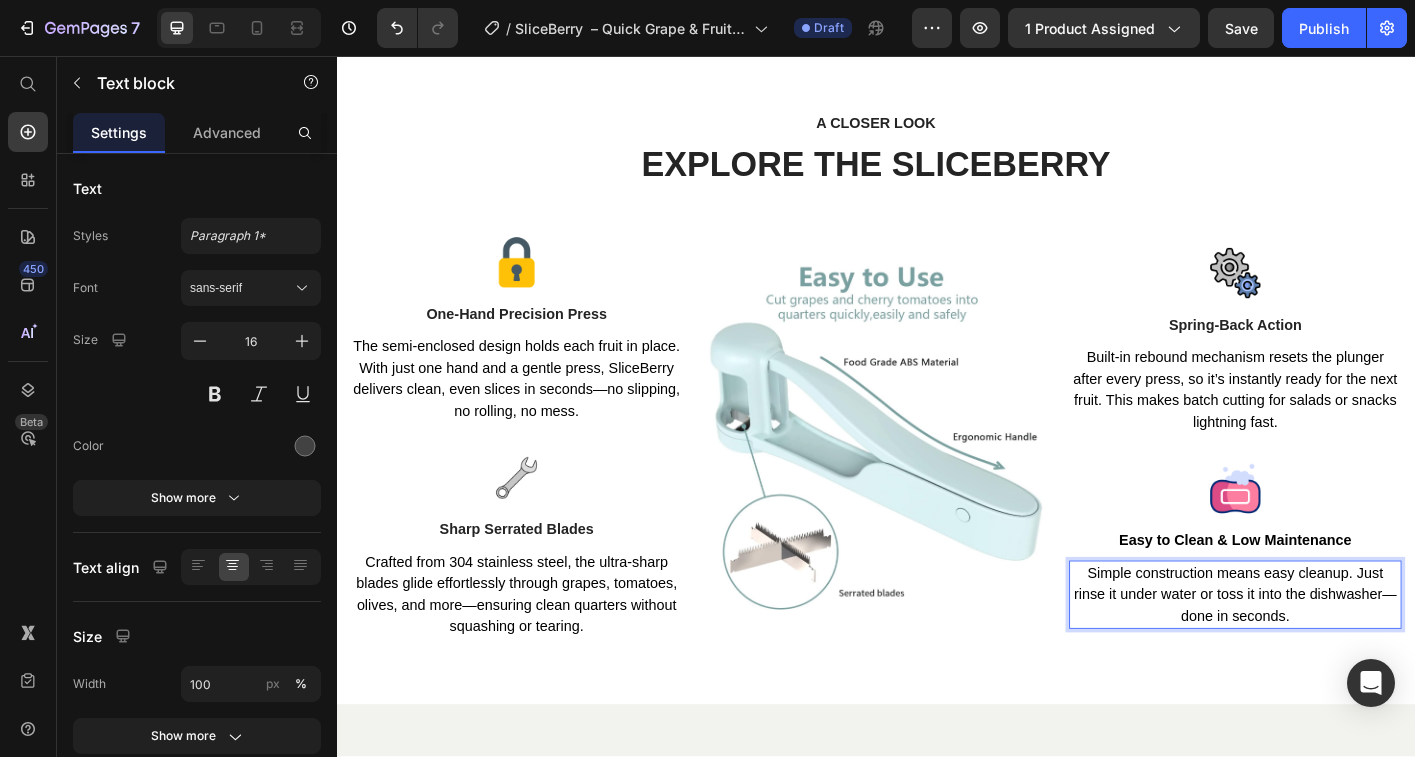click on "Simple construction means easy cleanup. Just rinse it under water or toss it into the dishwasher—done in seconds." at bounding box center (1336, 655) 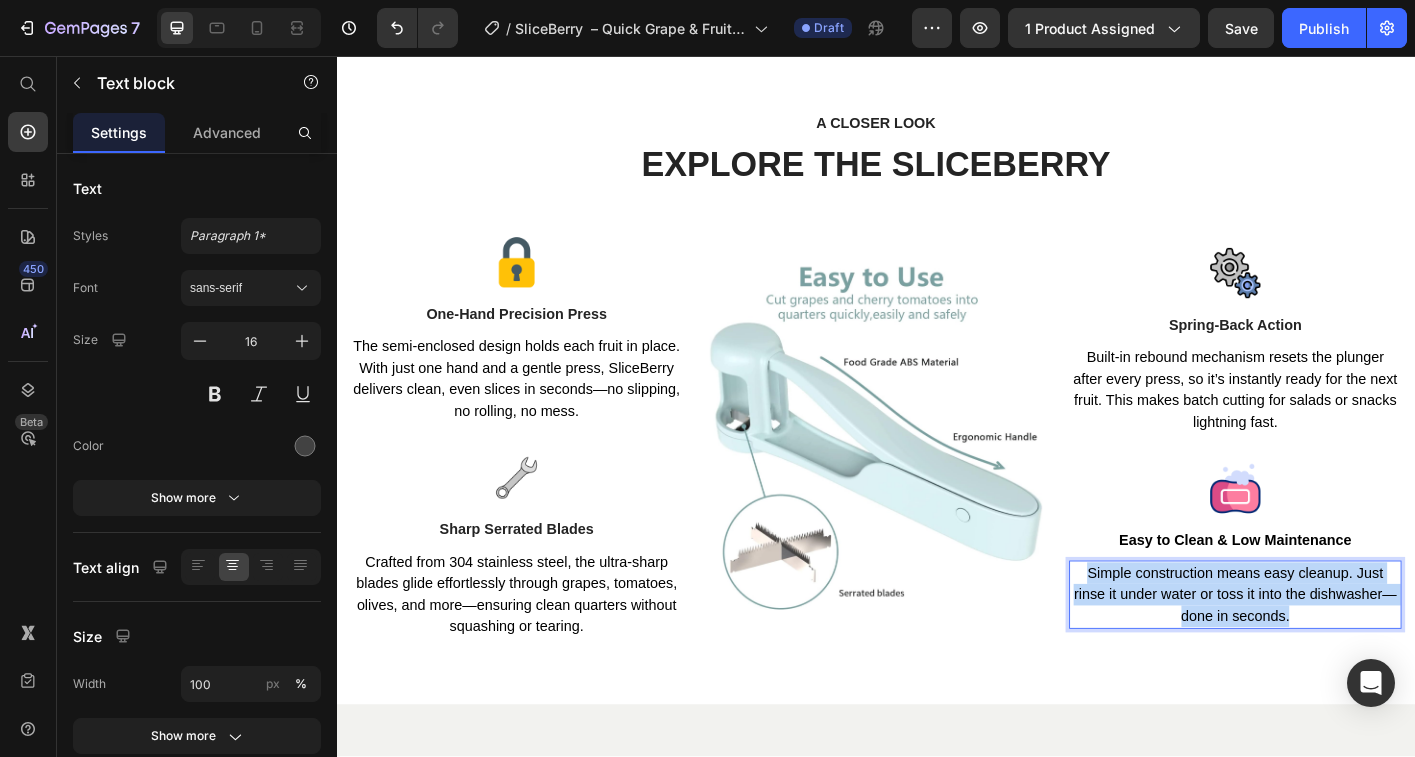 click on "Simple construction means easy cleanup. Just rinse it under water or toss it into the dishwasher—done in seconds." at bounding box center (1336, 655) 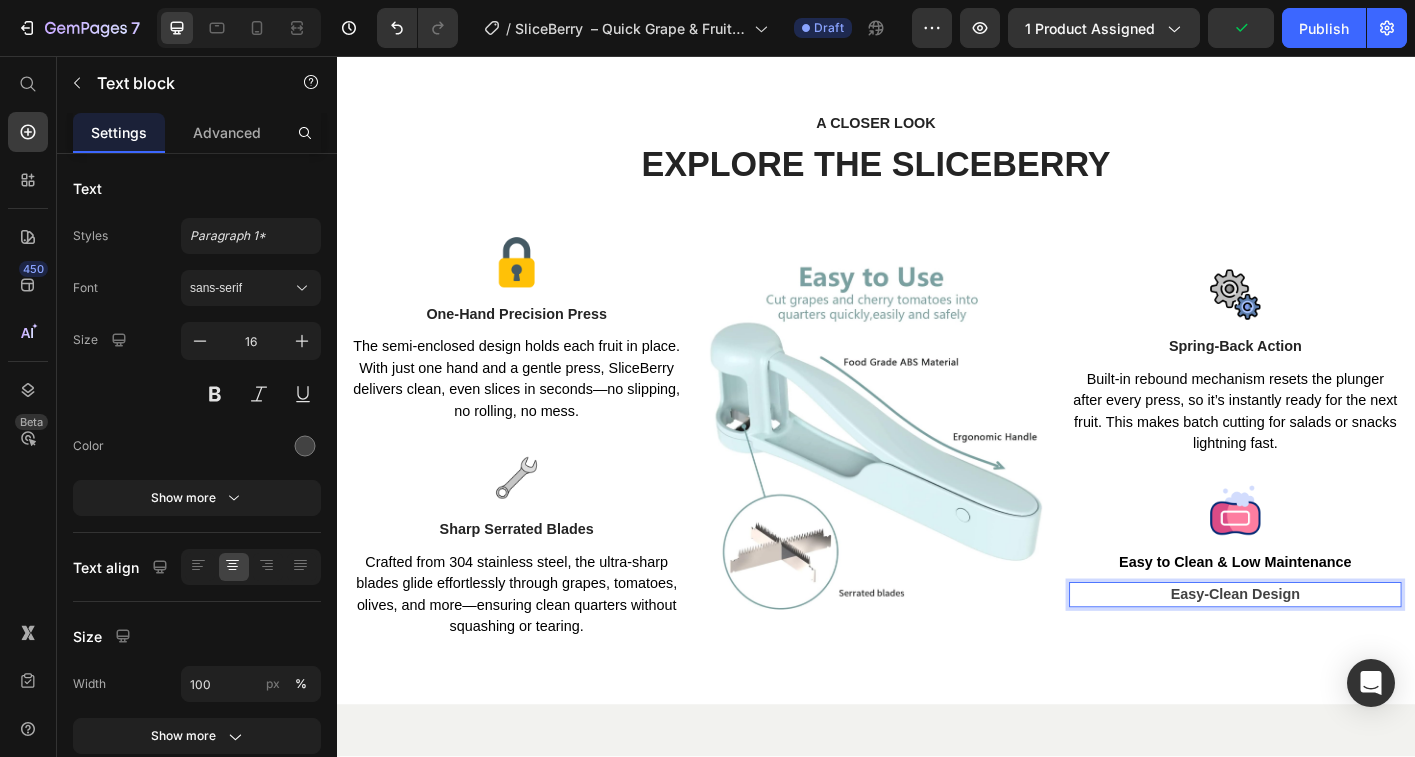 click on "Easy-Clean Design" at bounding box center [1337, 655] 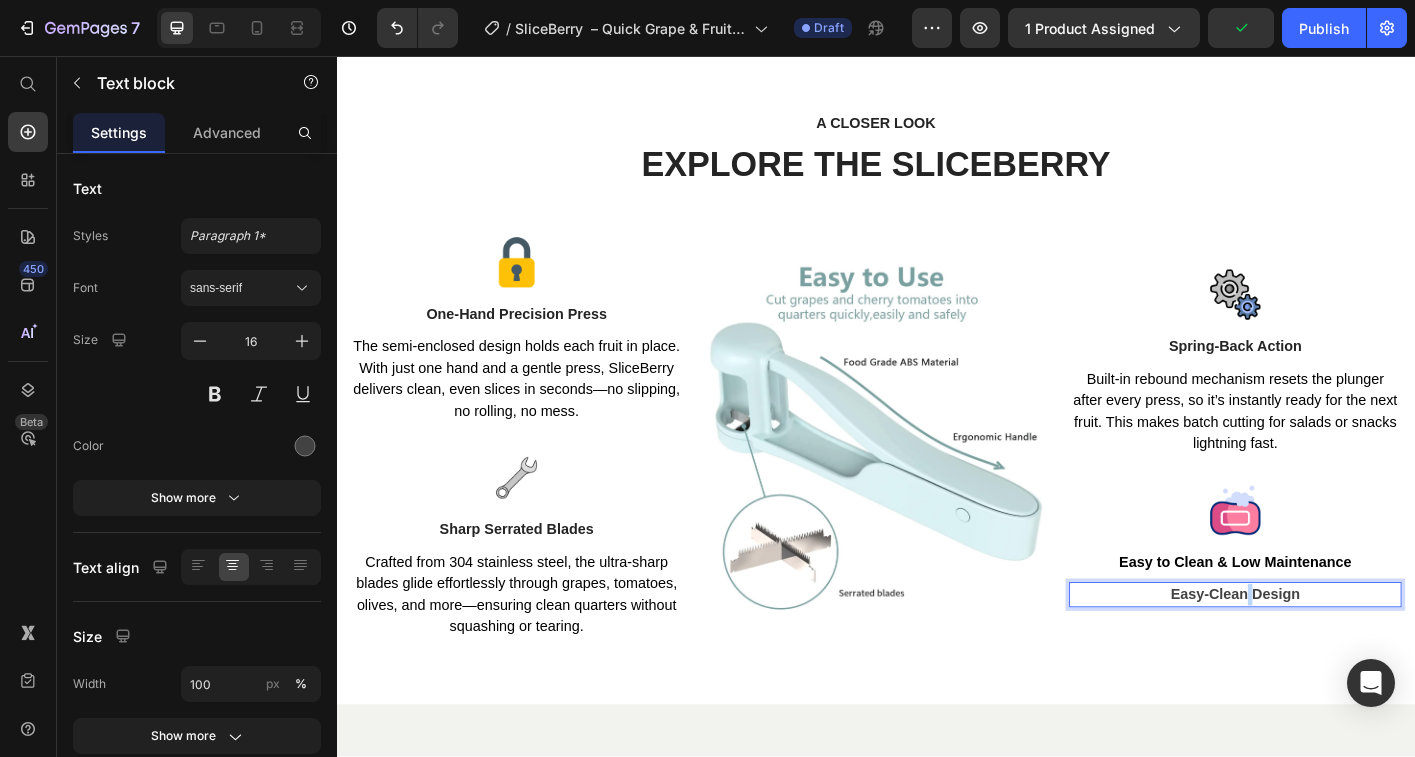click on "Easy-Clean Design" at bounding box center [1337, 655] 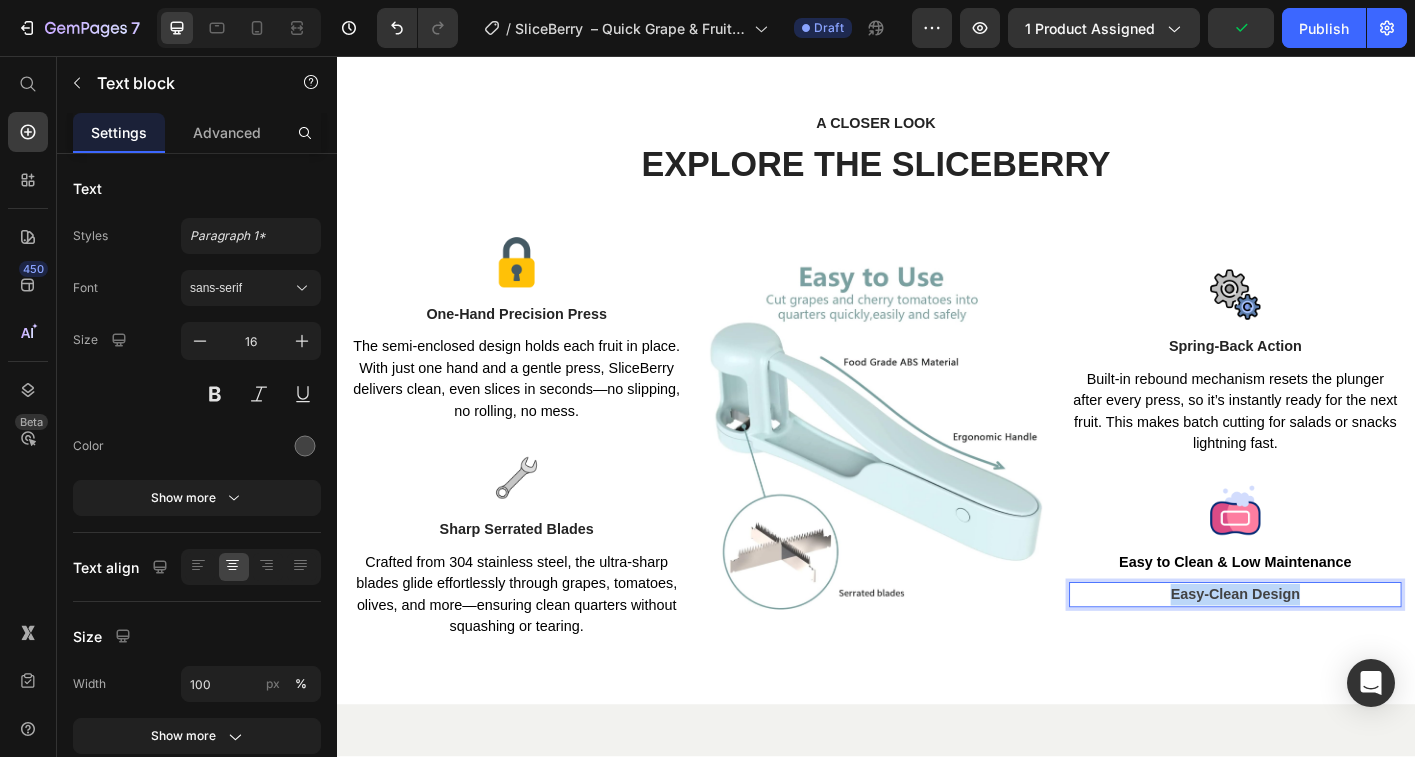 click on "Easy-Clean Design" at bounding box center [1337, 655] 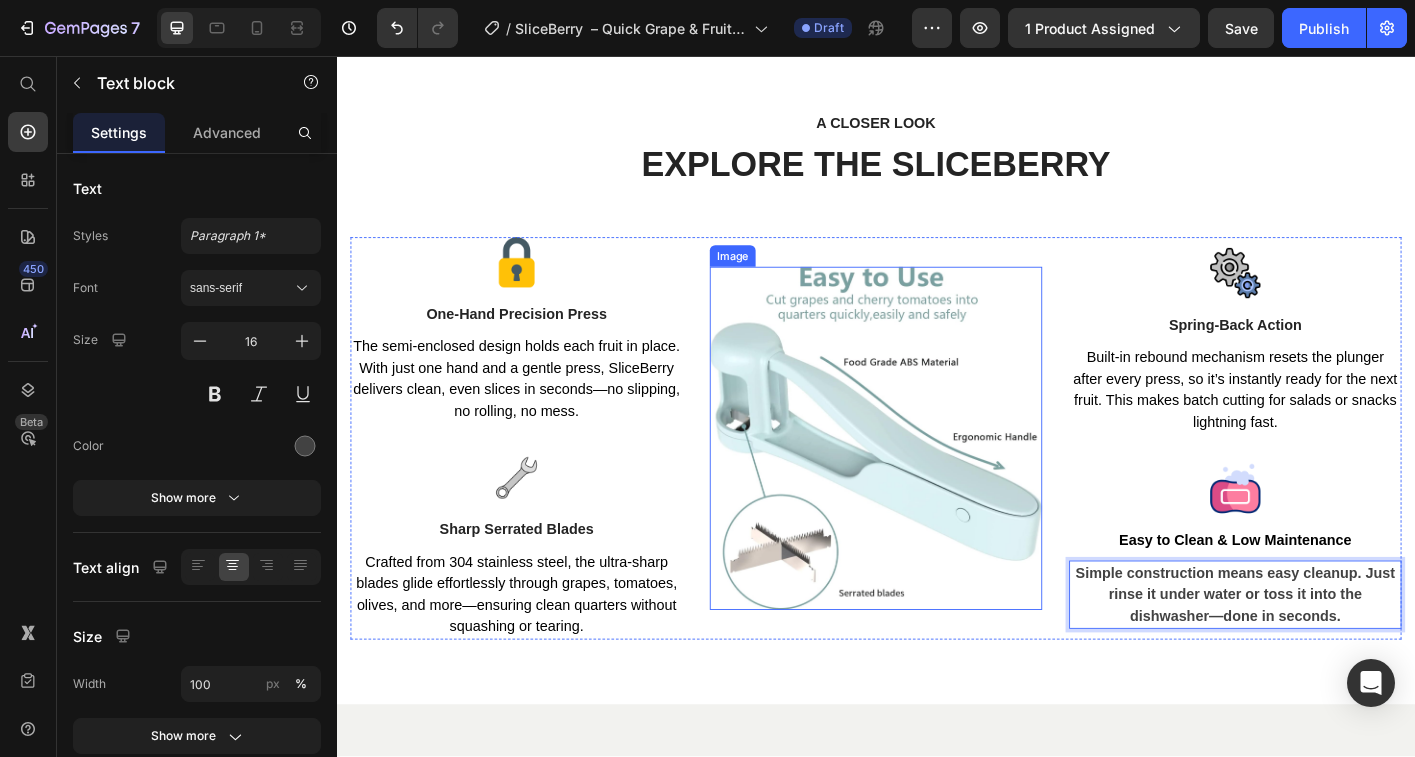 click at bounding box center (937, 482) 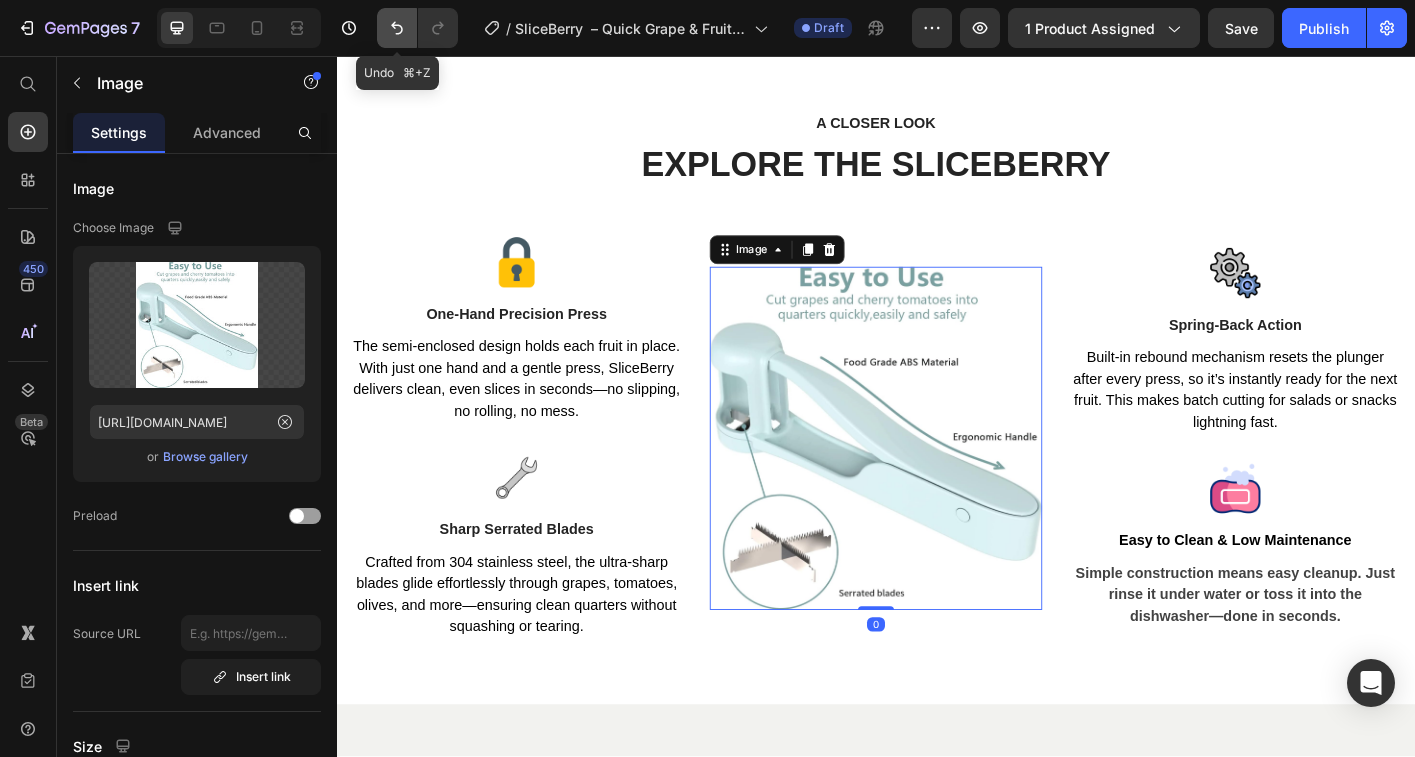 click 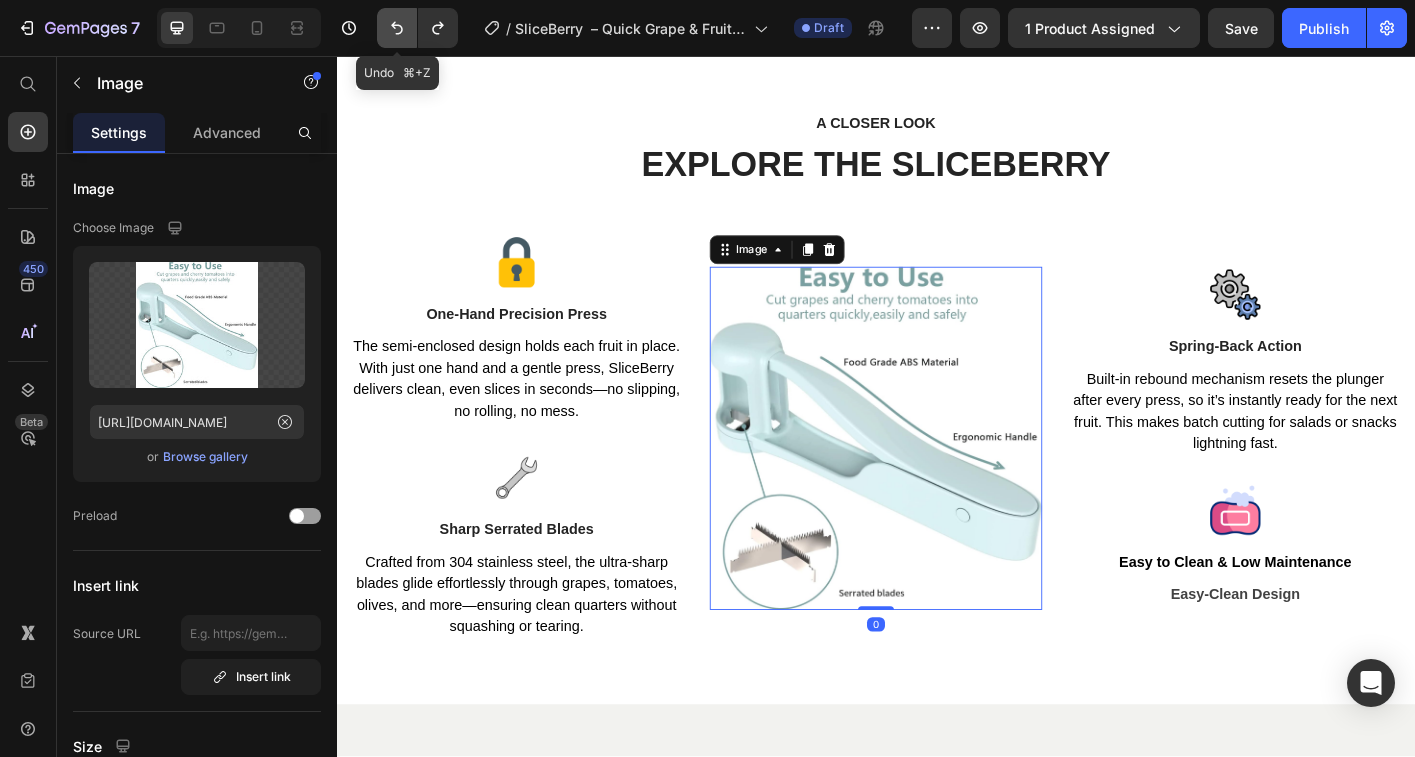 click 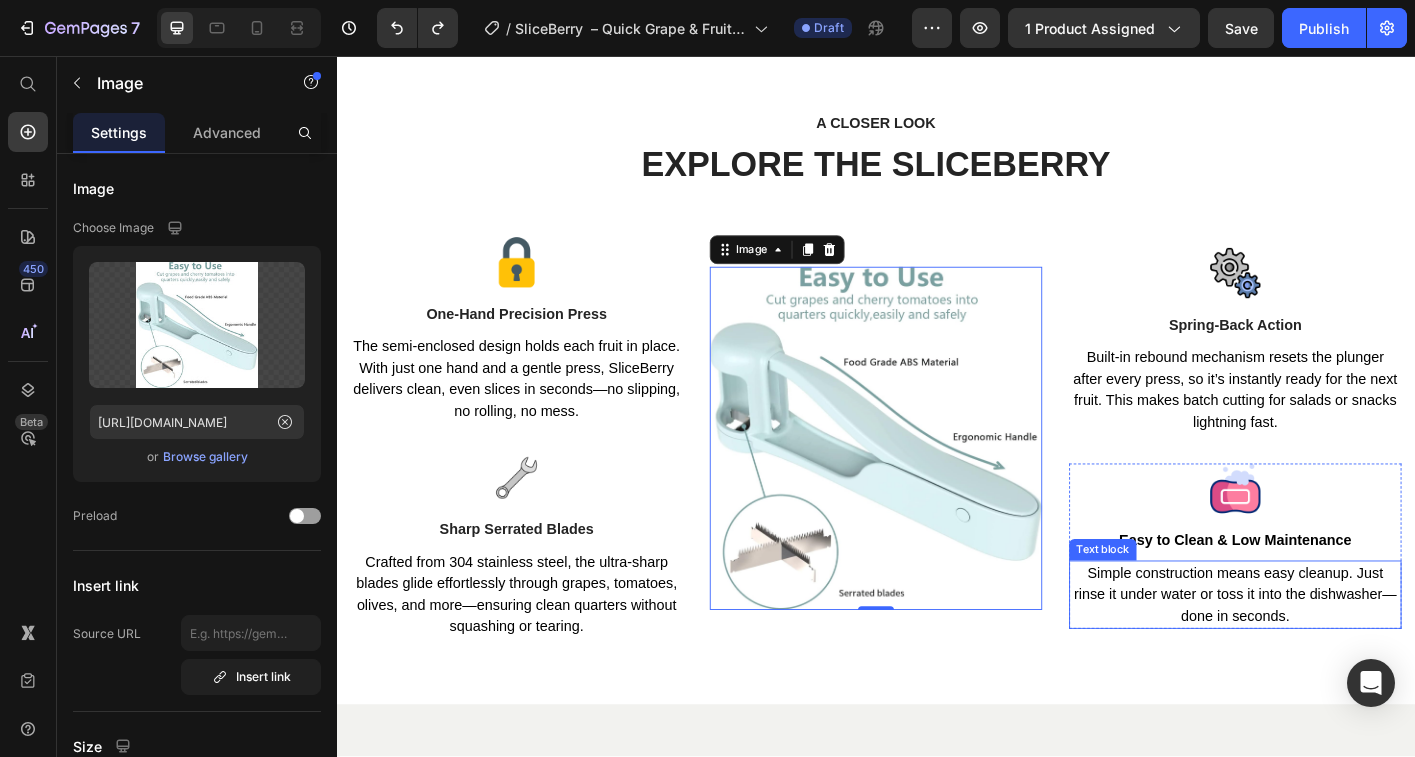 click on "Simple construction means easy cleanup. Just rinse it under water or toss it into the dishwasher—done in seconds." at bounding box center (1336, 655) 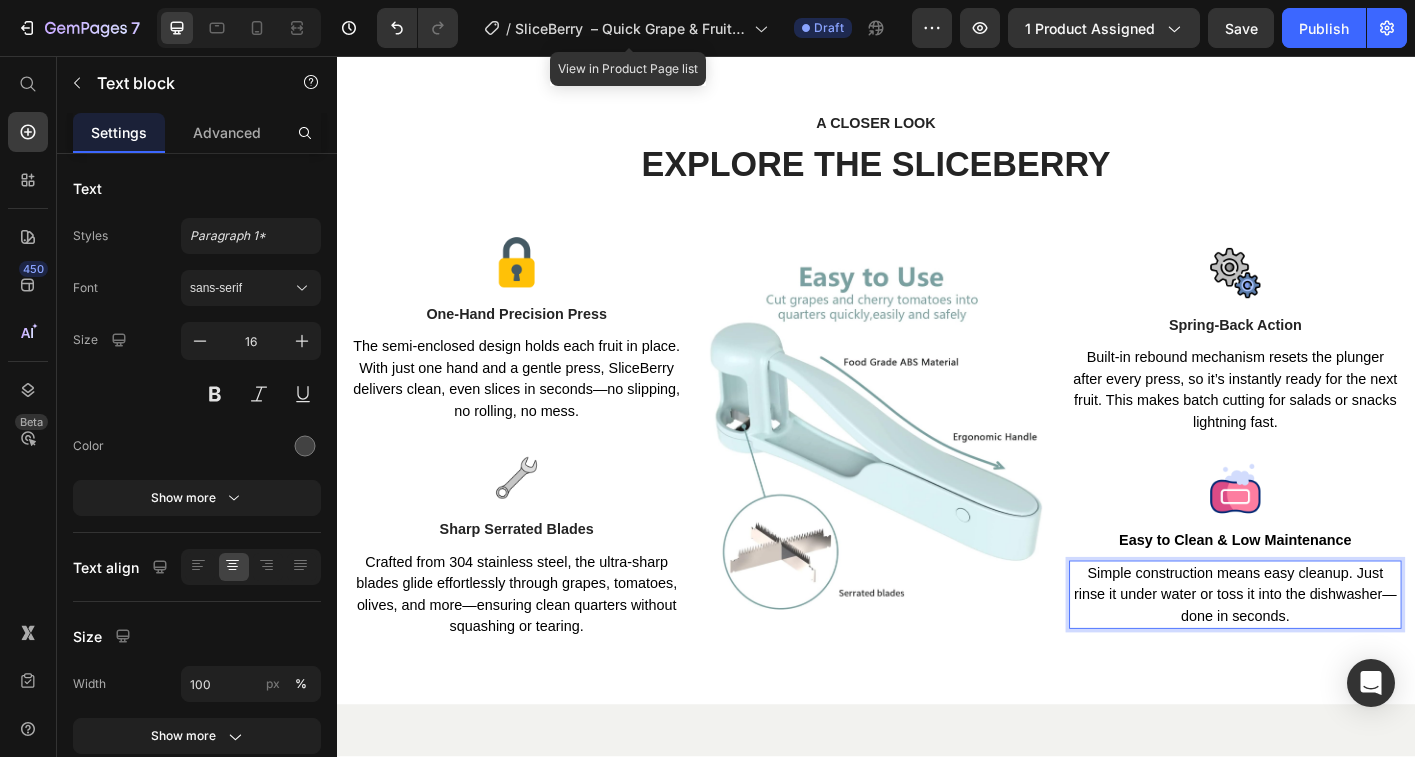 click on "7  Version history  /  SliceBerry  – Quick Grape & Fruit Cutter View in Product Page list Draft Preview 1 product assigned  Save   Publish" 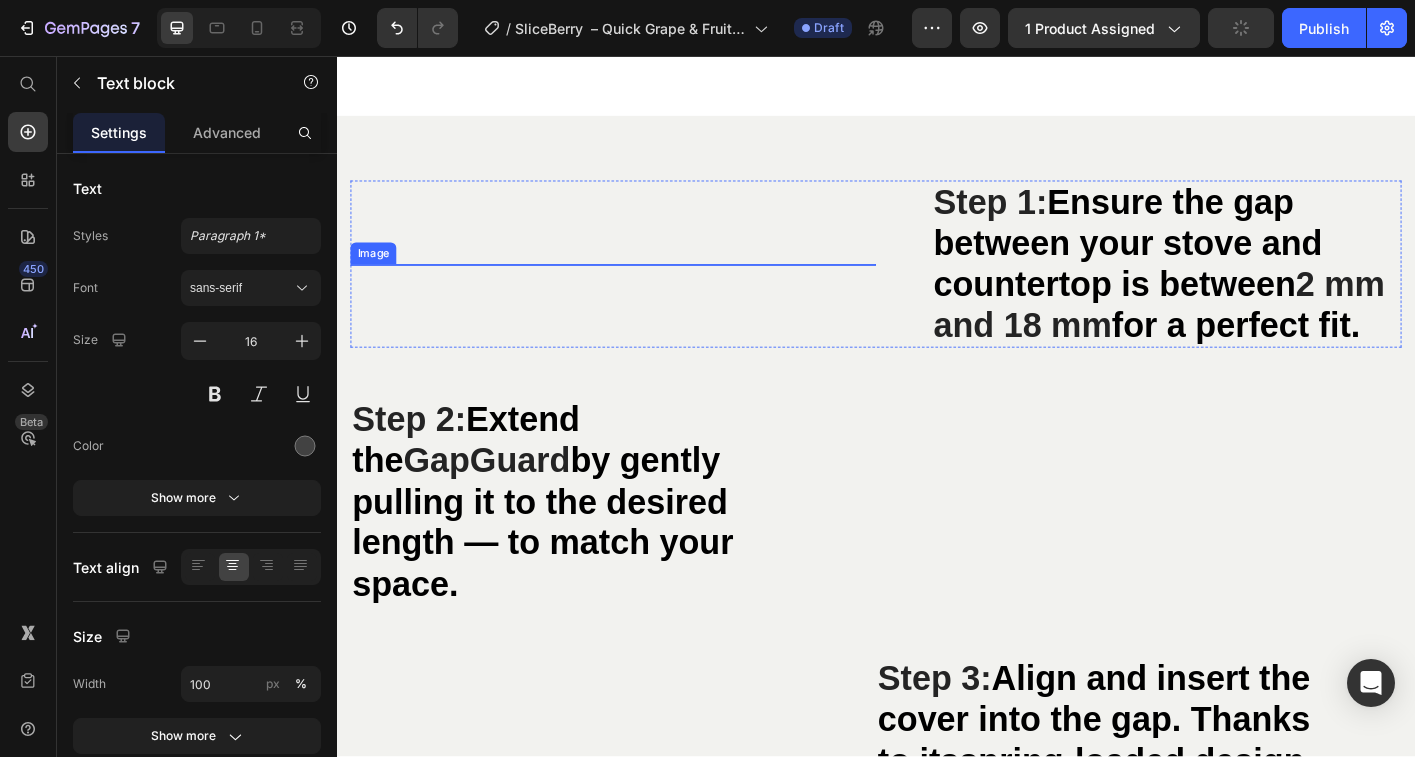 scroll, scrollTop: 5300, scrollLeft: 0, axis: vertical 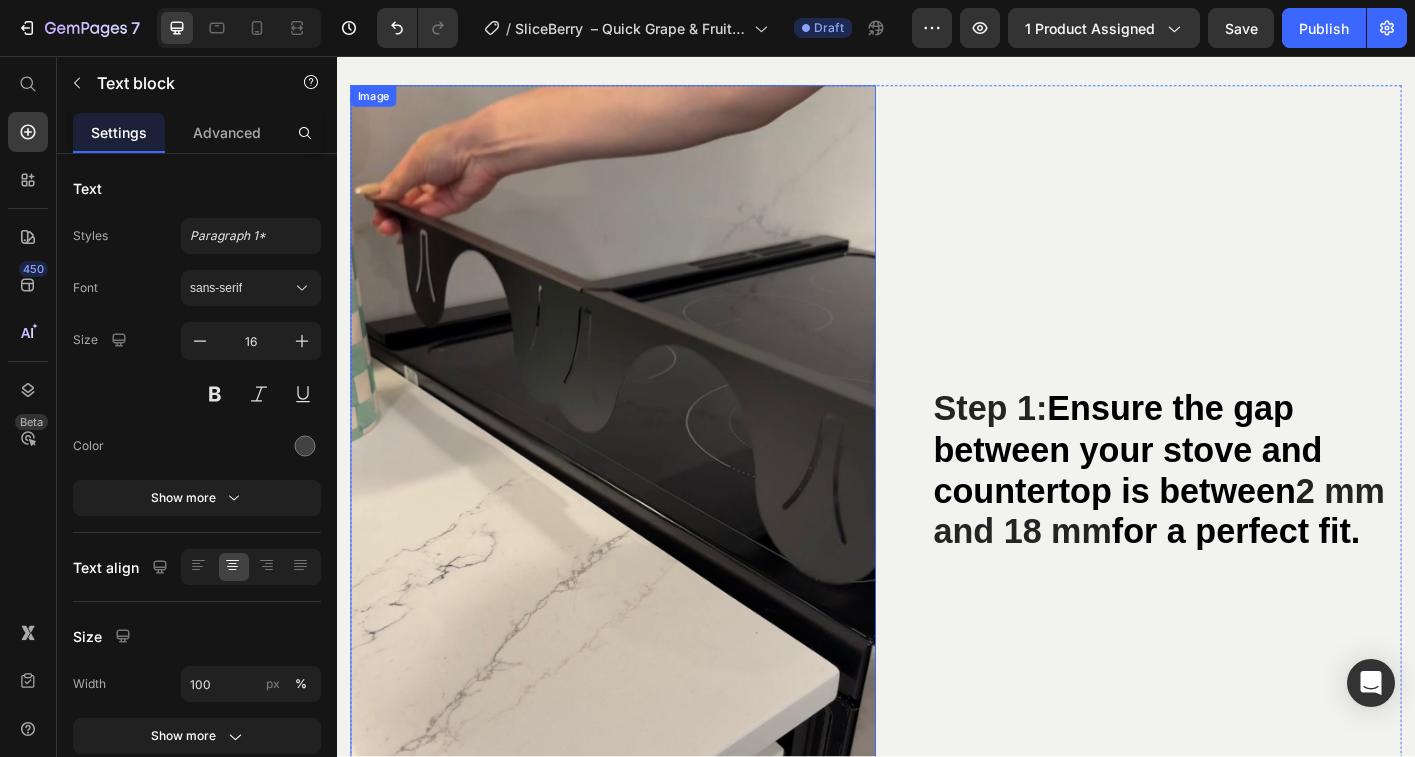 drag, startPoint x: 665, startPoint y: 353, endPoint x: 599, endPoint y: 347, distance: 66.27216 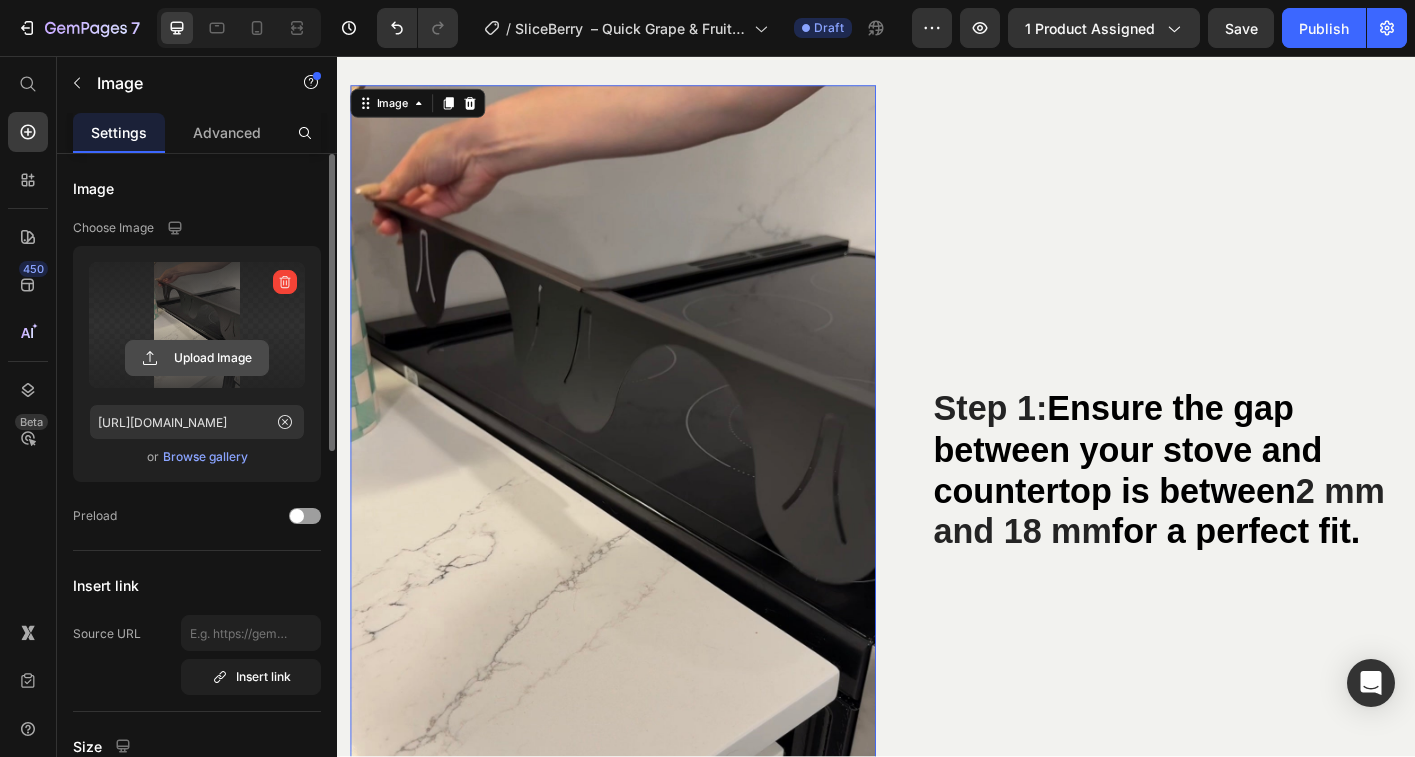 click 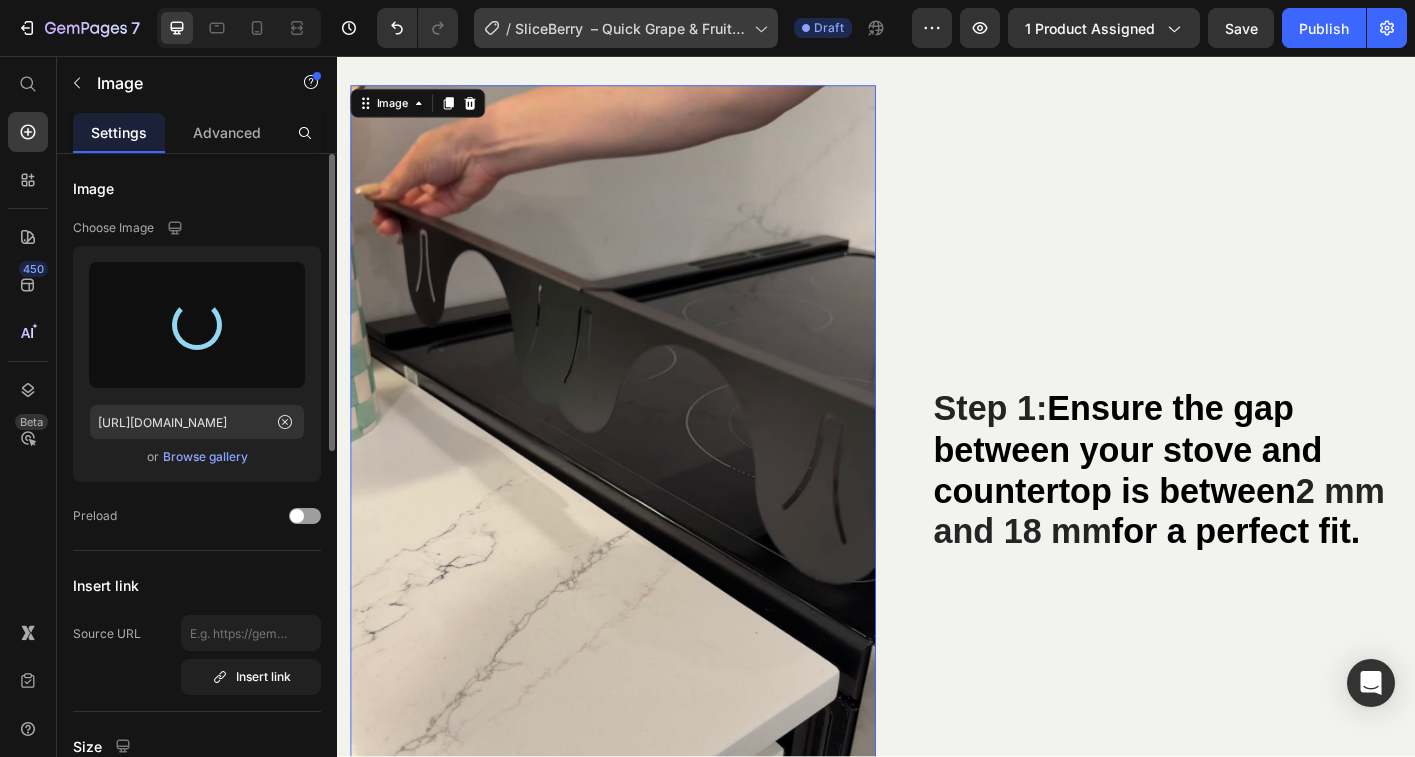 type on "[URL][DOMAIN_NAME]" 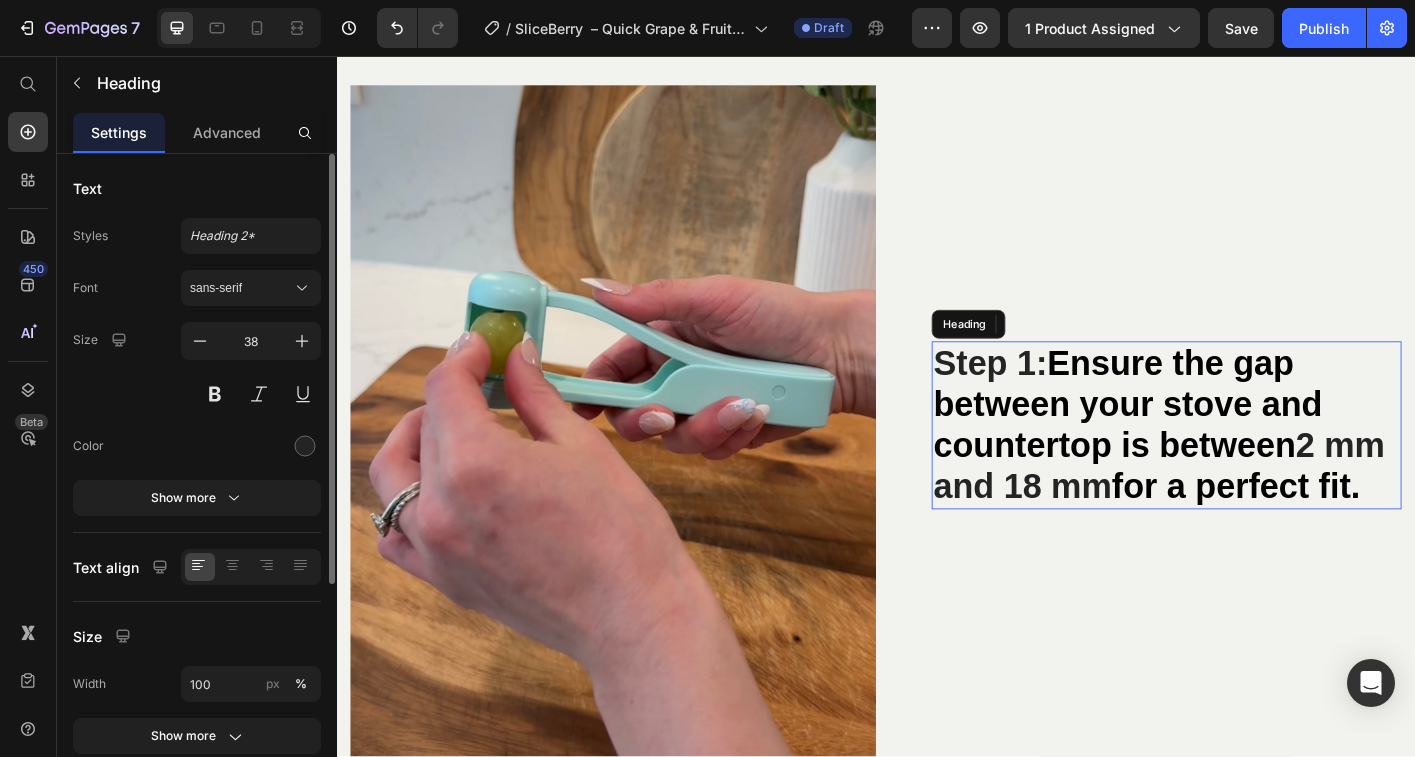 click on "Ensure the gap between your stove and countertop is between" at bounding box center [1217, 443] 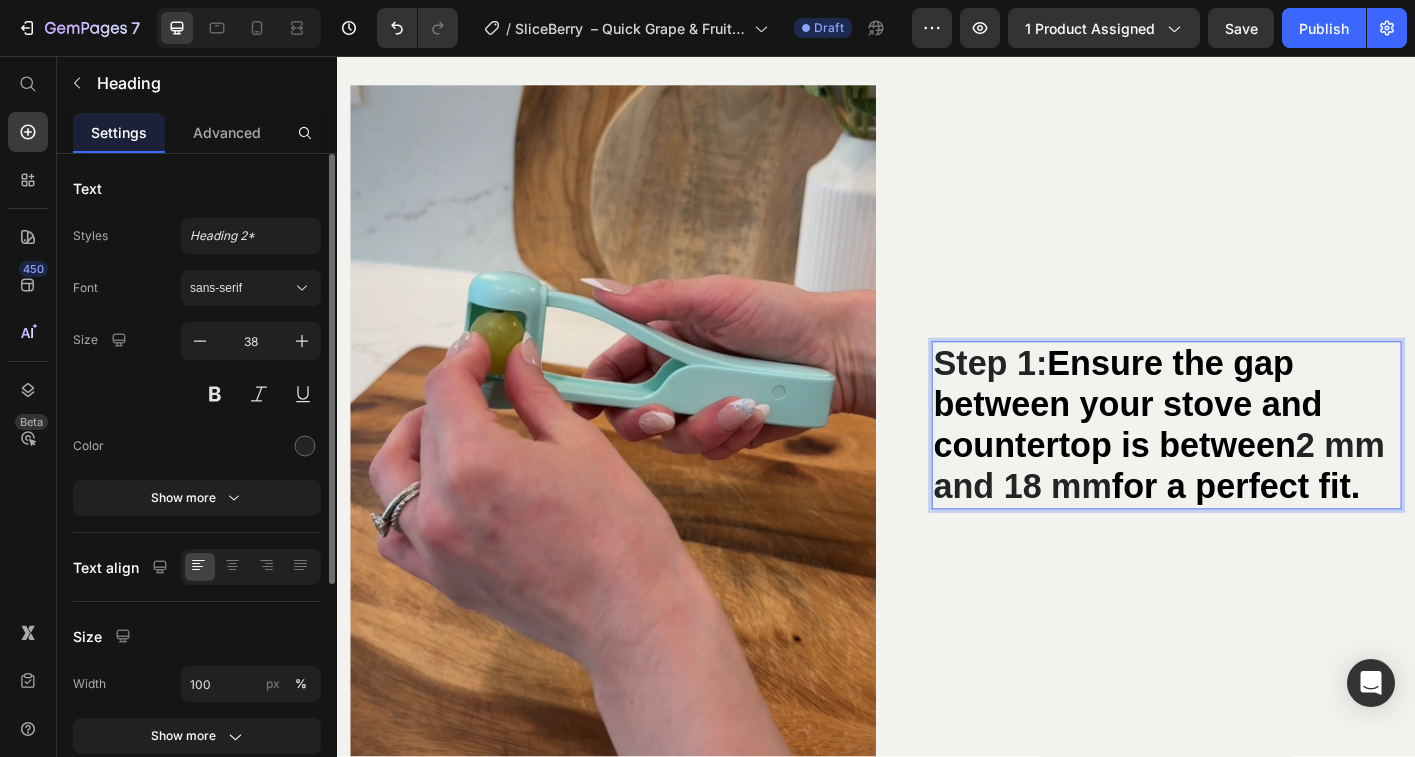 drag, startPoint x: 1125, startPoint y: 372, endPoint x: 1219, endPoint y: 558, distance: 208.40346 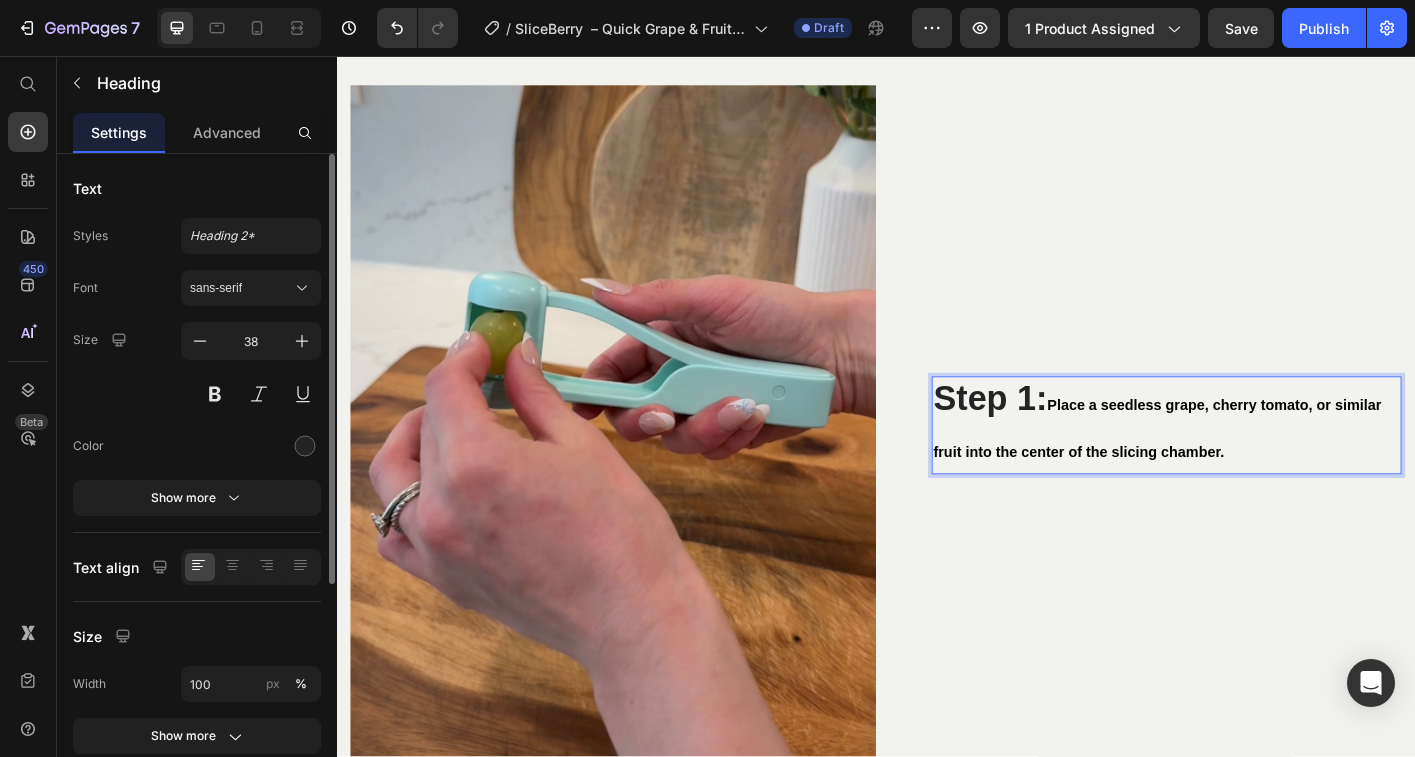 click on "Place a seedless grape, cherry tomato, or similar fruit into the center of the slicing chamber." at bounding box center (1250, 471) 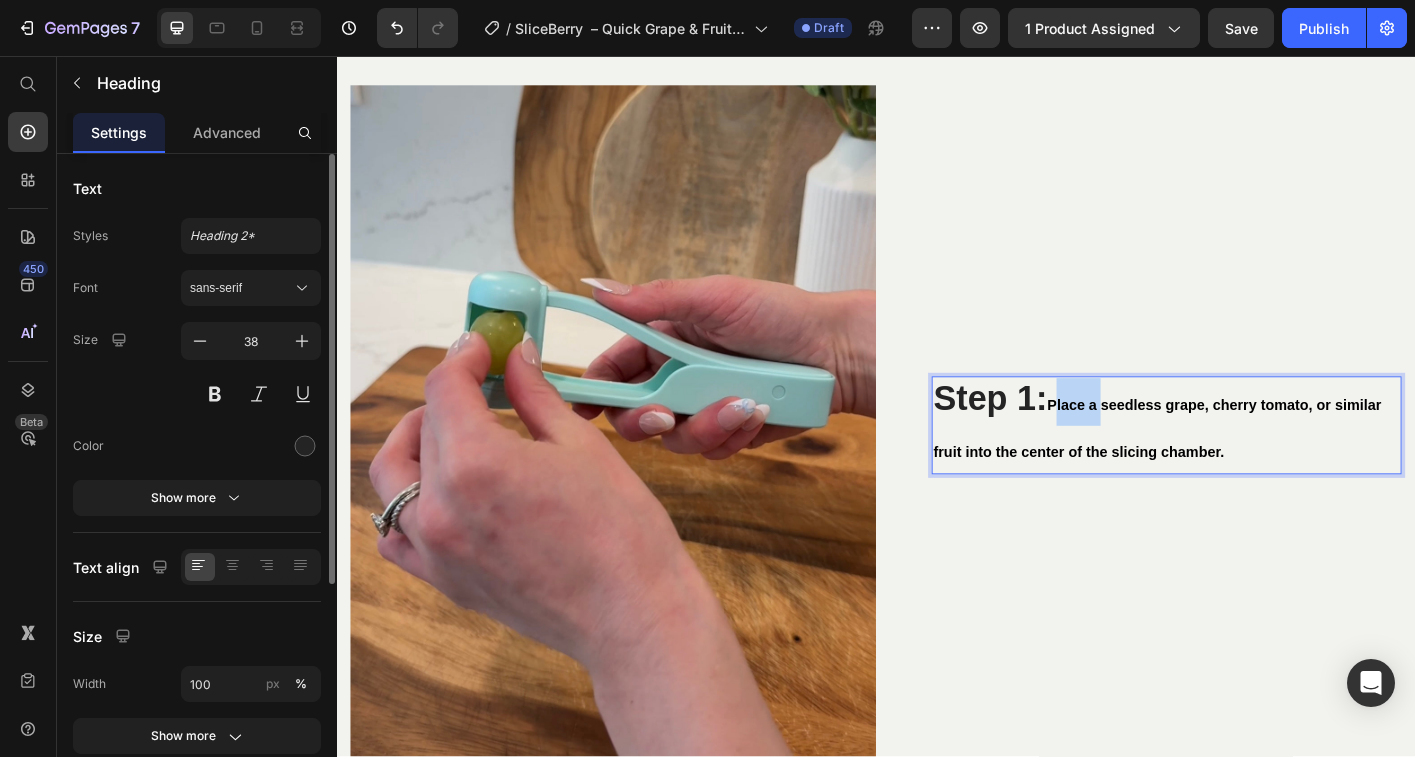 drag, startPoint x: 1138, startPoint y: 432, endPoint x: 1190, endPoint y: 450, distance: 55.027267 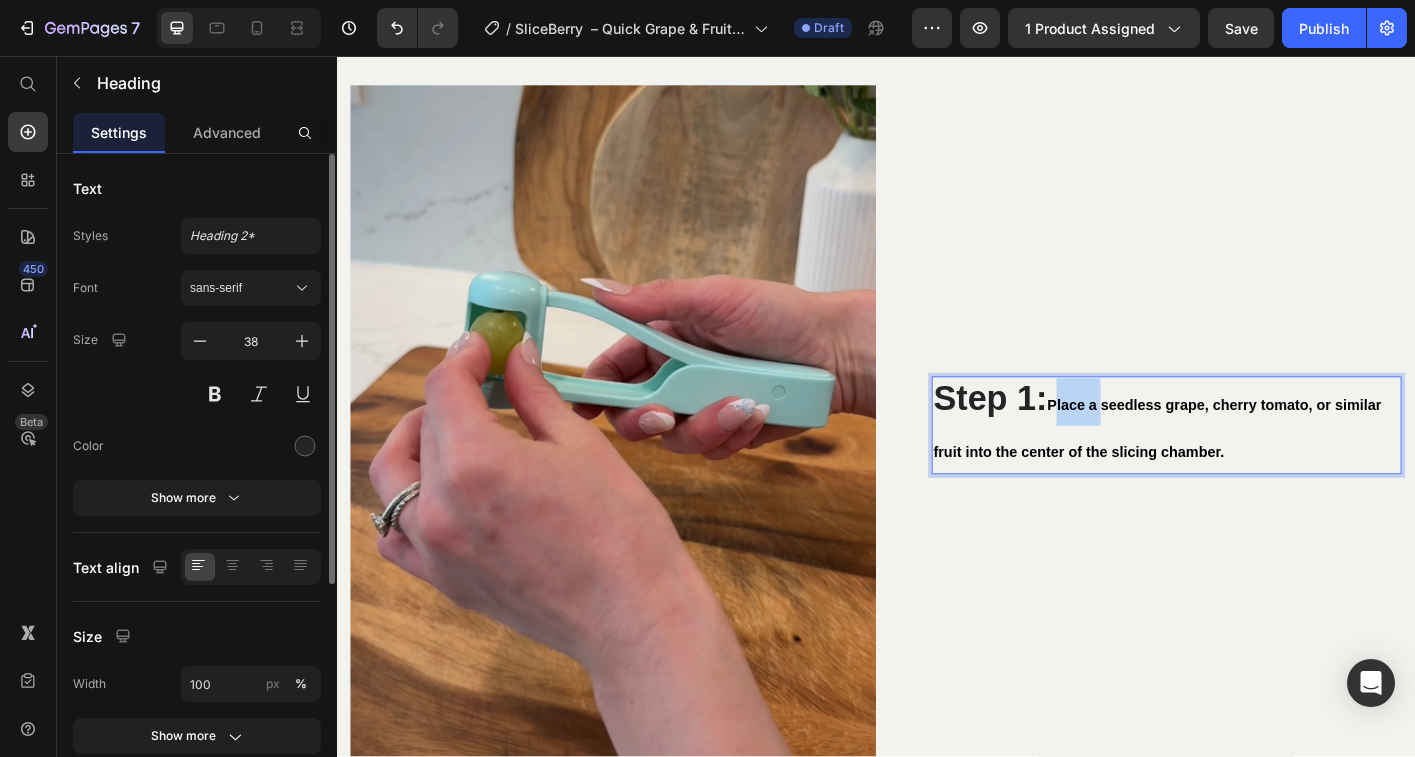 drag, startPoint x: 1133, startPoint y: 433, endPoint x: 1340, endPoint y: 491, distance: 214.97209 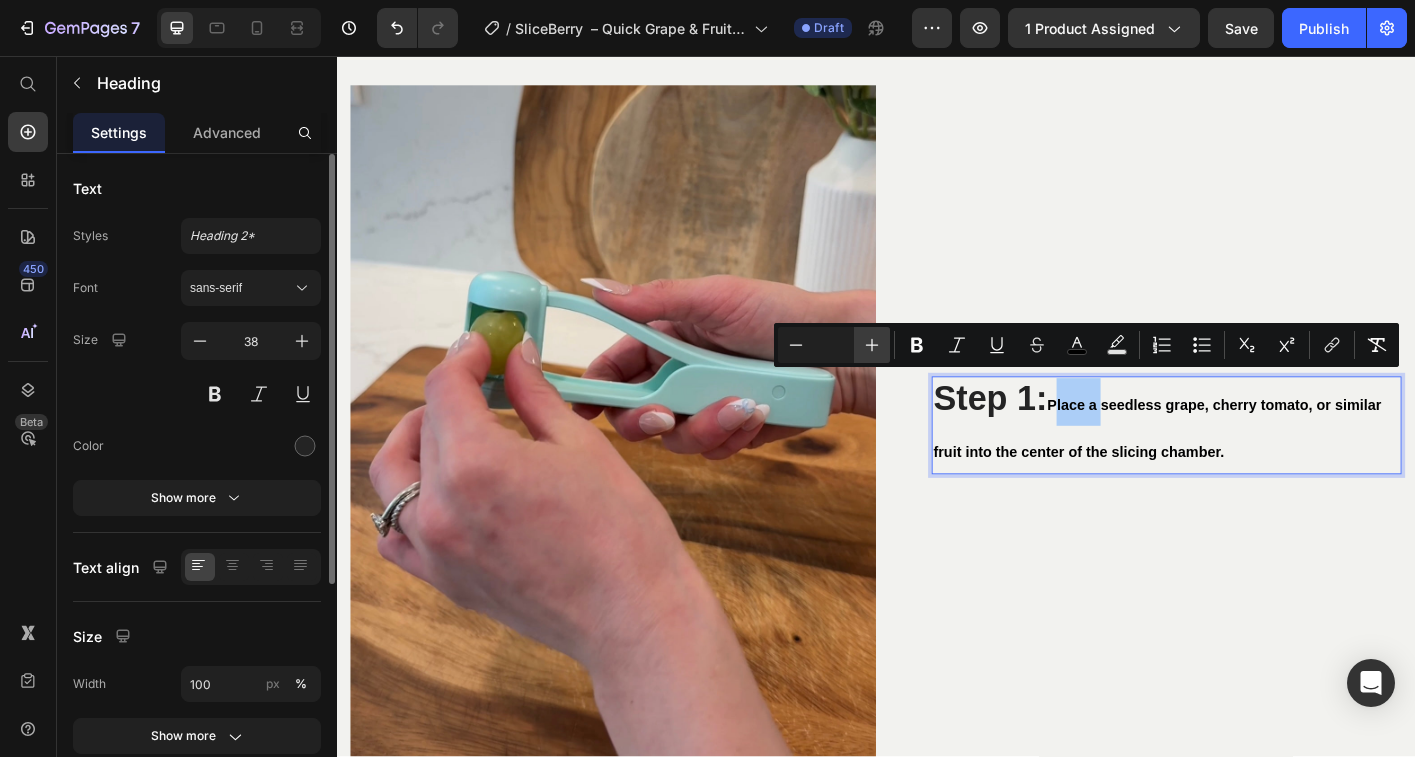 click on "Plus" at bounding box center [872, 345] 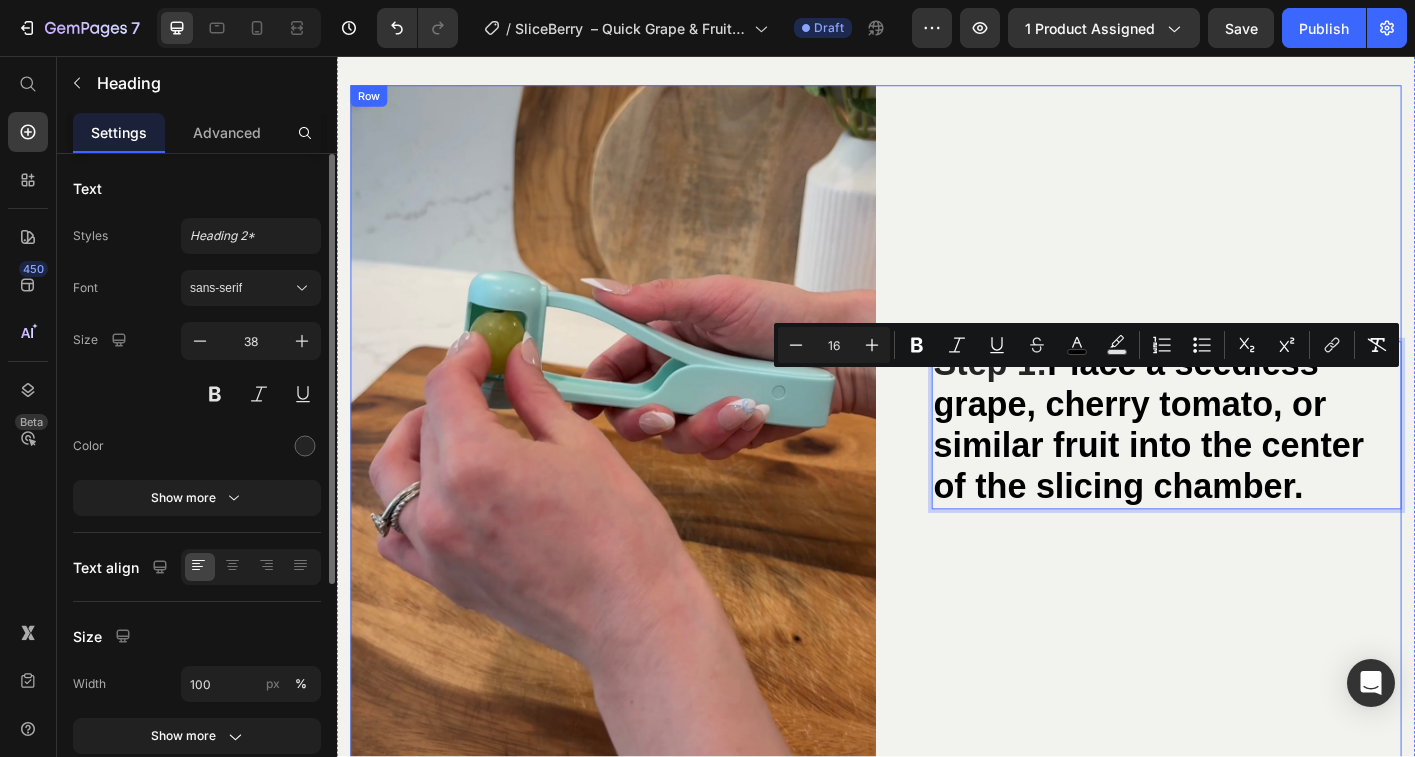 click on "Step 1:  Place a seedless grape, cherry tomato, or similar fruit into the center of the slicing chamber. Heading   0 Row" at bounding box center (1229, 467) 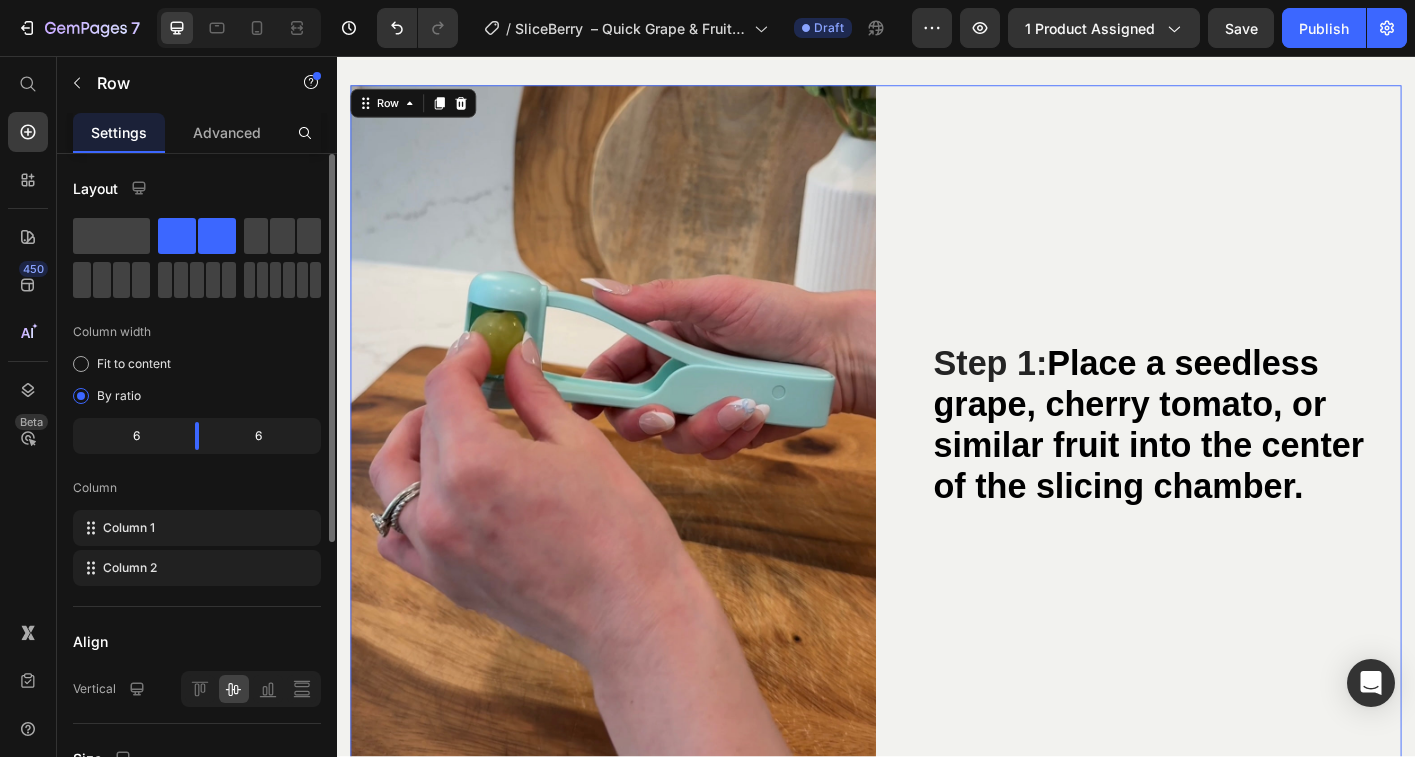 scroll, scrollTop: 6073, scrollLeft: 0, axis: vertical 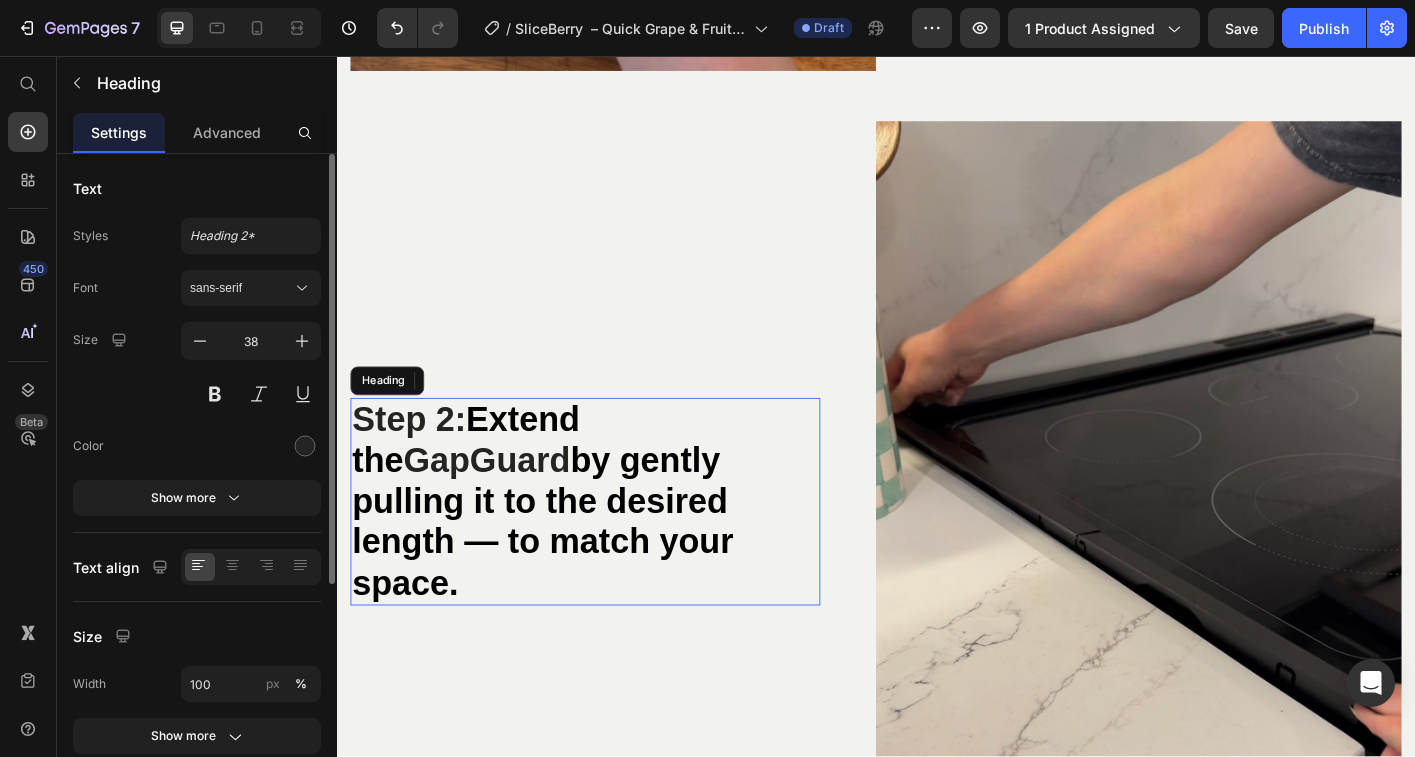 click on "Extend the" at bounding box center (480, 484) 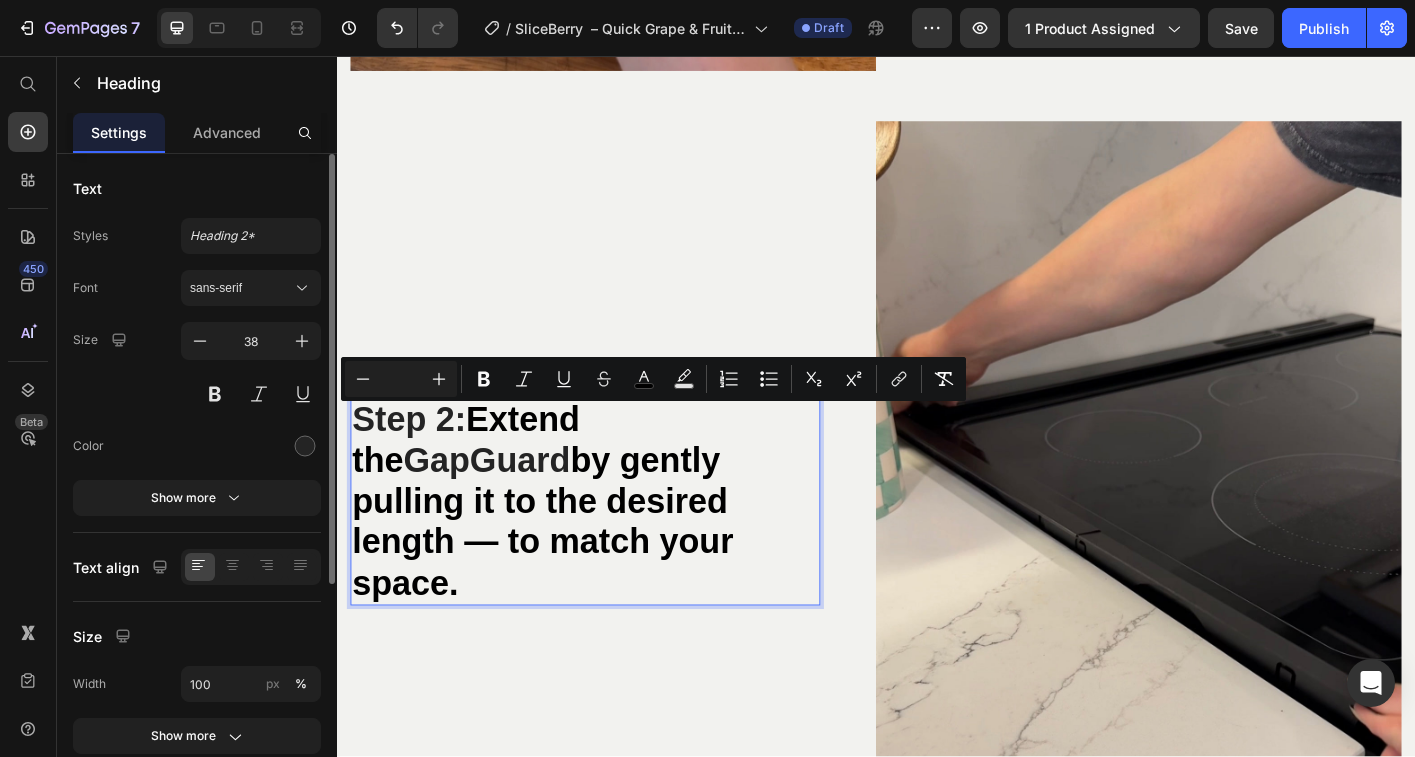 drag, startPoint x: 494, startPoint y: 466, endPoint x: 711, endPoint y: 628, distance: 270.80066 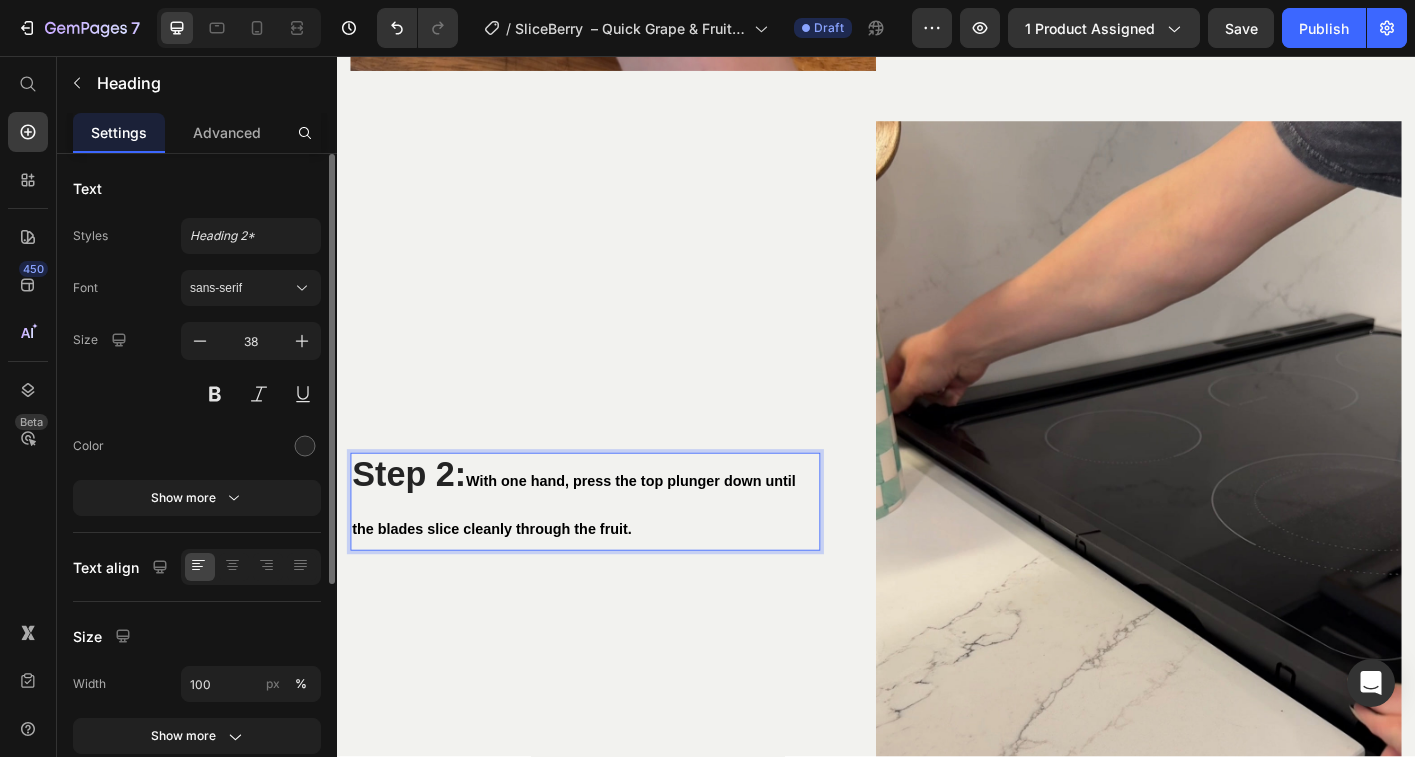 drag, startPoint x: 492, startPoint y: 509, endPoint x: 661, endPoint y: 566, distance: 178.35358 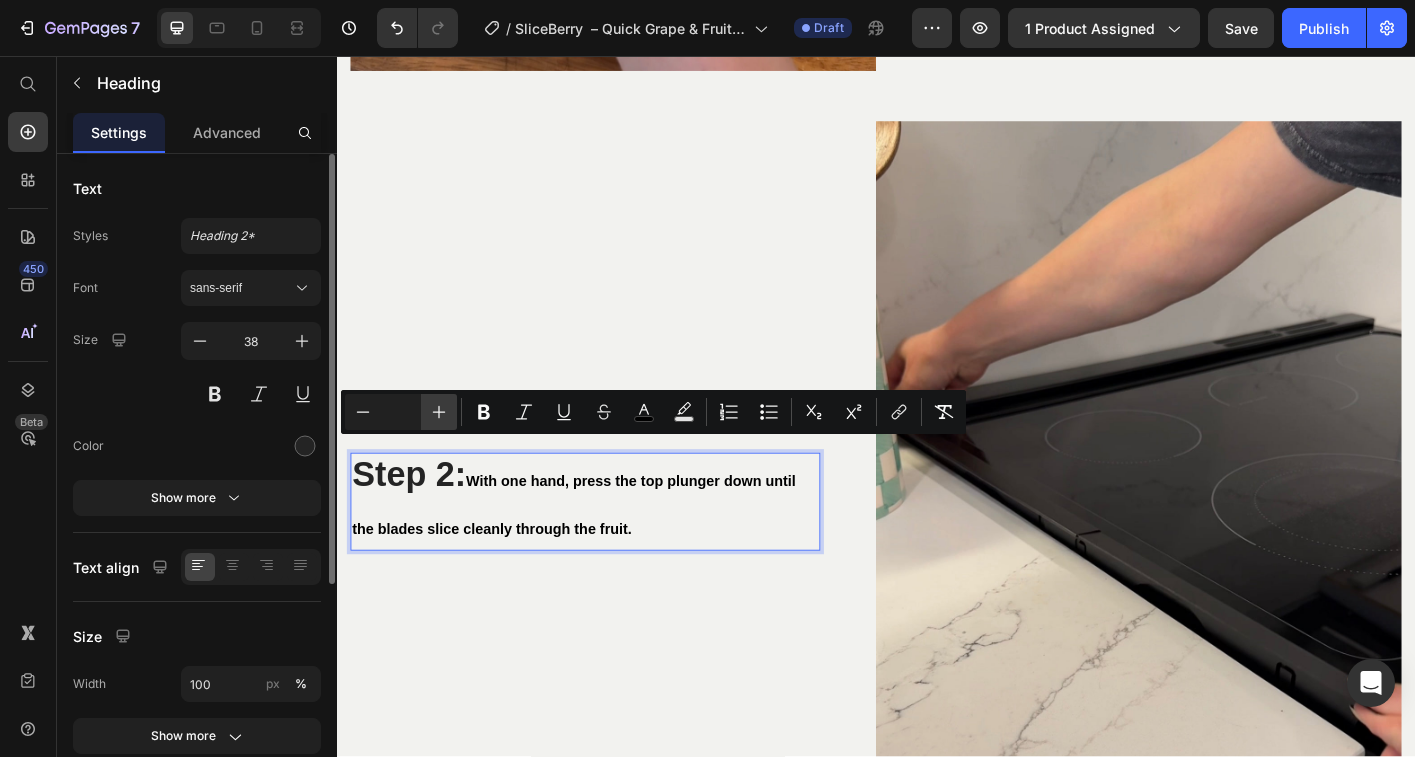 click 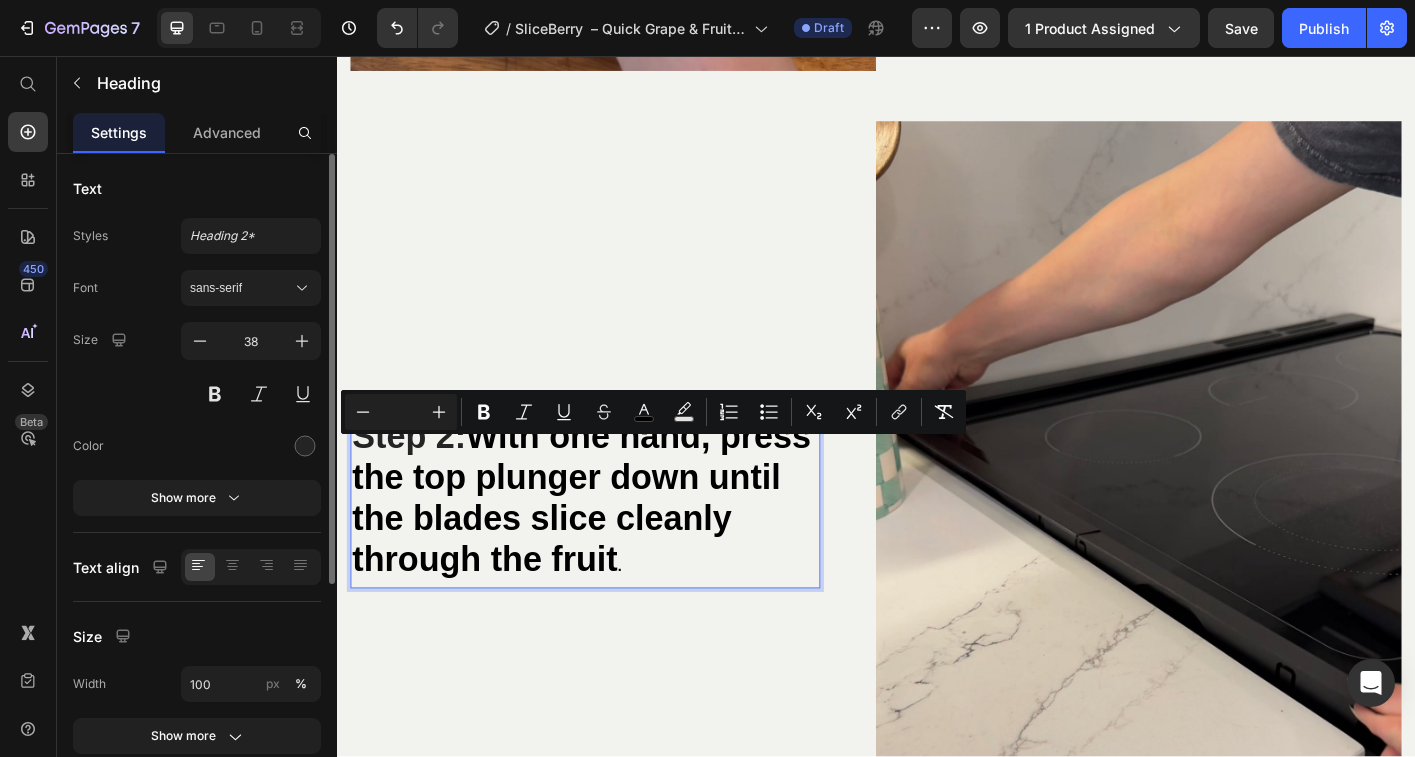 click on "Step 2:  With one hand, press the top plunger down until the blades slice cleanly through the fruit ." at bounding box center [613, 552] 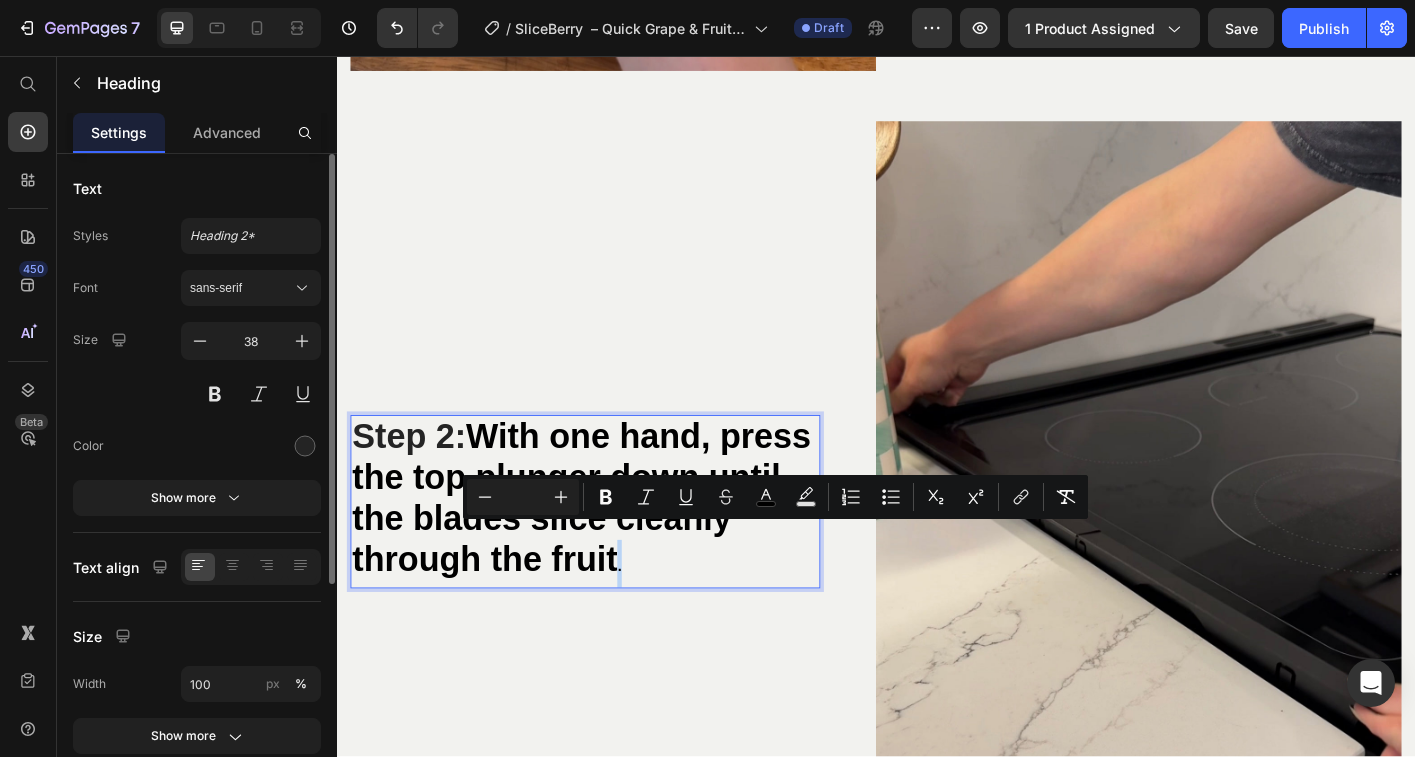 drag, startPoint x: 806, startPoint y: 600, endPoint x: 790, endPoint y: 600, distance: 16 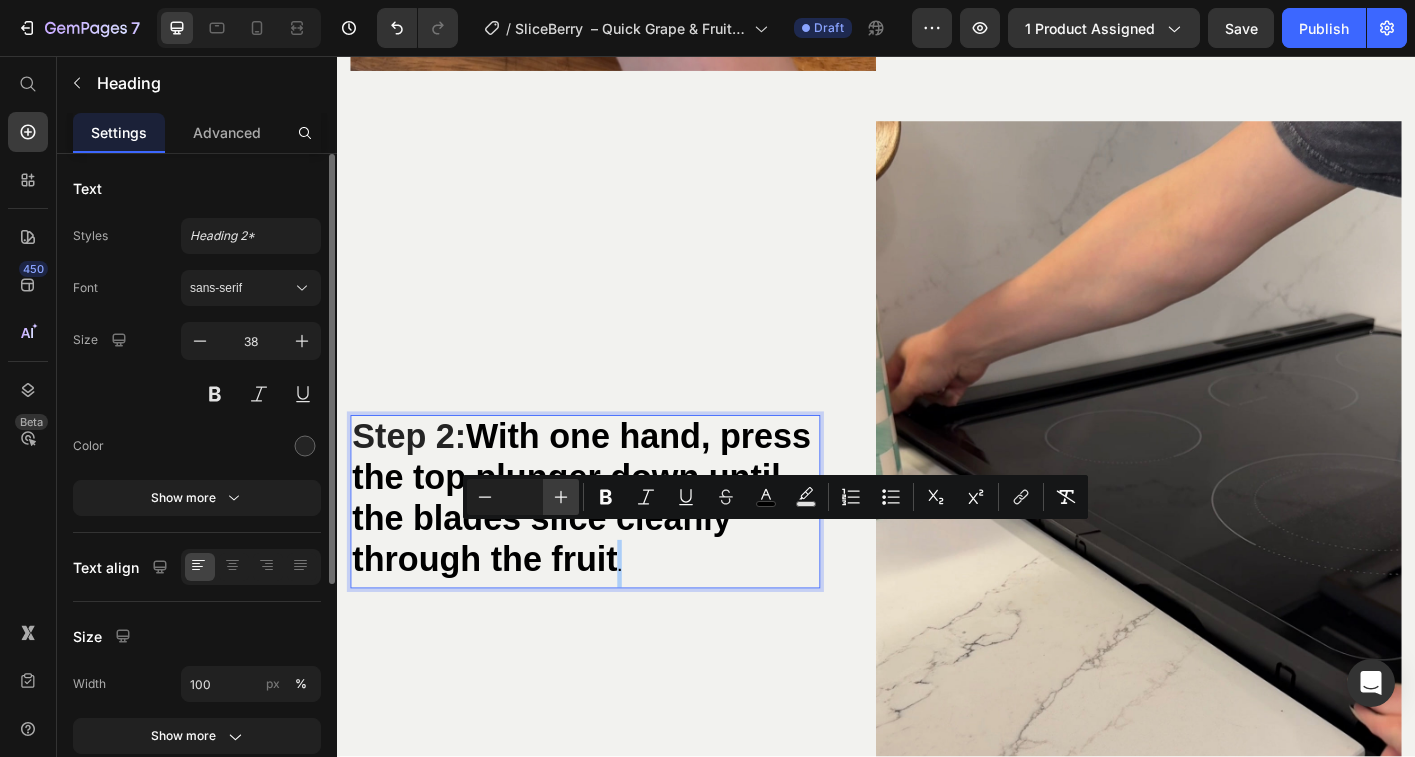 click 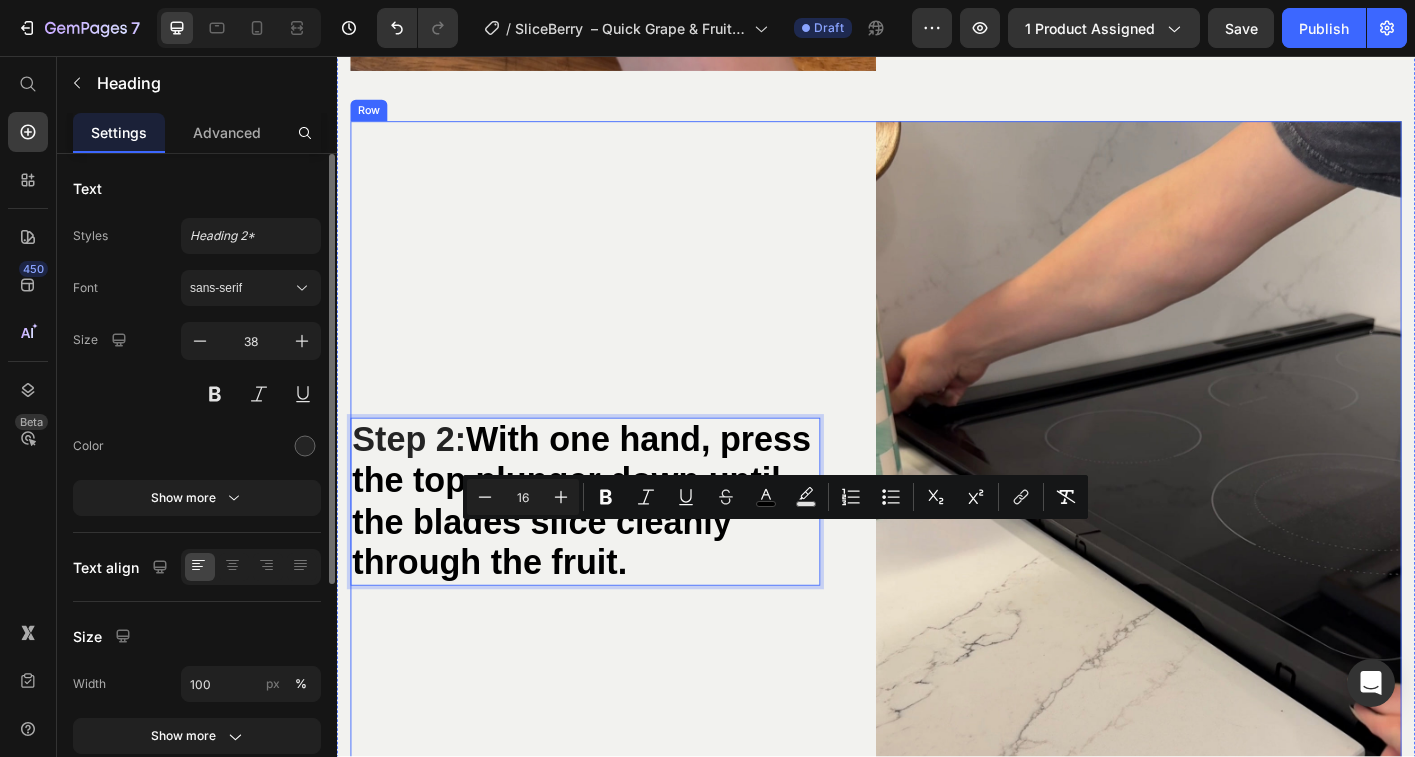 click on "Step 2:  With one hand, press the top plunger down until the blades slice cleanly through the fruit. Heading   0 Row" at bounding box center [644, 553] 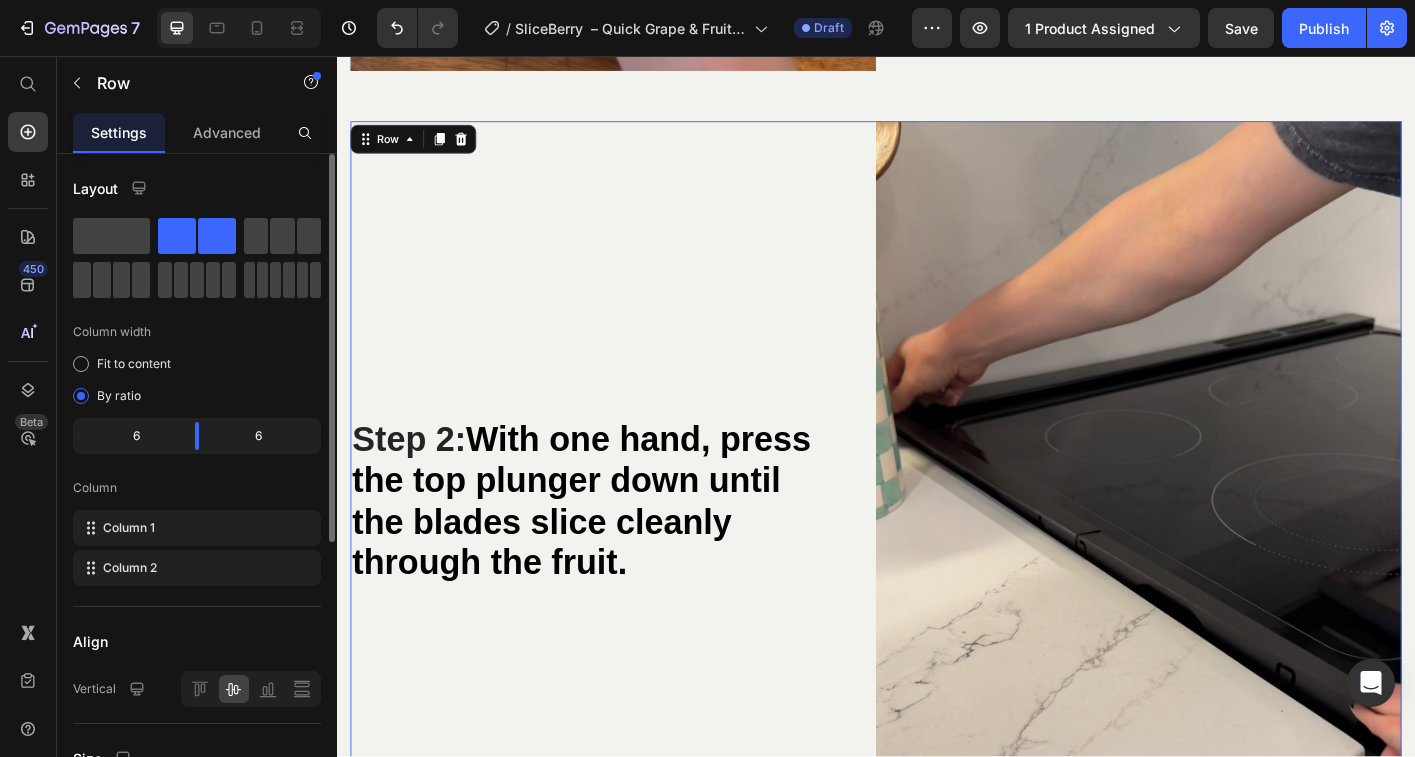 scroll, scrollTop: 7041, scrollLeft: 0, axis: vertical 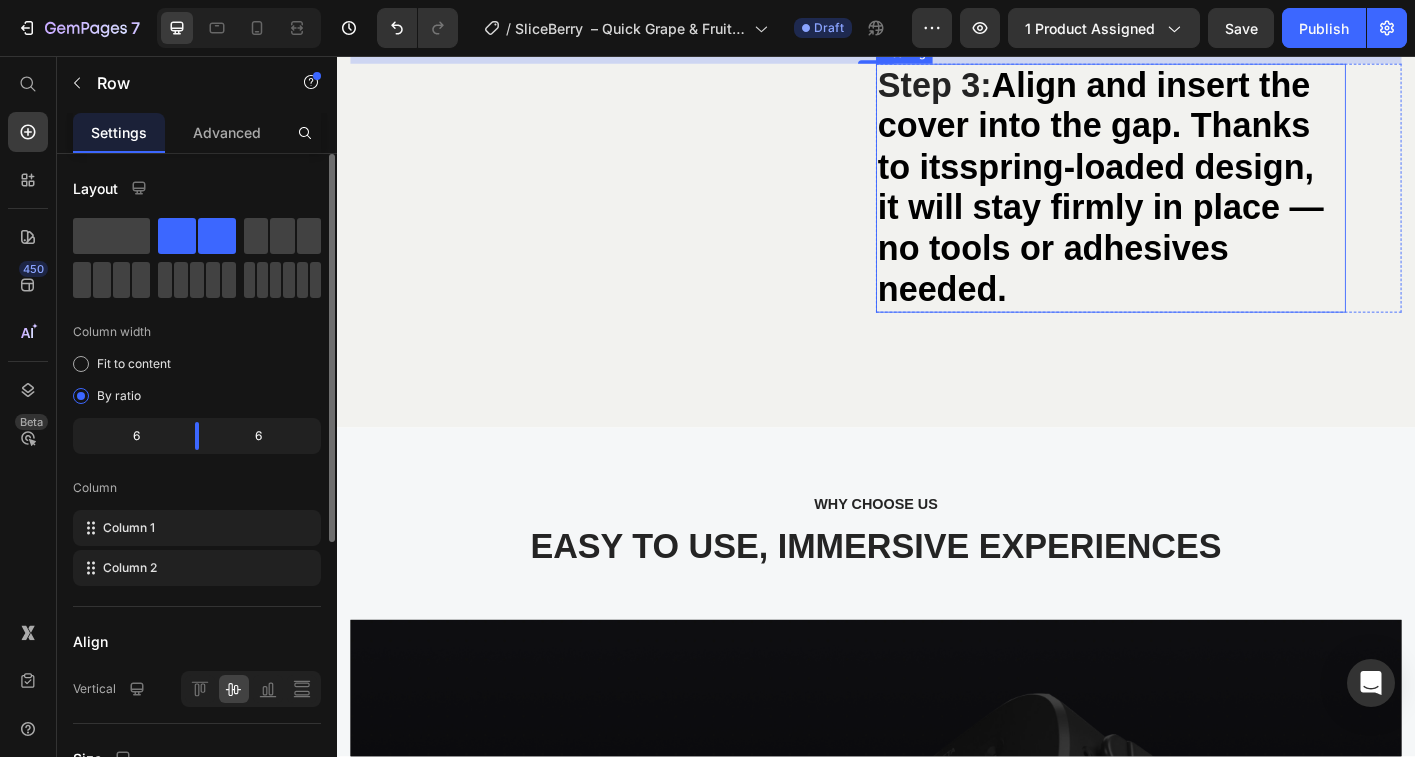 click on "Align and insert the cover into the gap. Thanks to its  spring-loaded design , it will stay firmly in place — no tools or adhesives needed." at bounding box center (1187, 506) 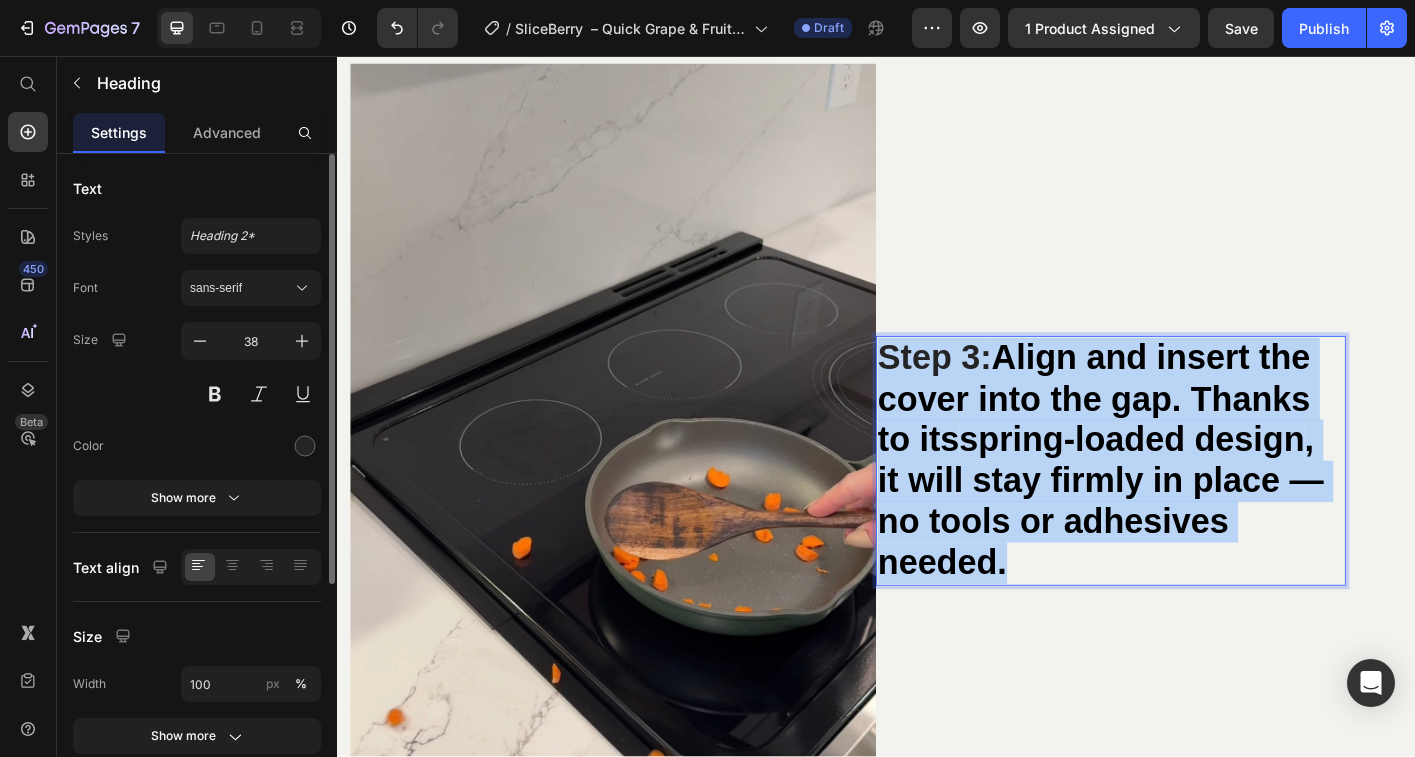 click on "Align and insert the cover into the gap. Thanks to its  spring-loaded design , it will stay firmly in place — no tools or adhesives needed." at bounding box center (1187, 506) 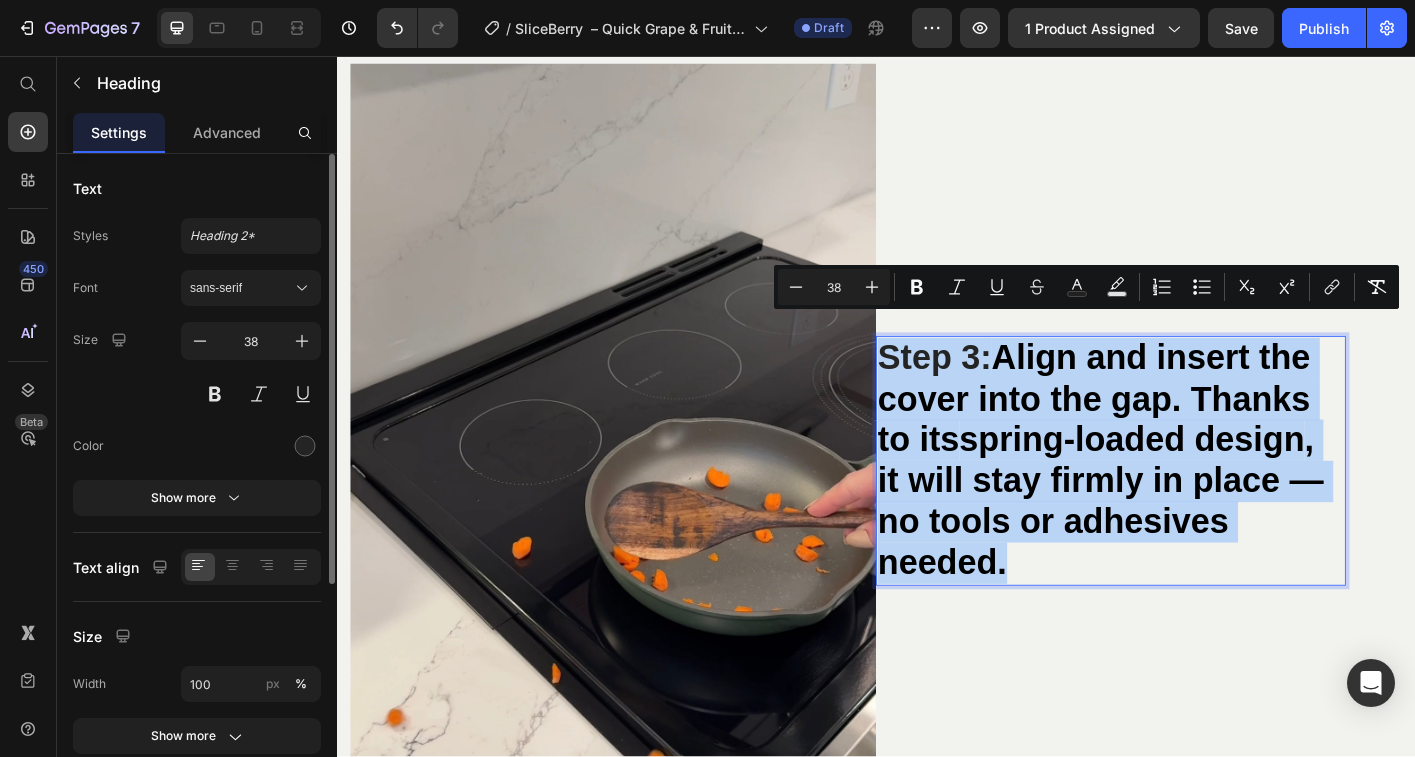 click on "Align and insert the cover into the gap. Thanks to its  spring-loaded design , it will stay firmly in place — no tools or adhesives needed." at bounding box center (1187, 506) 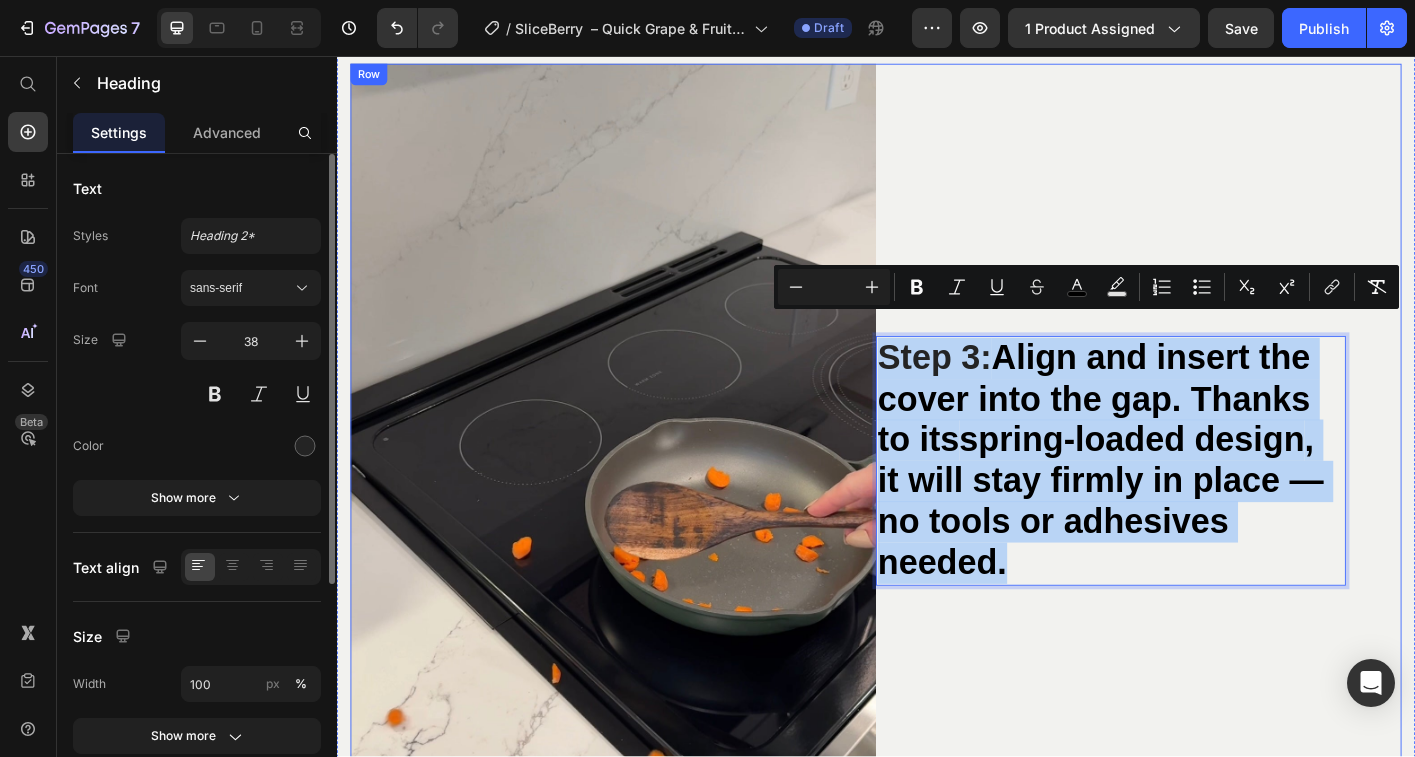 drag, startPoint x: 1075, startPoint y: 360, endPoint x: 1184, endPoint y: 644, distance: 304.19894 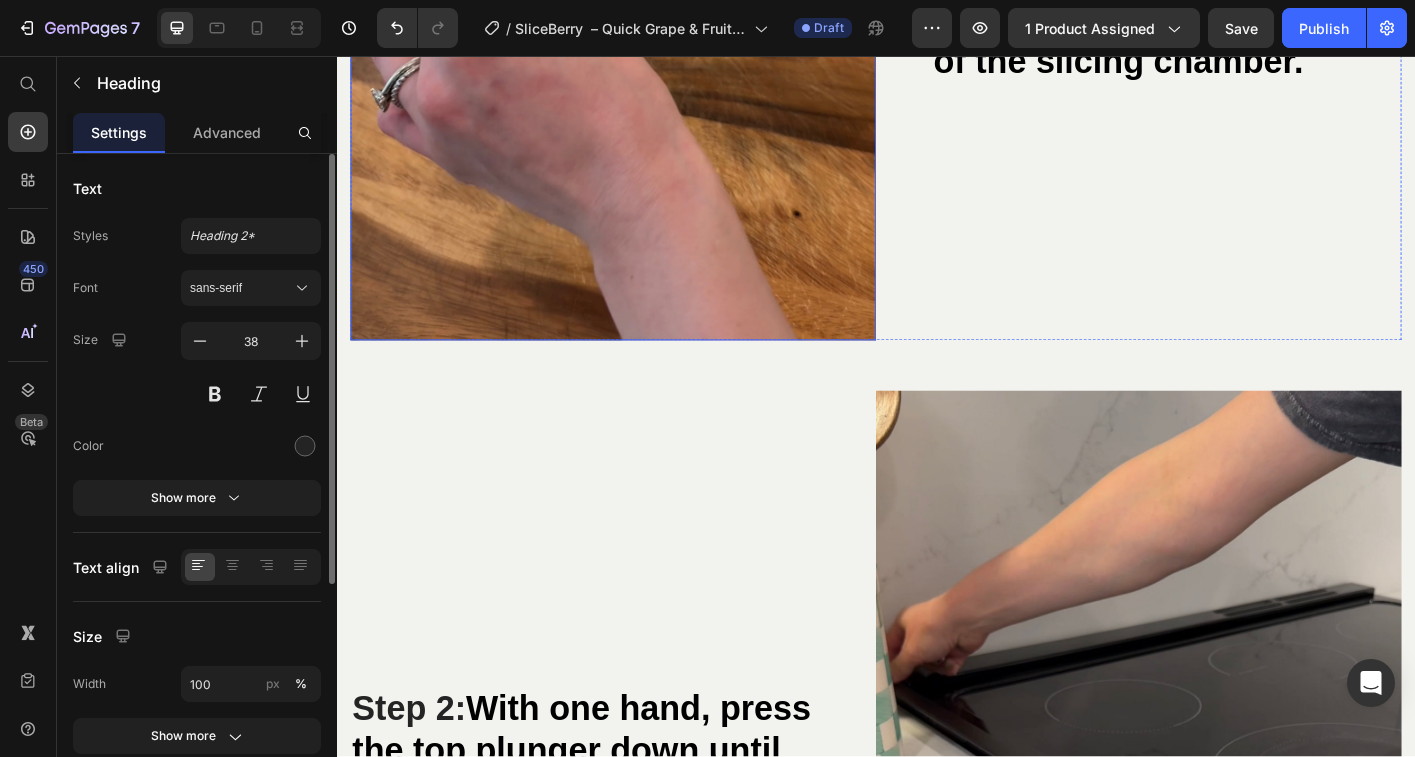 scroll, scrollTop: 5242, scrollLeft: 0, axis: vertical 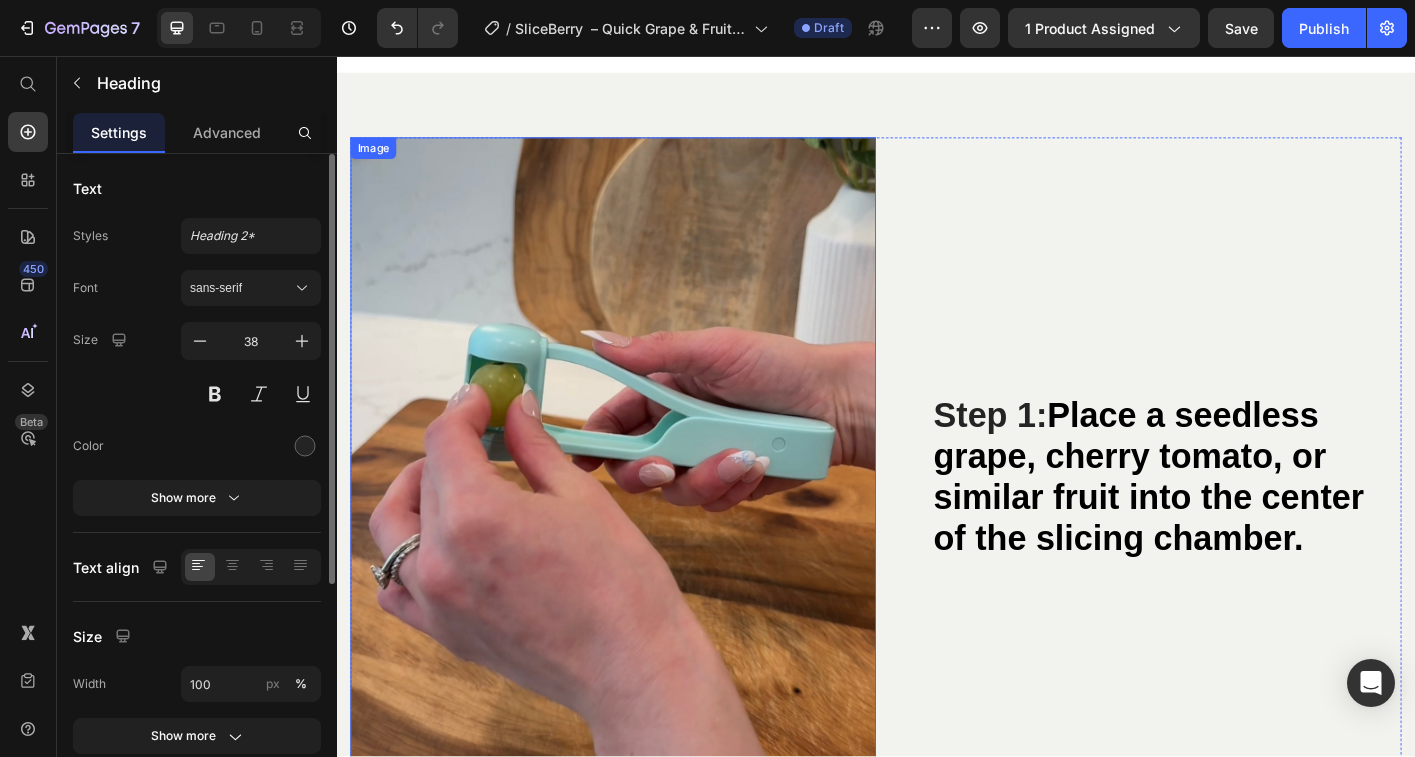 click at bounding box center [644, 525] 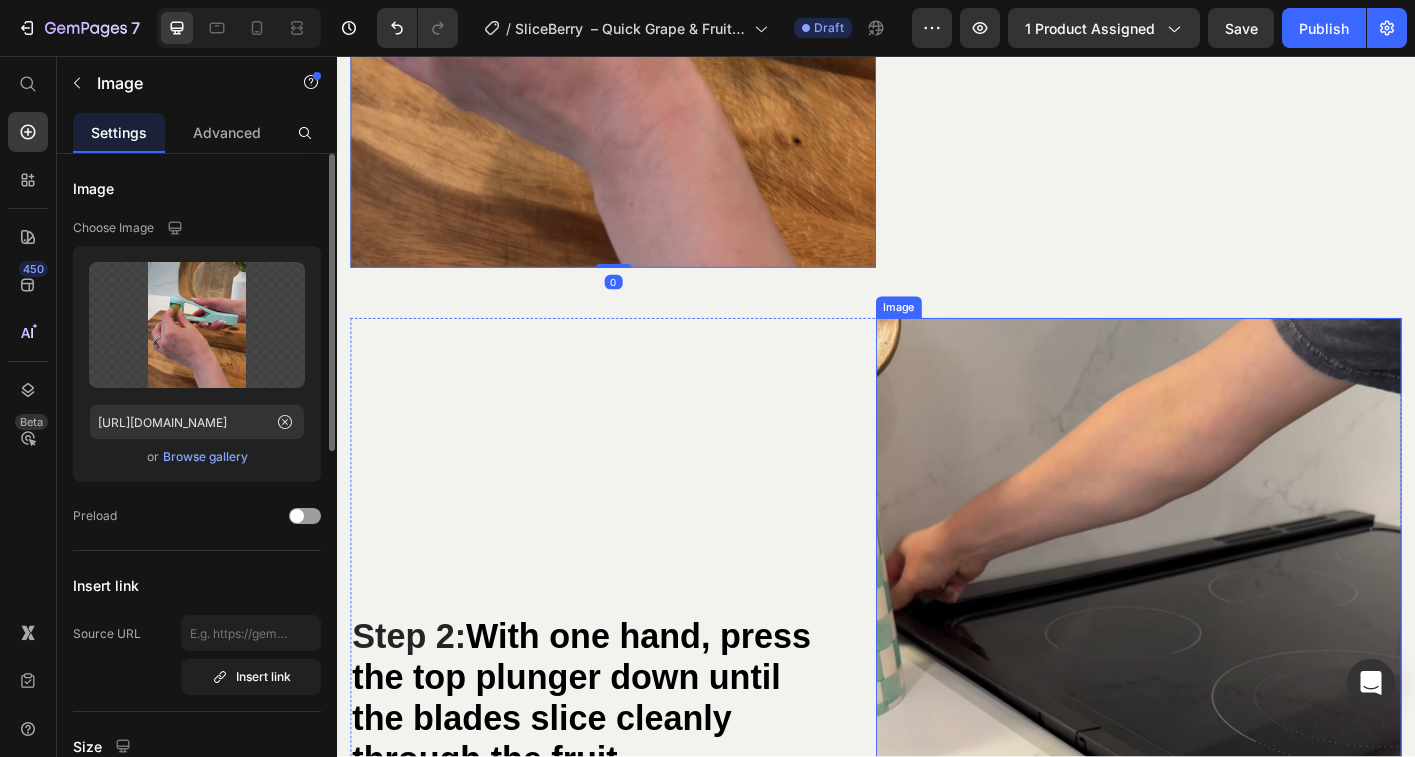 scroll, scrollTop: 5884, scrollLeft: 0, axis: vertical 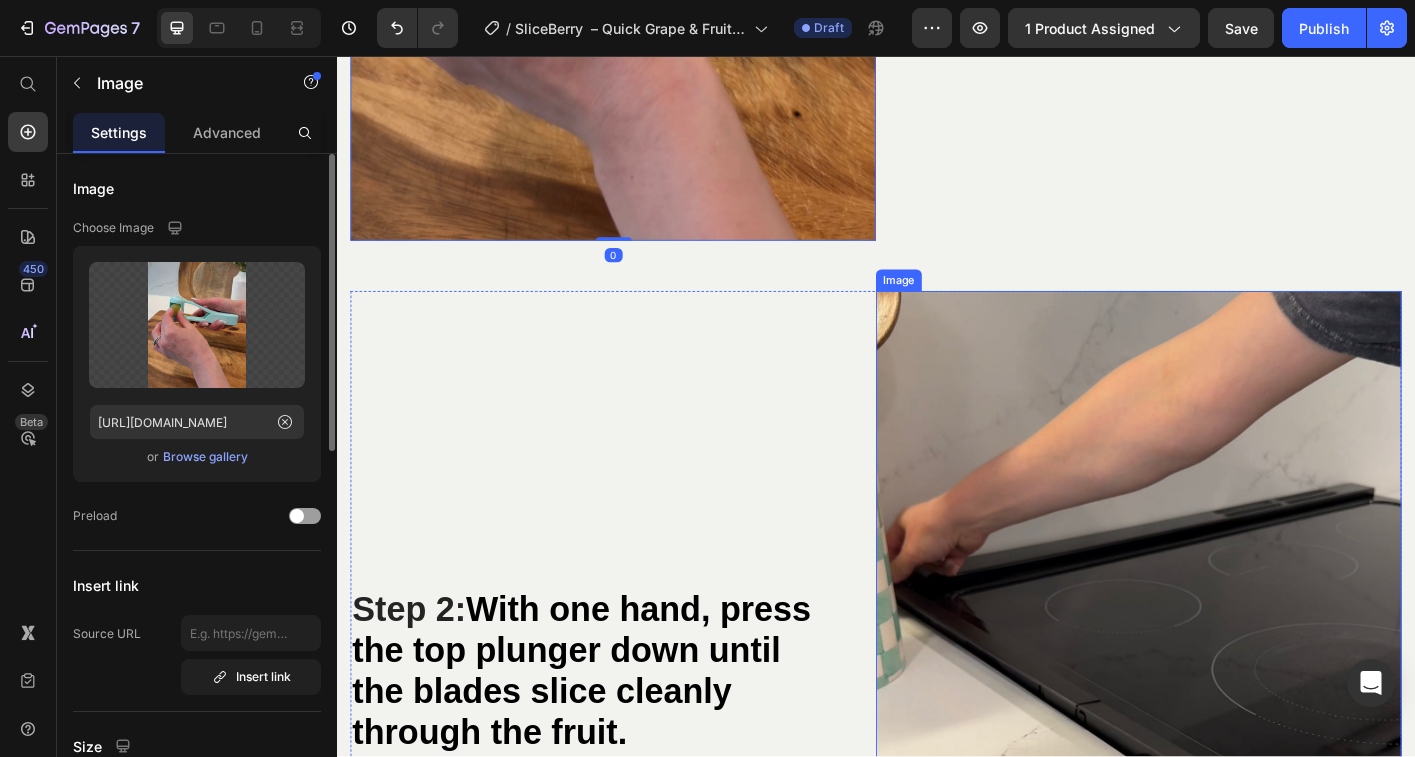 click at bounding box center (1229, 742) 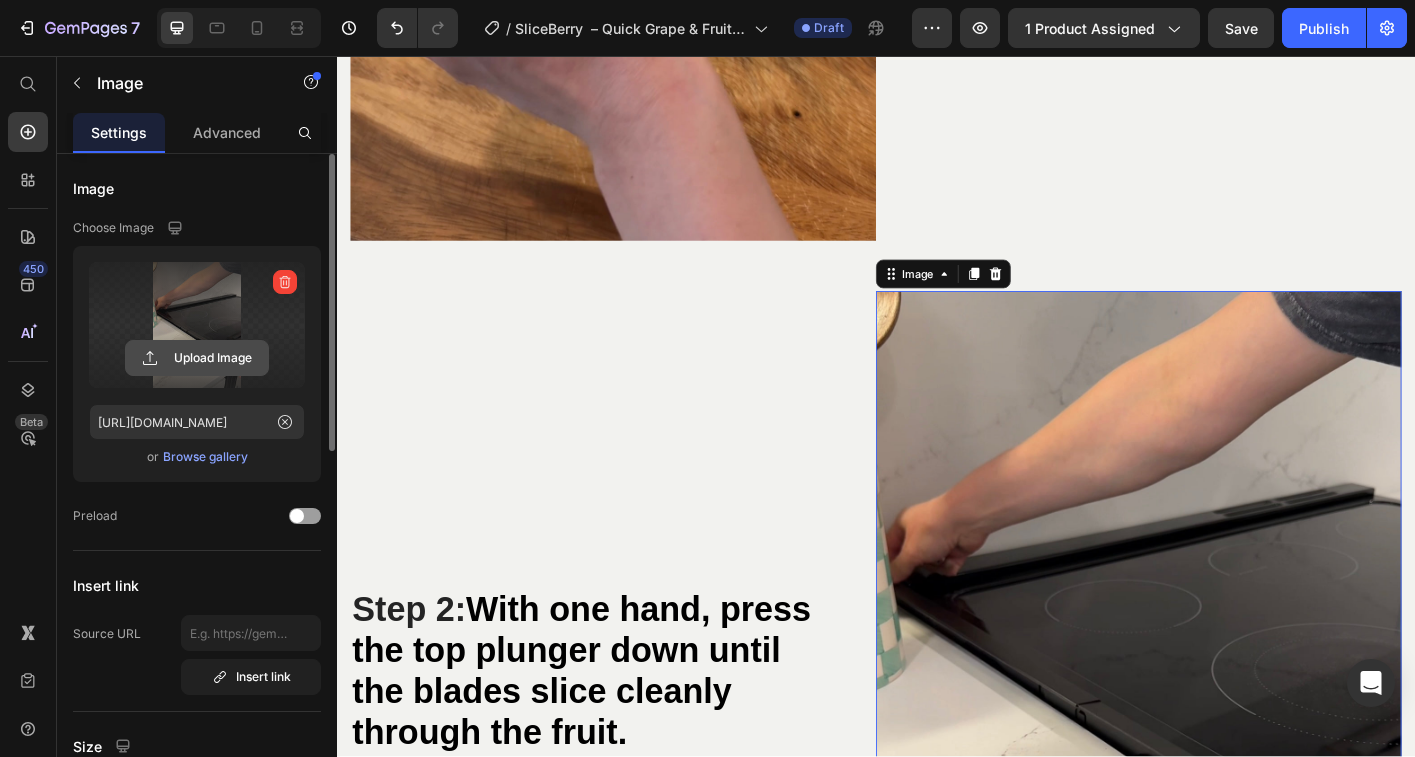 click 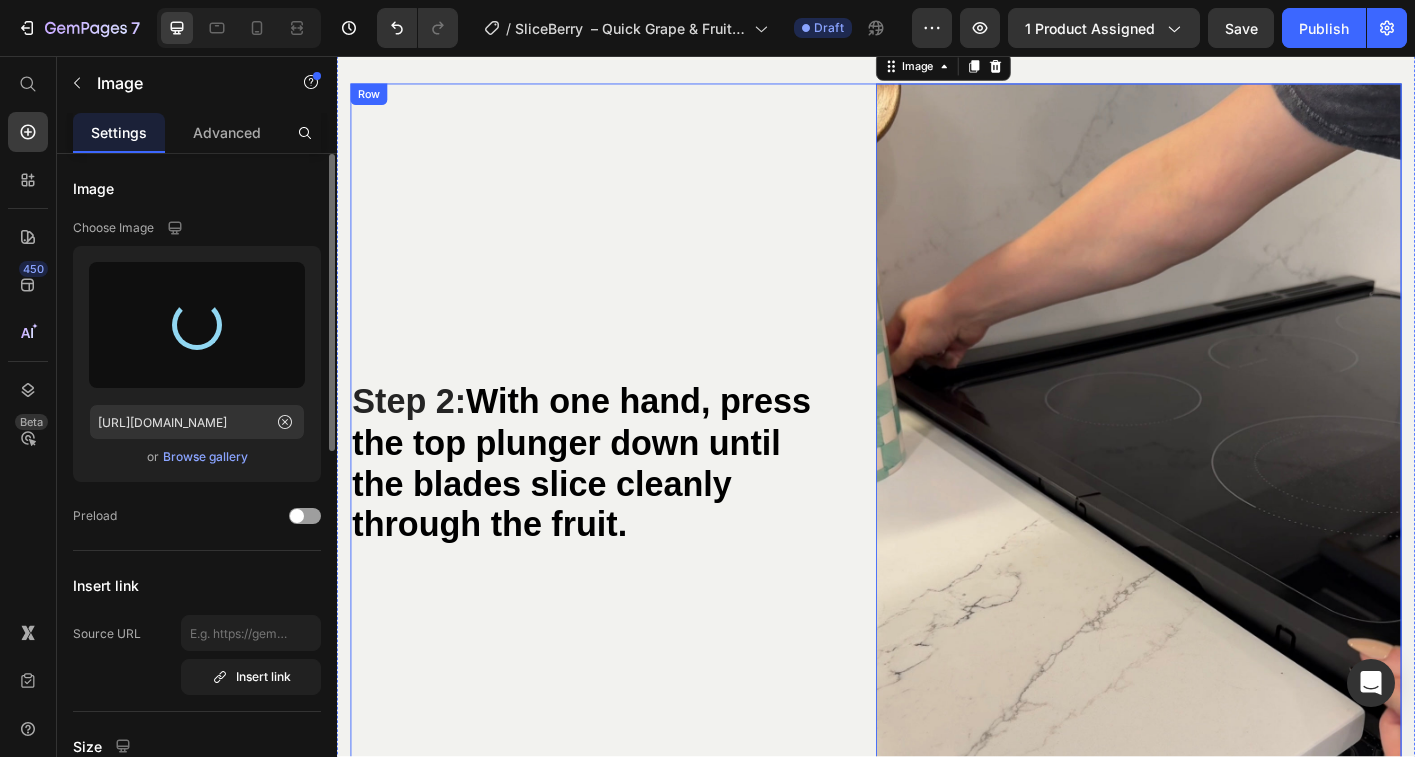 scroll, scrollTop: 6288, scrollLeft: 0, axis: vertical 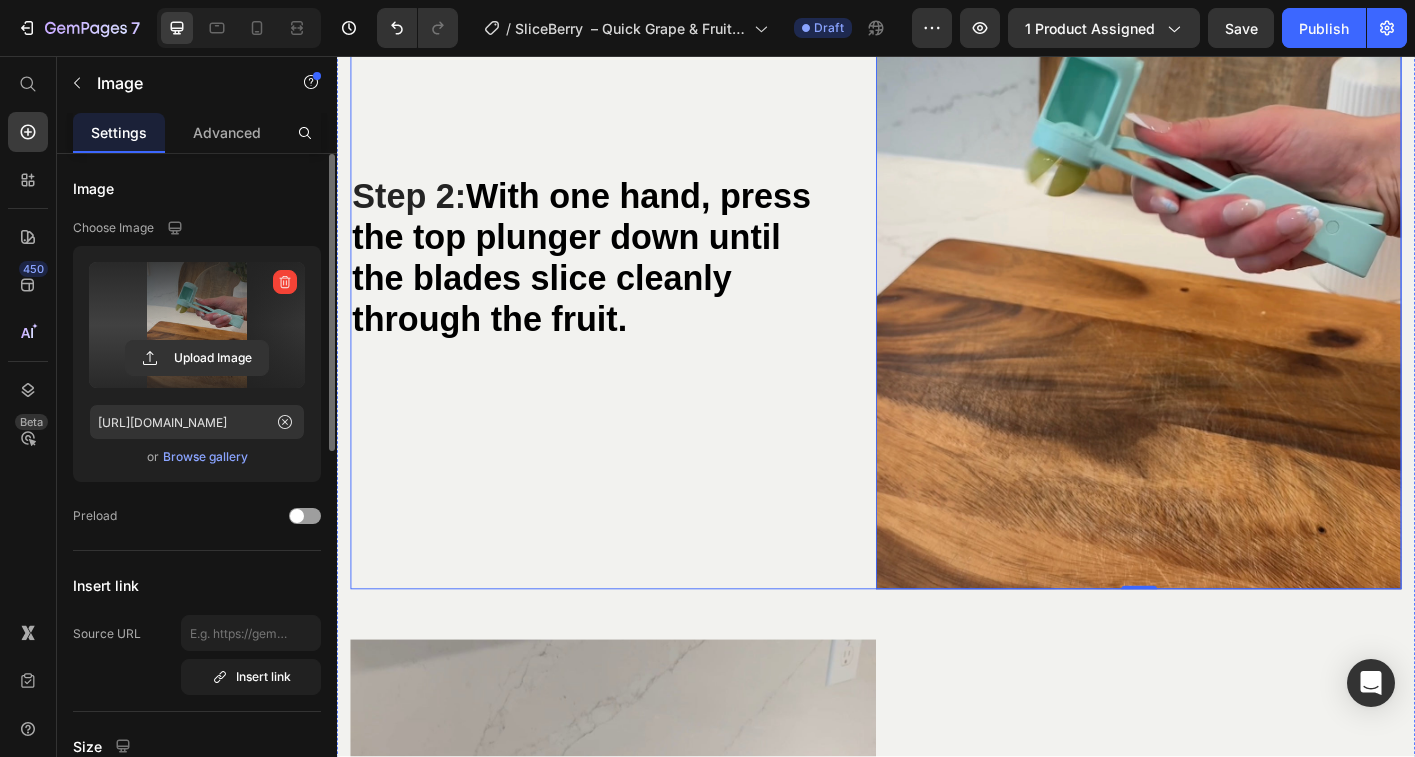 type on "[URL][DOMAIN_NAME]" 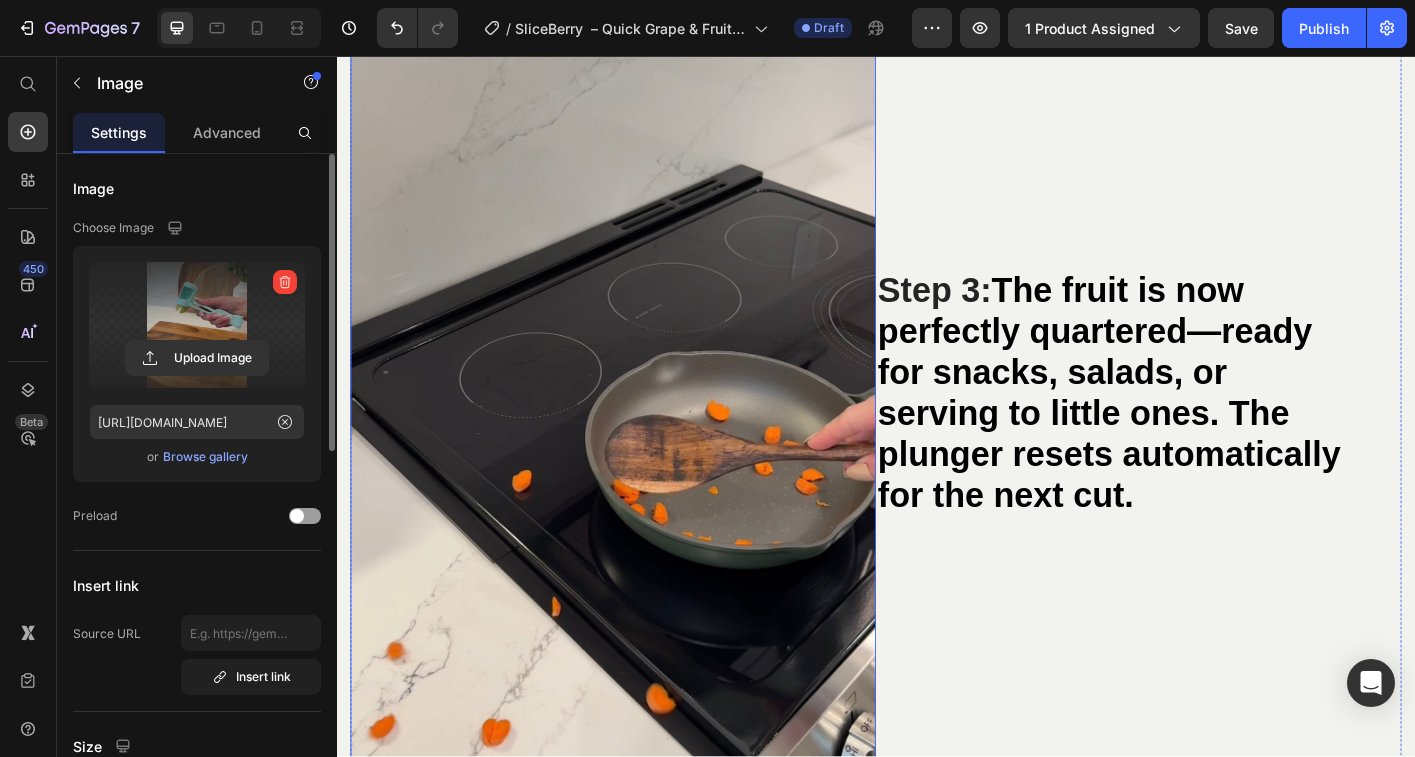 scroll, scrollTop: 7239, scrollLeft: 0, axis: vertical 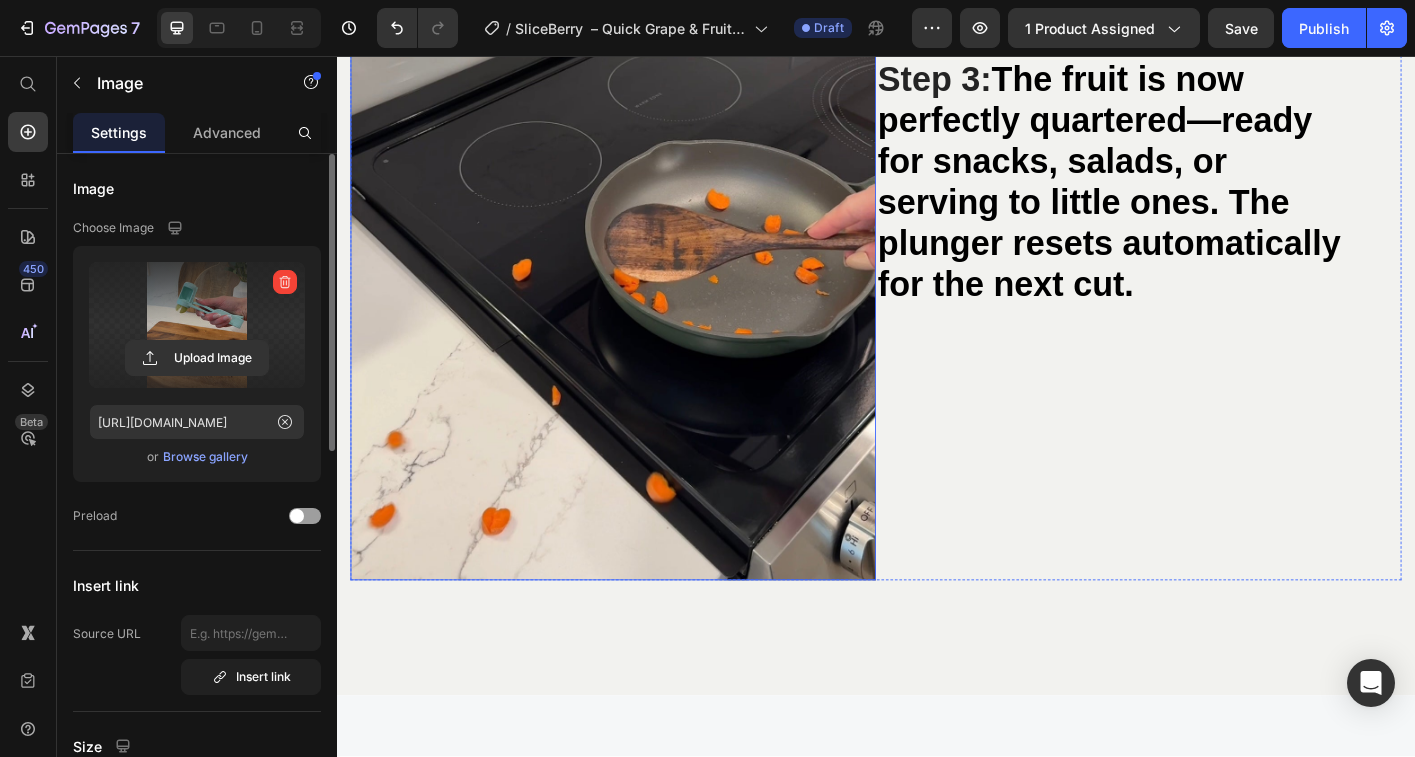 click at bounding box center (644, 197) 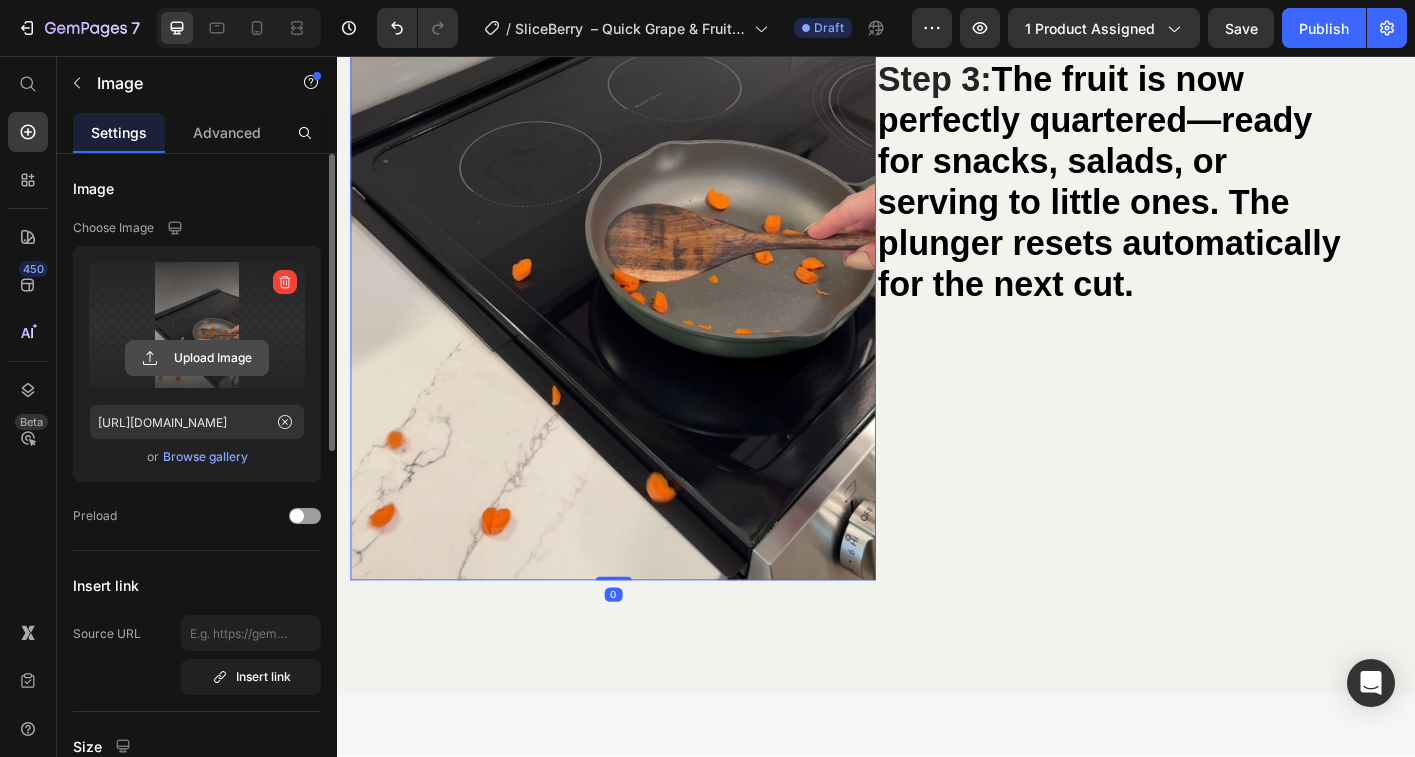 click 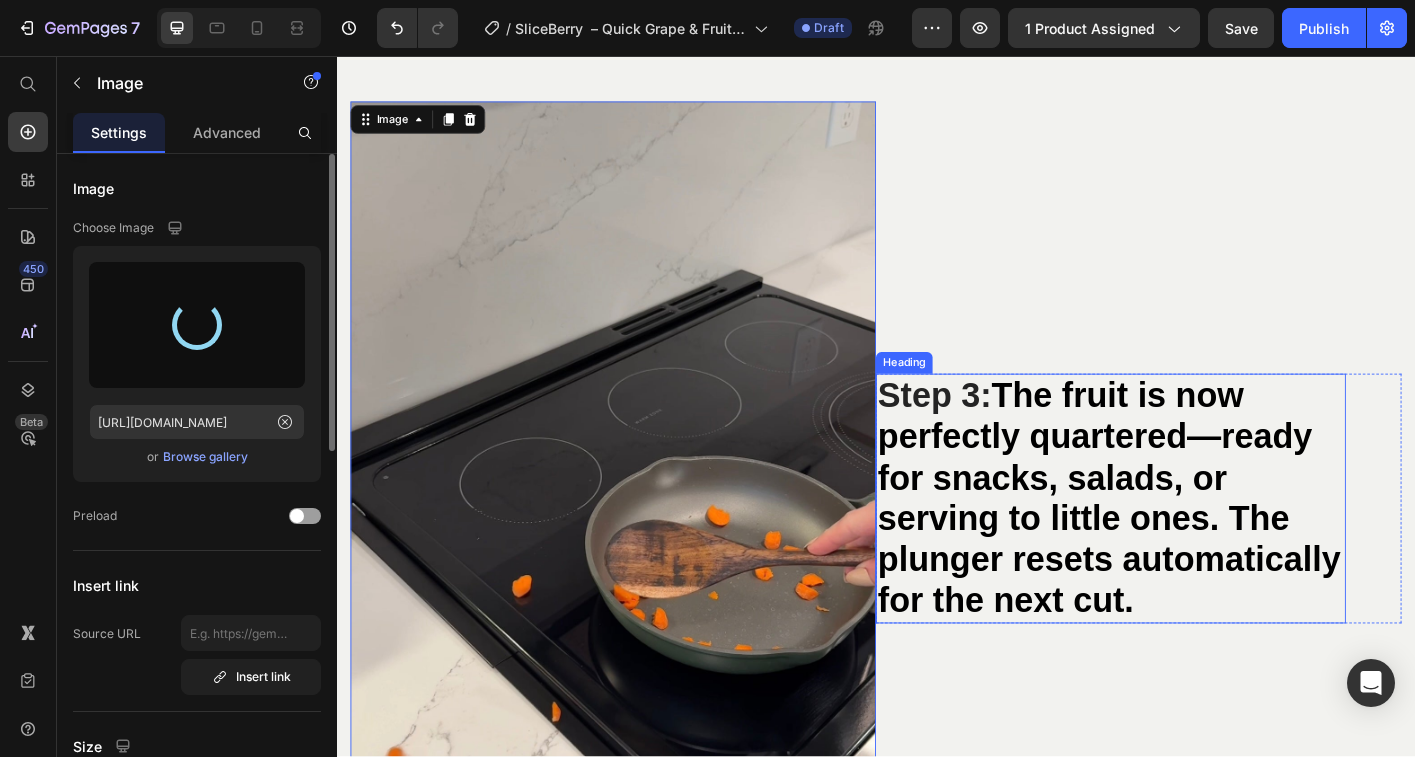 scroll, scrollTop: 7082, scrollLeft: 0, axis: vertical 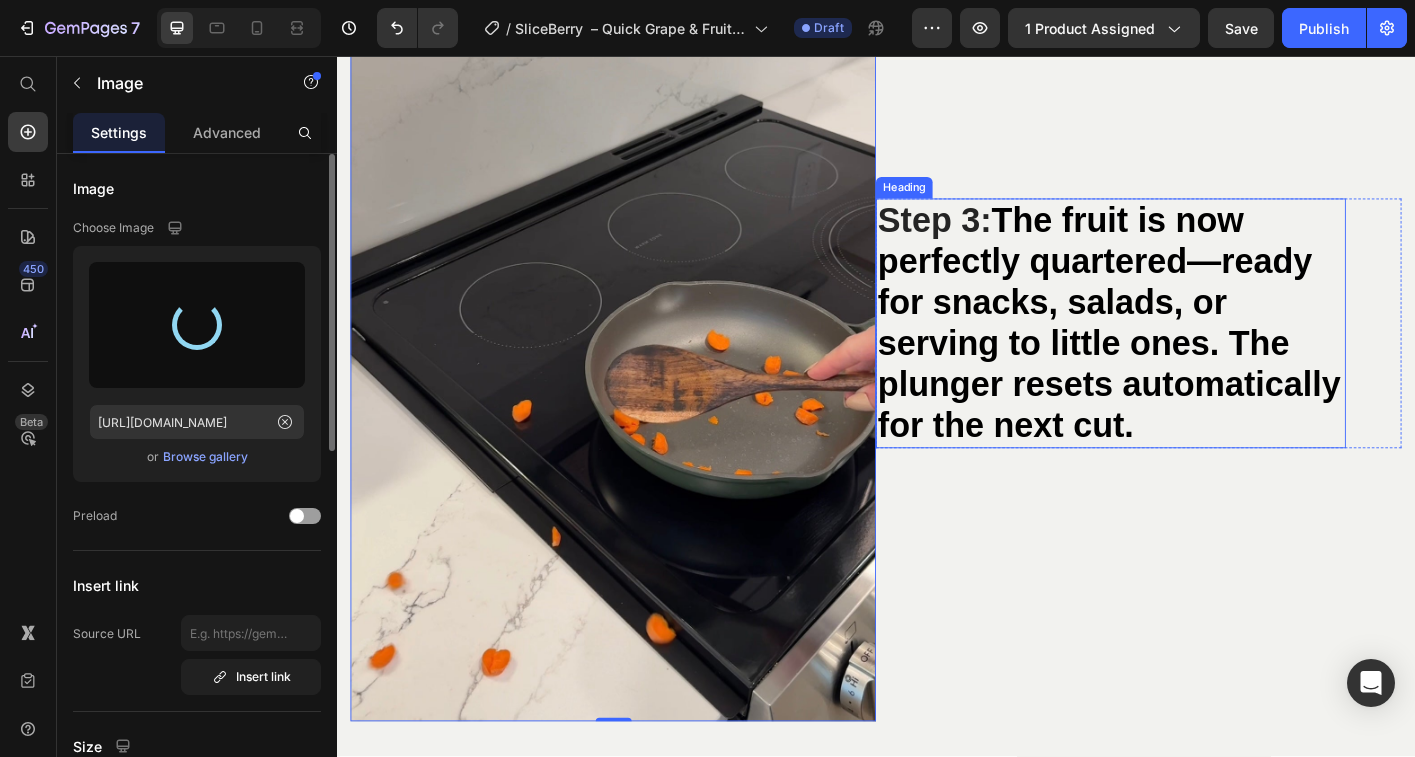 type on "[URL][DOMAIN_NAME]" 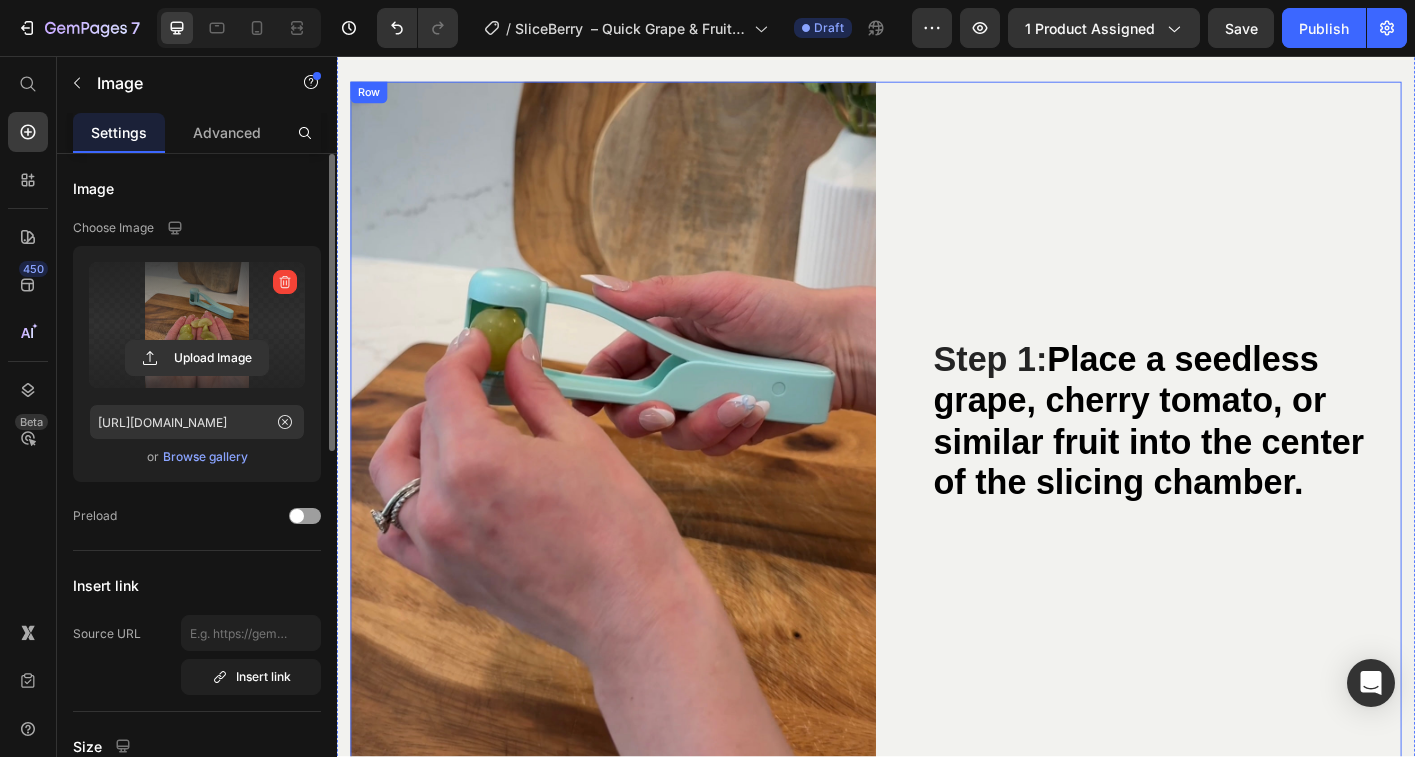 scroll, scrollTop: 5333, scrollLeft: 0, axis: vertical 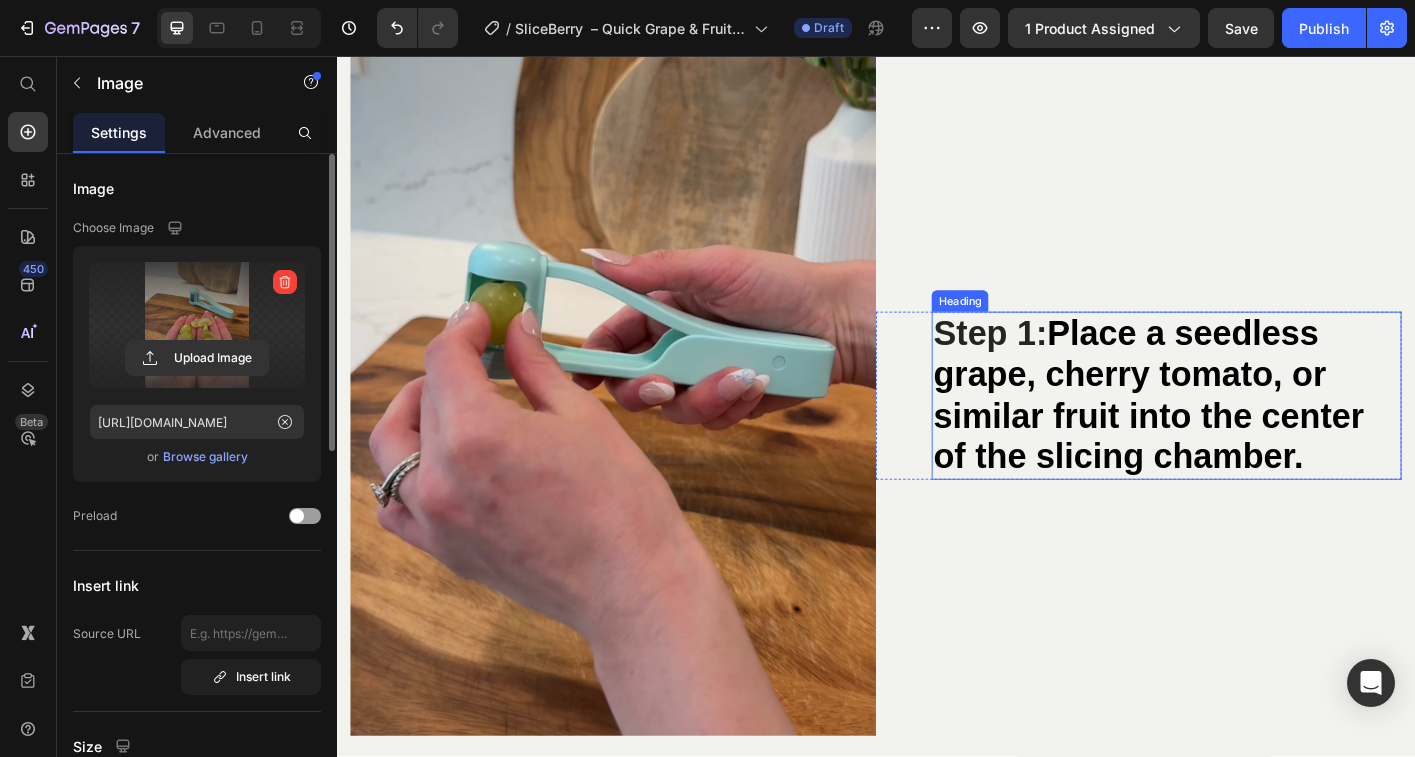 click on "Step 1:  Place a seedless grape, cherry tomato, or similar fruit into the center of the slicing chamber." at bounding box center [1260, 434] 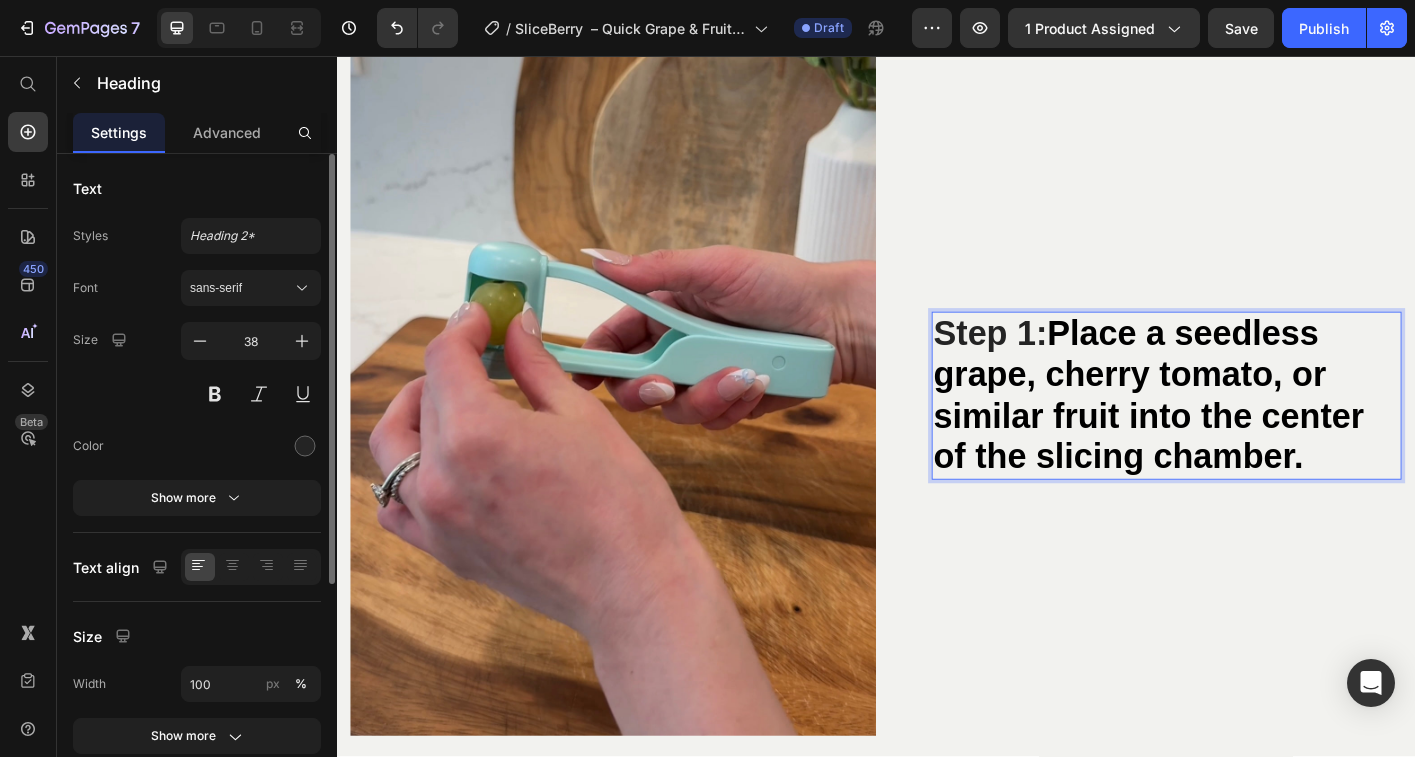 click on "Step 1:  Place a seedless grape, cherry tomato, or similar fruit into the center of the slicing chamber." at bounding box center (1260, 434) 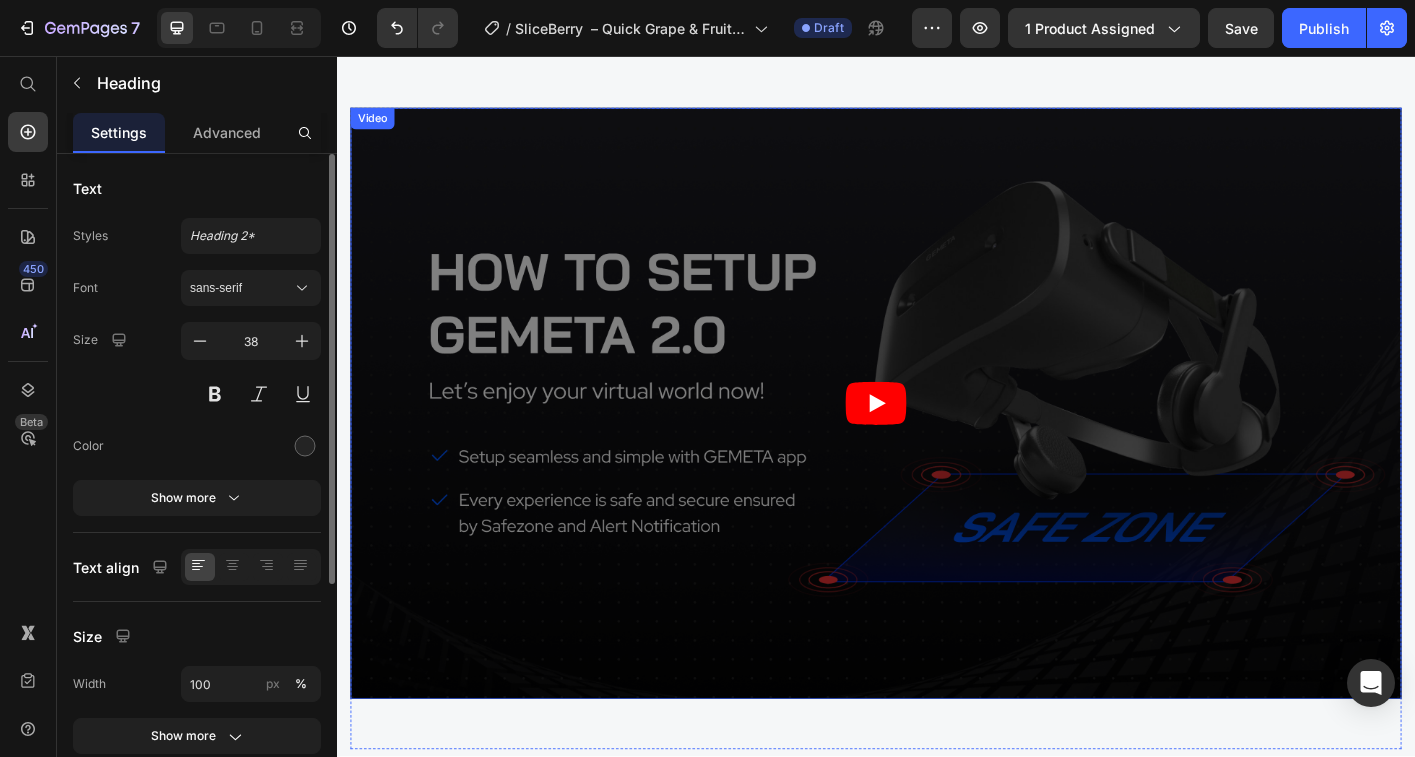 scroll, scrollTop: 8575, scrollLeft: 0, axis: vertical 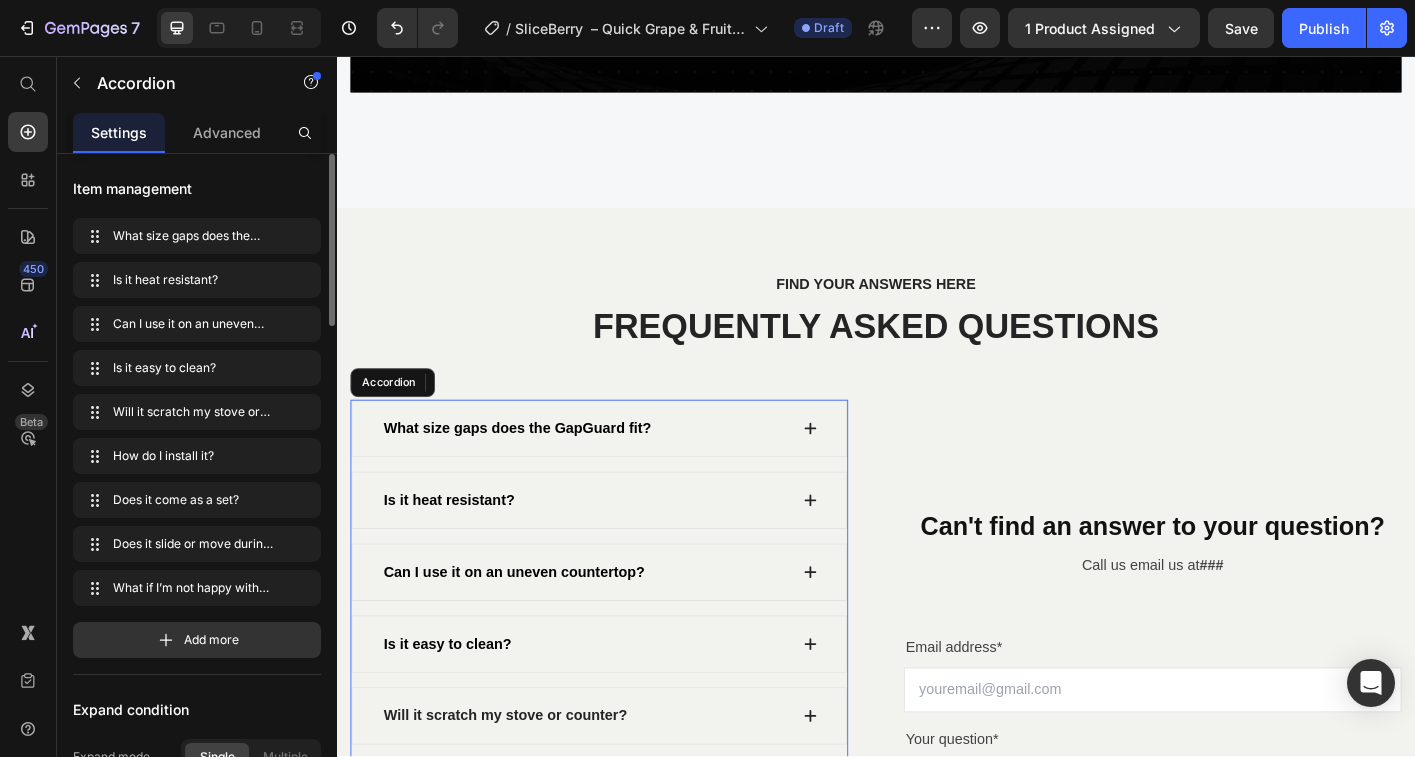 drag, startPoint x: 587, startPoint y: 449, endPoint x: 692, endPoint y: 453, distance: 105.076164 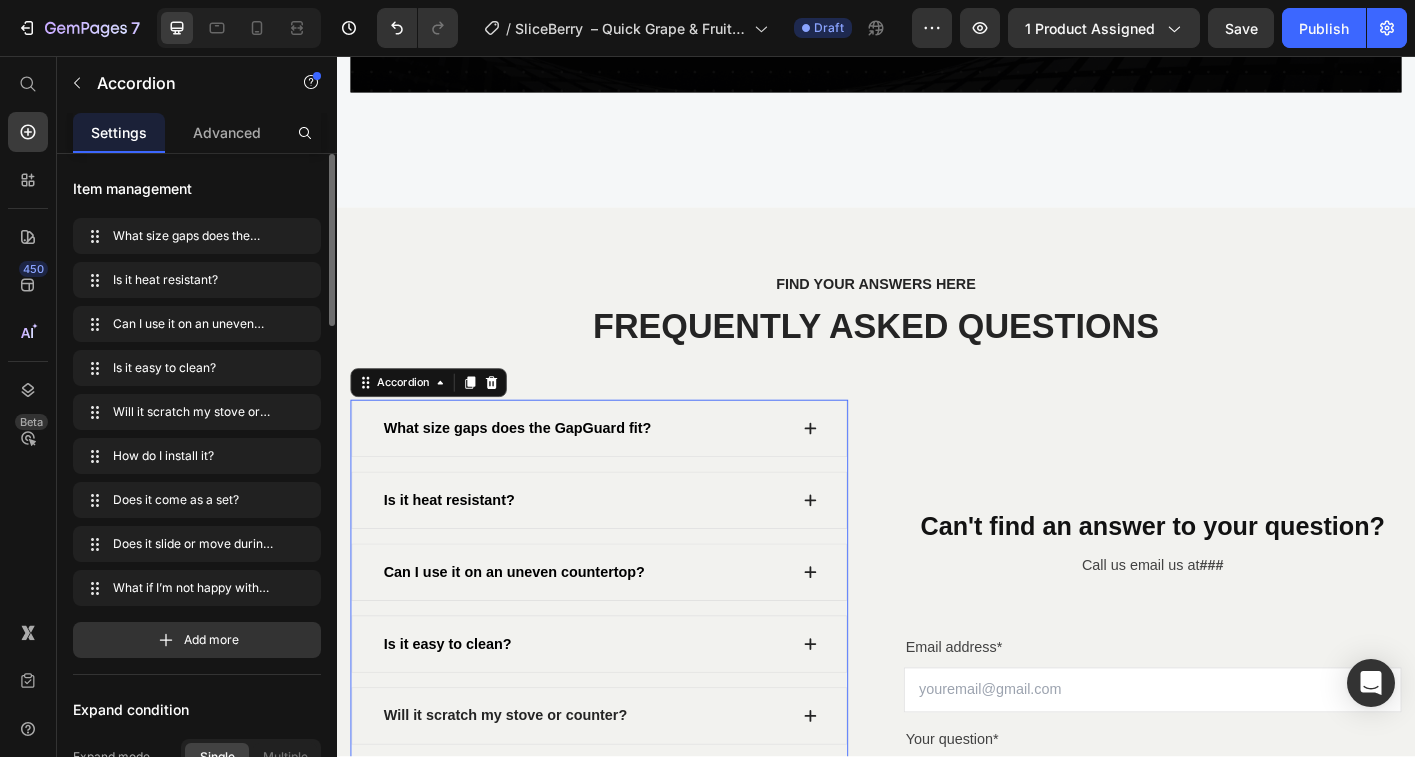 click on "What size gaps does the GapGuard fit?" at bounding box center [613, 471] 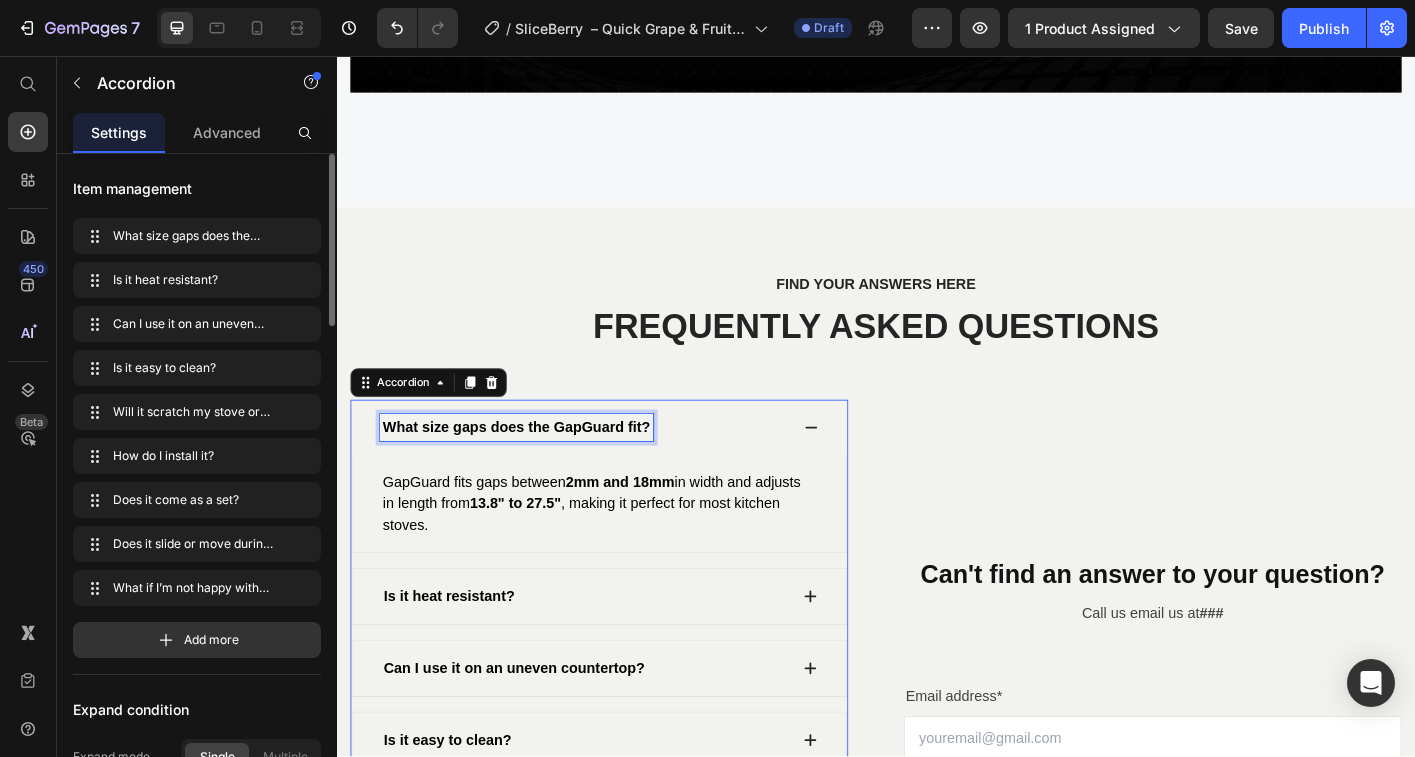 click on "What size gaps does the GapGuard fit?" at bounding box center [537, 469] 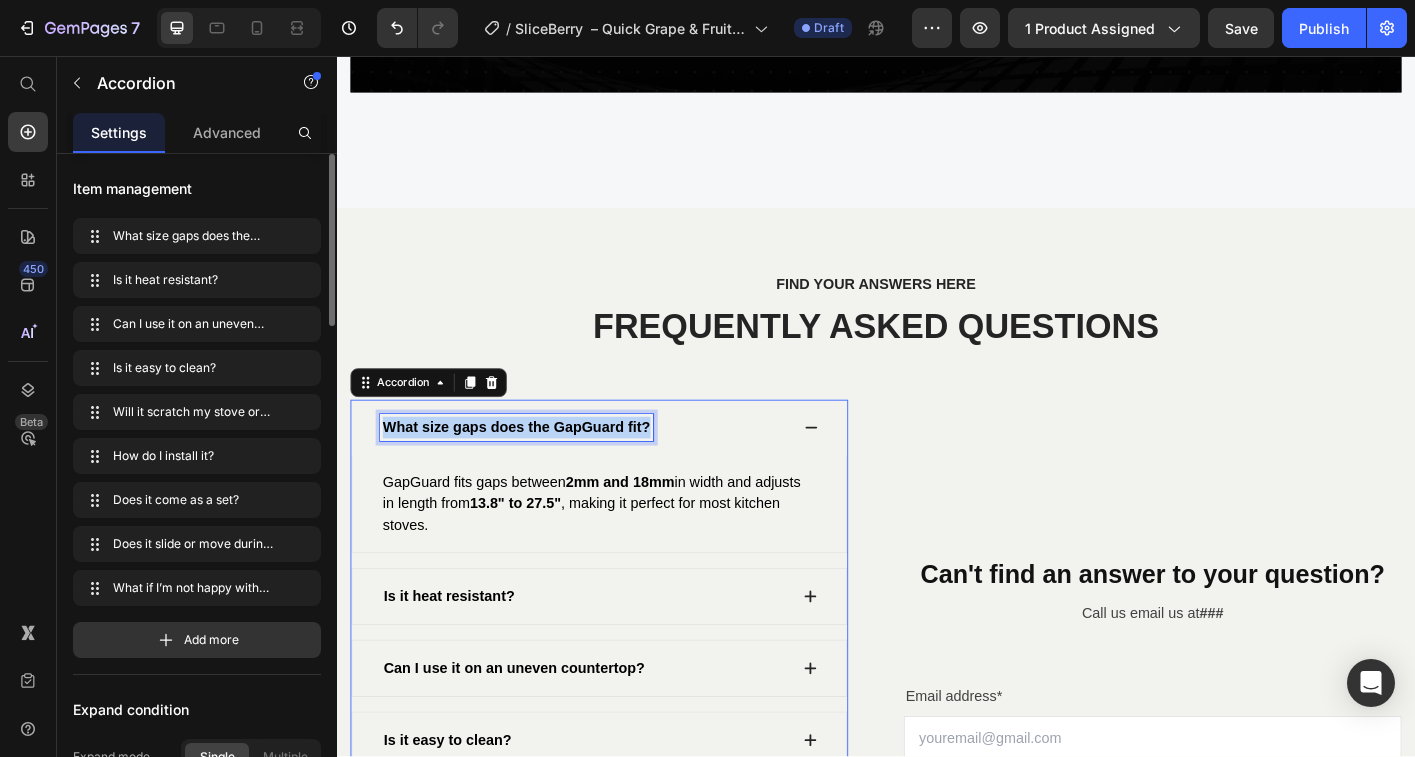 click on "What size gaps does the GapGuard fit?" at bounding box center (537, 469) 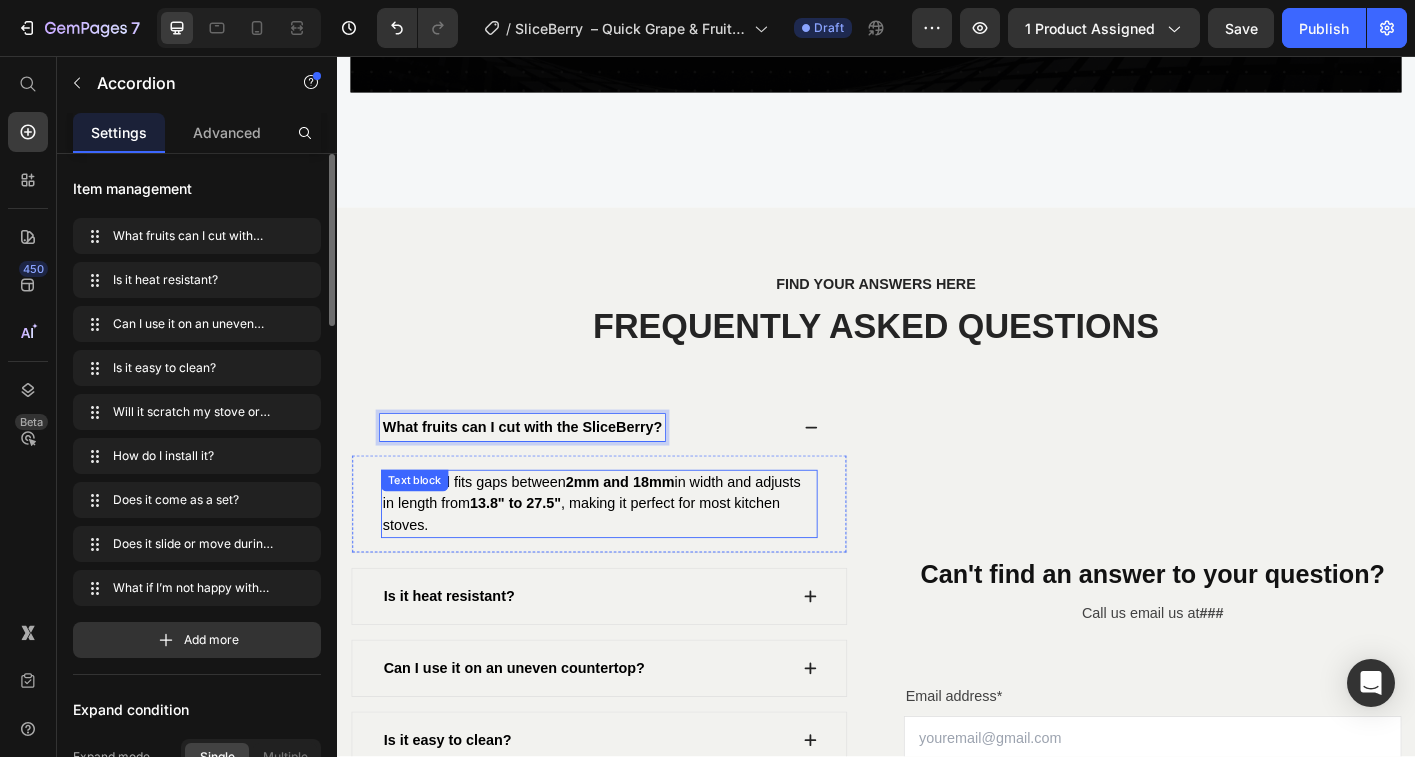 click on "GapGuard fits gaps between  2mm and 18mm  in width and adjusts in length from  13.8" to 27.5" , making it perfect for most kitchen stoves." at bounding box center (629, 555) 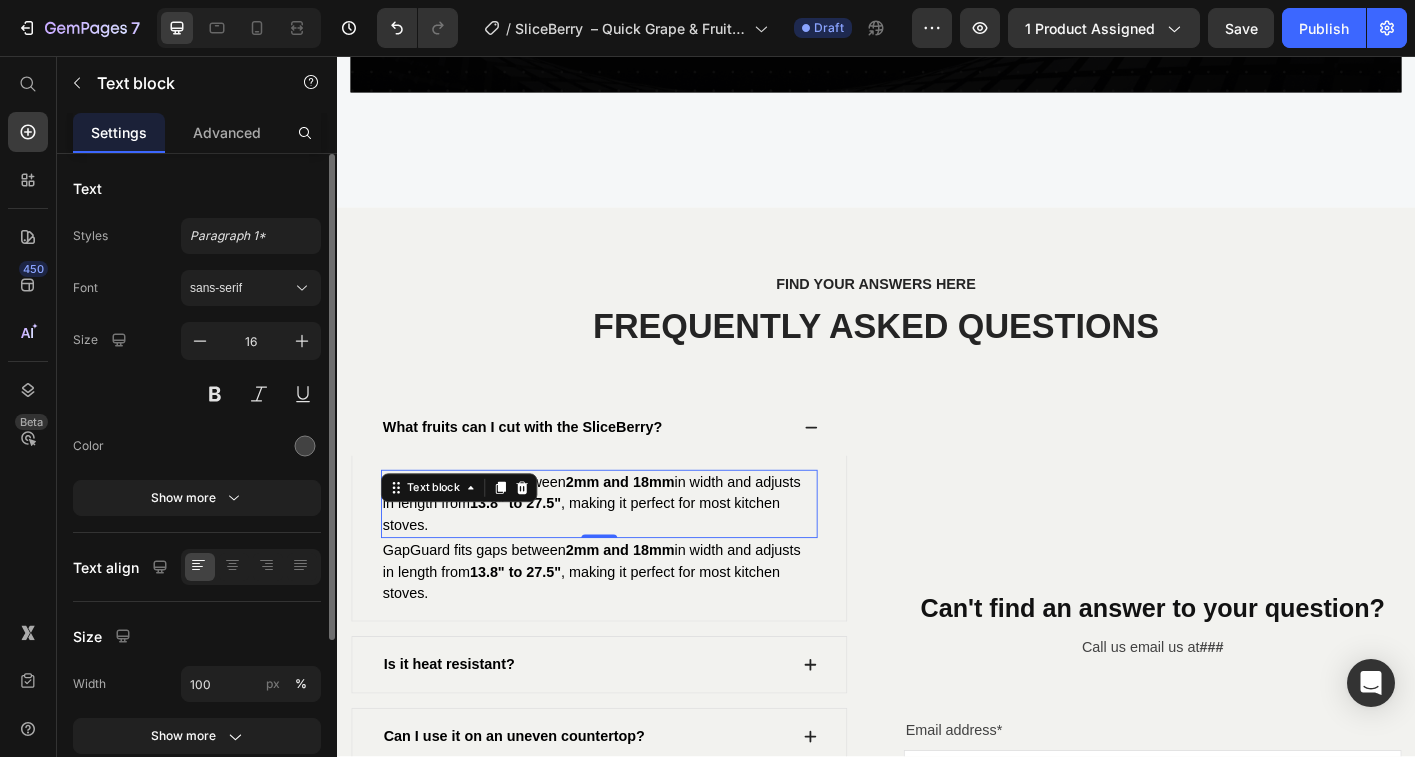 click on "GapGuard fits gaps between  2mm and 18mm  in width and adjusts in length from  13.8" to 27.5" , making it perfect for most kitchen stoves." at bounding box center (629, 555) 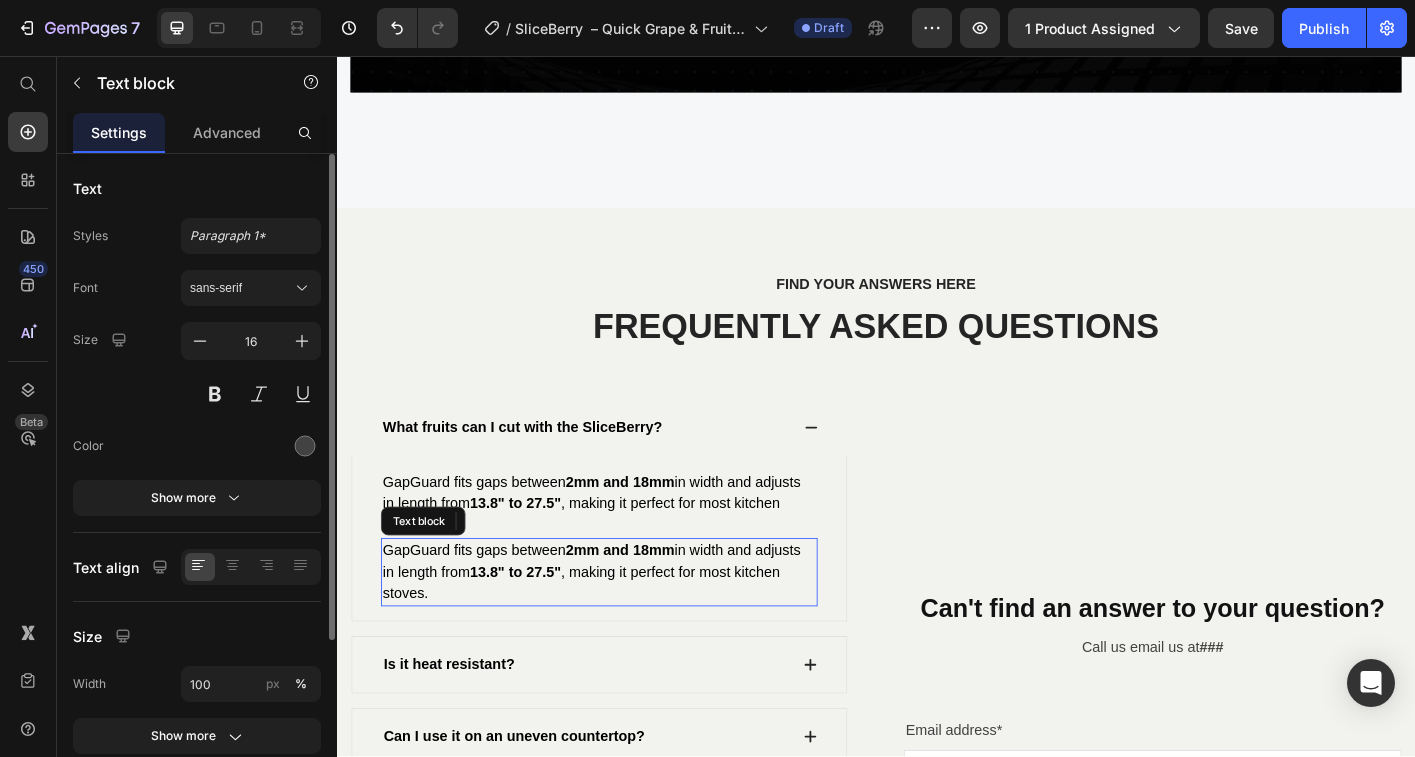 click on "GapGuard fits gaps between  2mm and 18mm  in width and adjusts in length from  13.8" to 27.5" , making it perfect for most kitchen stoves." at bounding box center (620, 630) 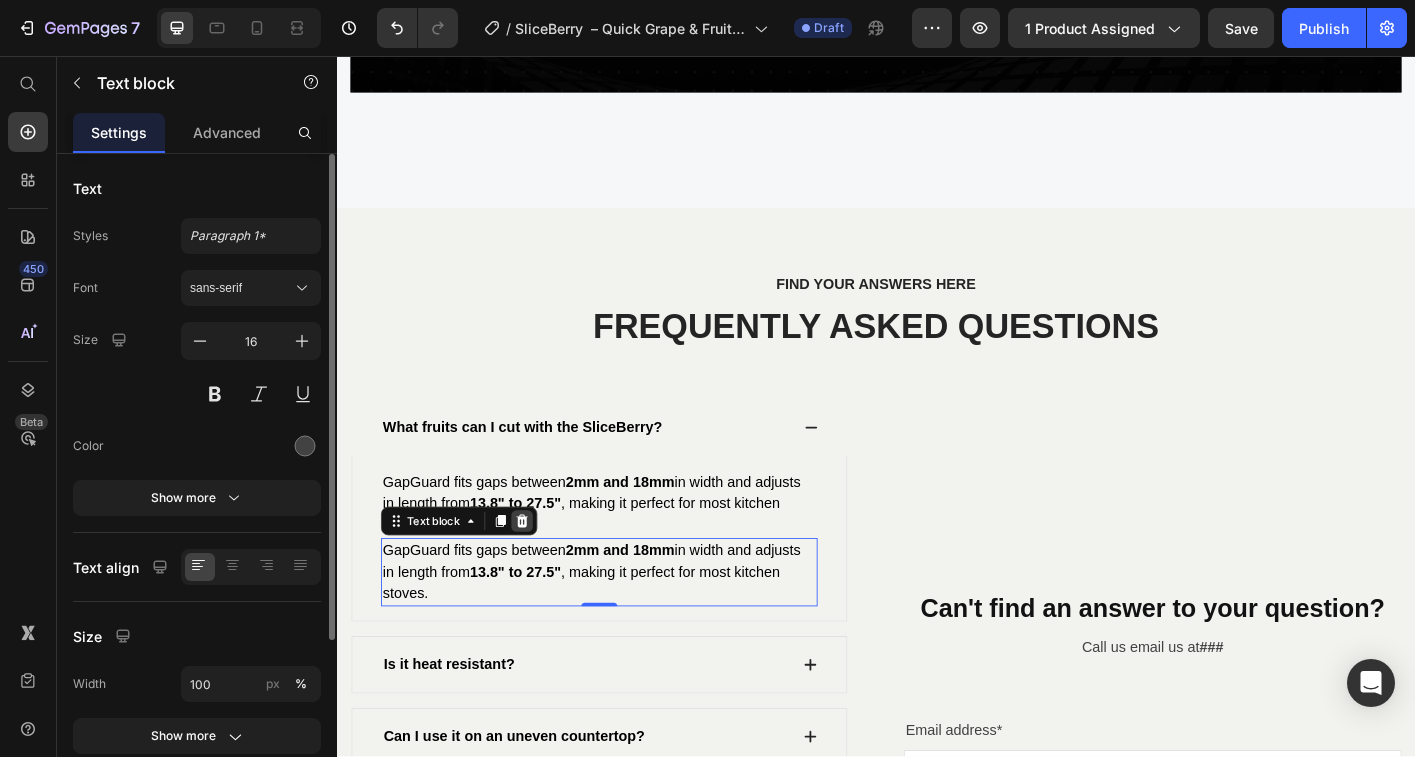 click 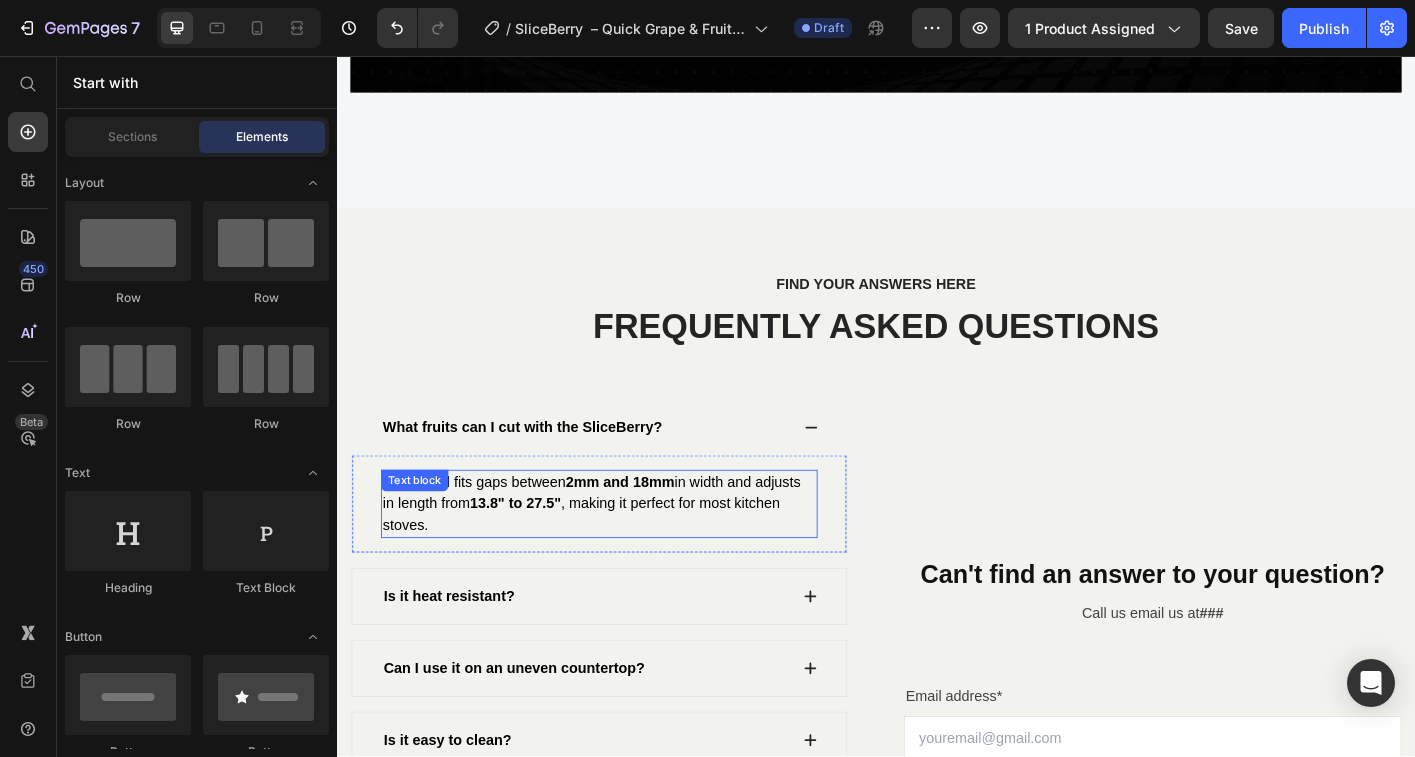 click on "13.8" to 27.5"" at bounding box center [535, 554] 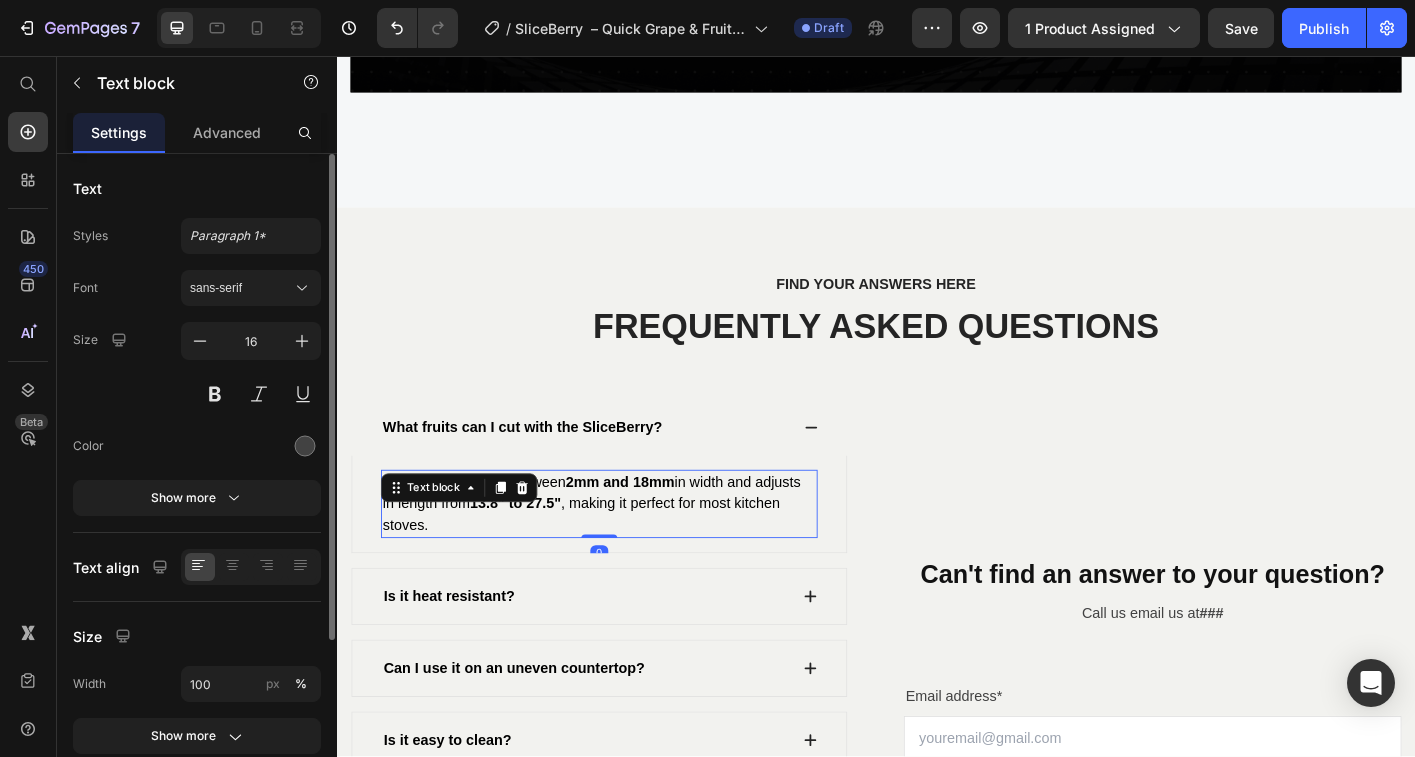 click on "13.8" to 27.5"" at bounding box center (535, 554) 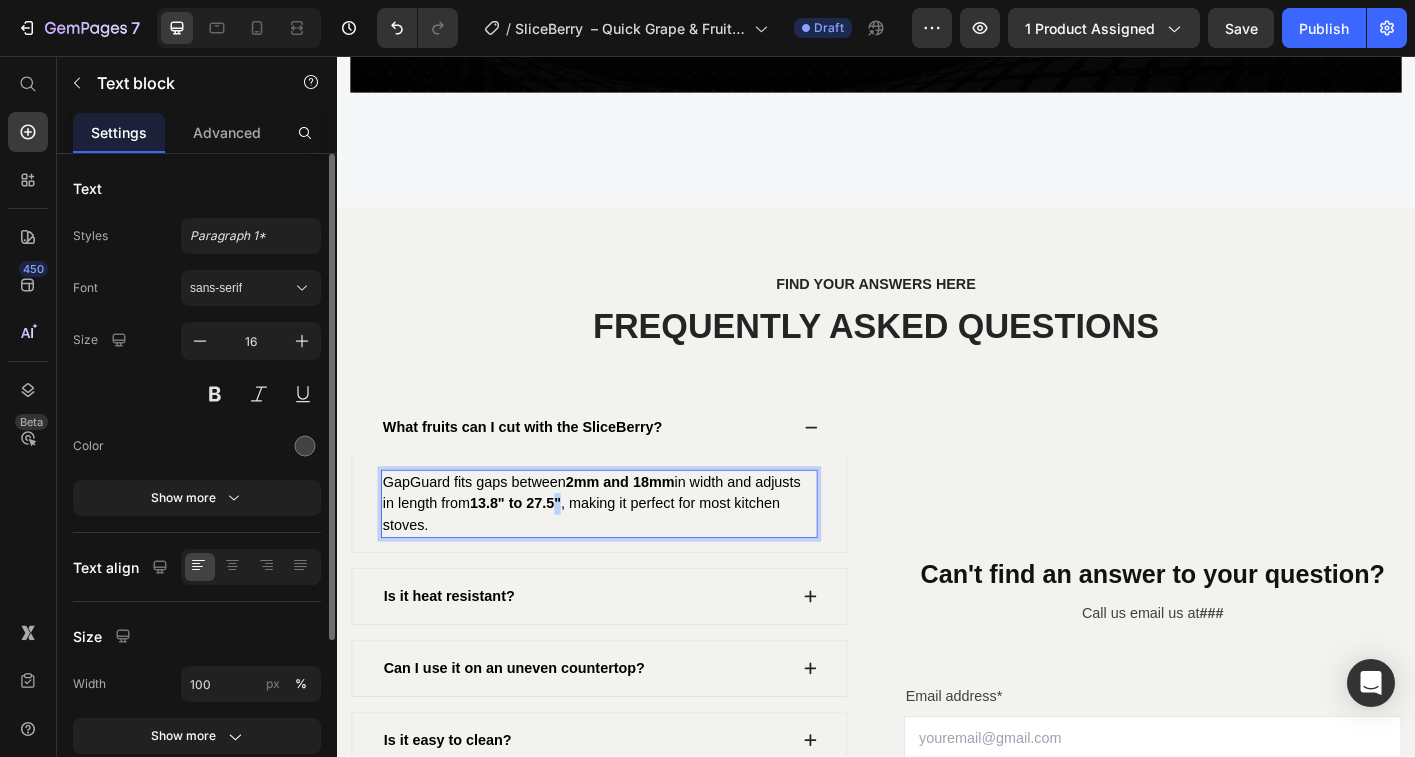 click on "13.8" to 27.5"" at bounding box center (535, 554) 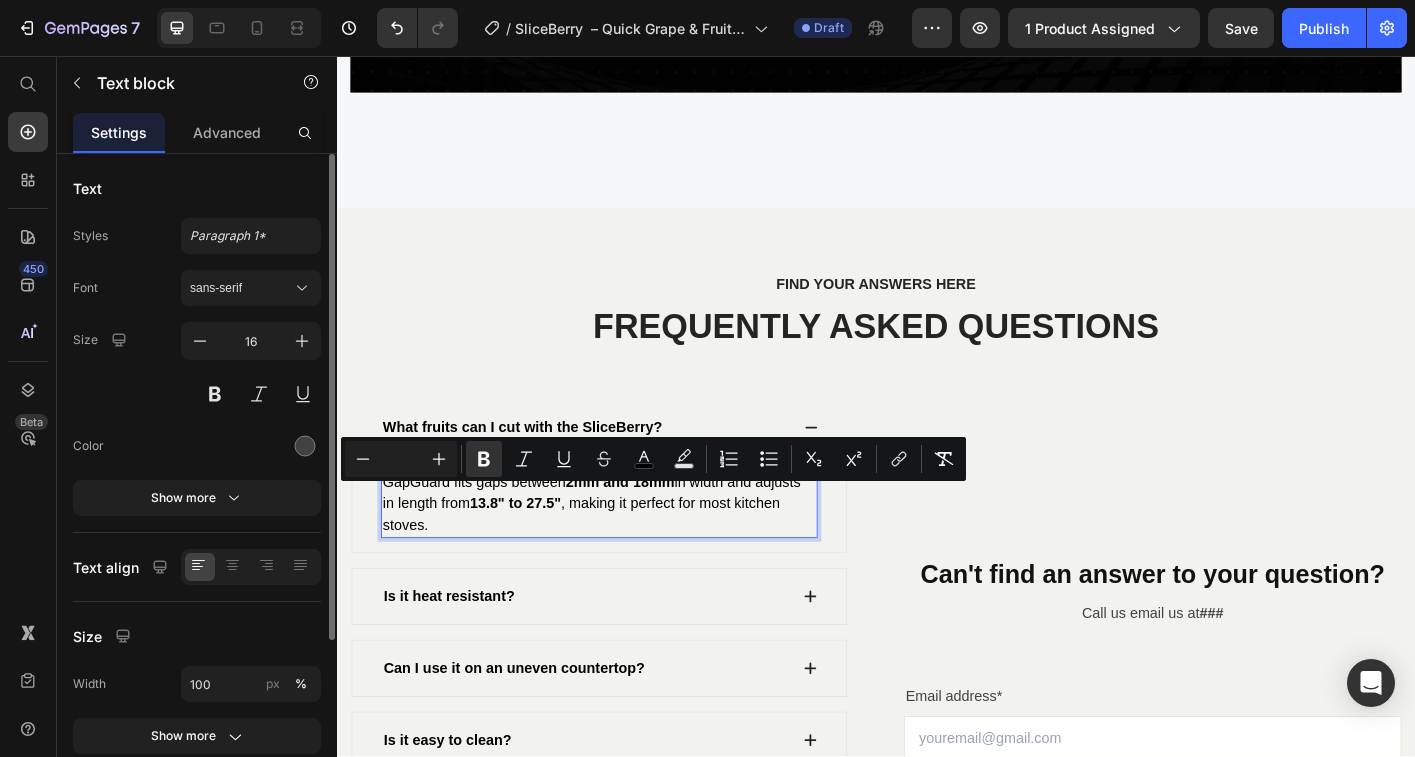 click on "GapGuard fits gaps between  2mm and 18mm  in width and adjusts in length from  13.8" to 27.5" , making it perfect for most kitchen stoves." at bounding box center (620, 554) 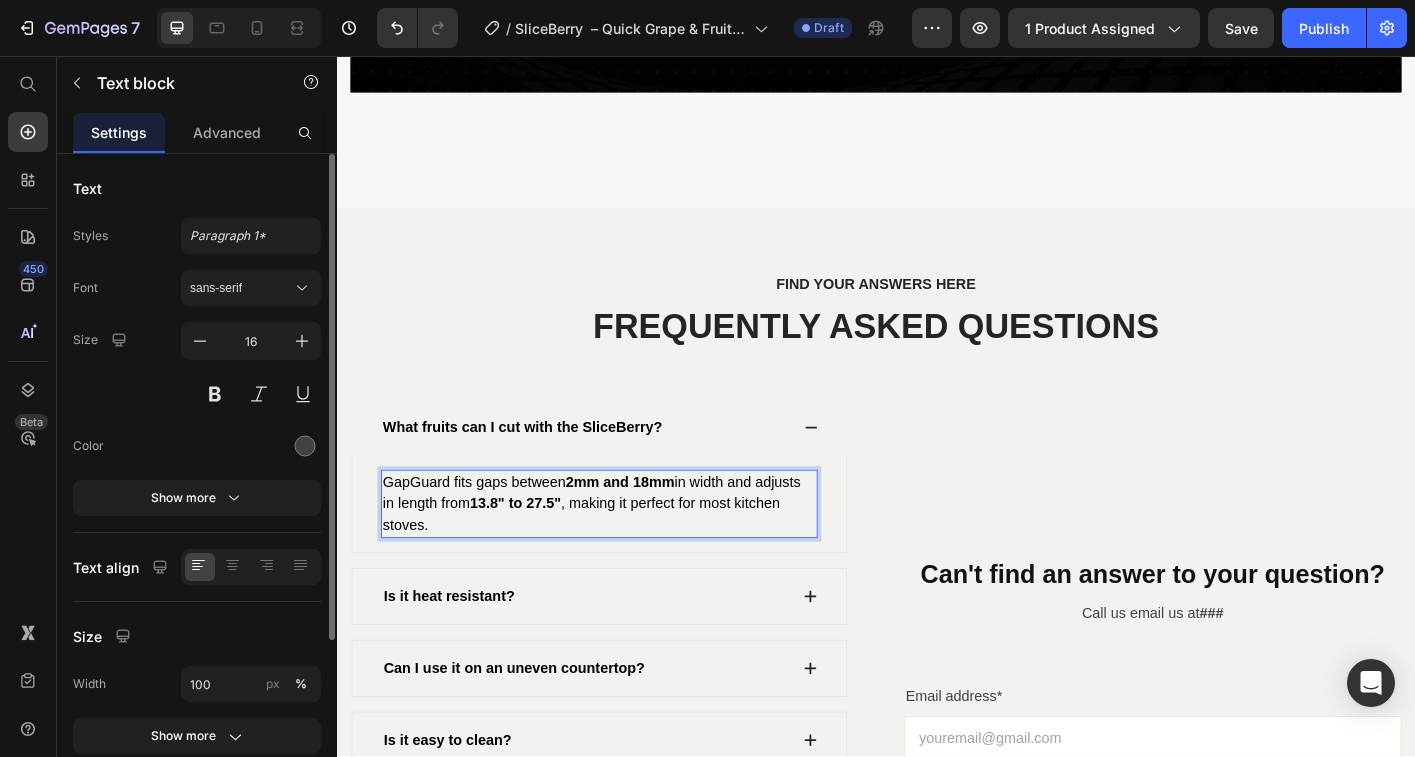 click on "GapGuard fits gaps between  2mm and 18mm  in width and adjusts in length from  13.8" to 27.5" , making it perfect for most kitchen stoves." at bounding box center (620, 554) 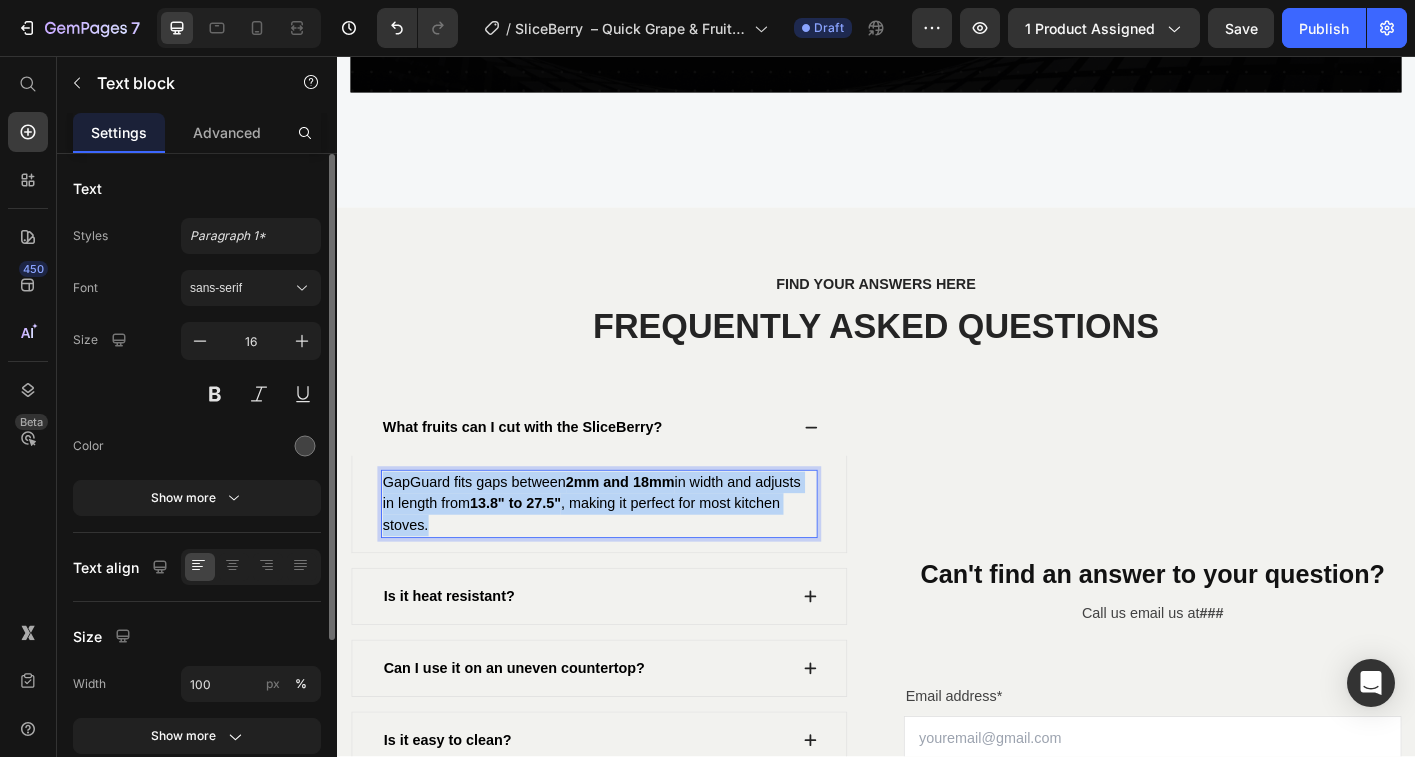 click on "GapGuard fits gaps between  2mm and 18mm  in width and adjusts in length from  13.8" to 27.5" , making it perfect for most kitchen stoves." at bounding box center [620, 554] 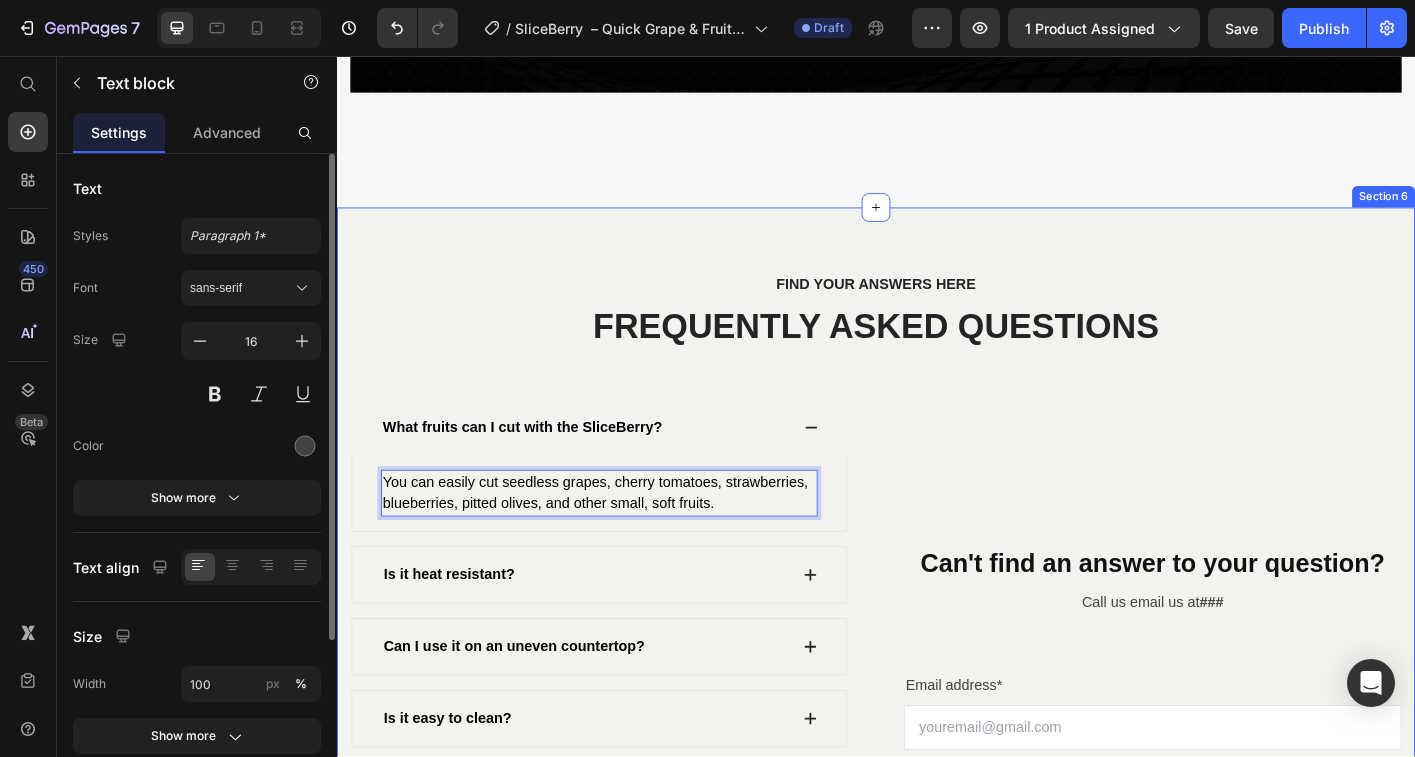 scroll, scrollTop: 8734, scrollLeft: 0, axis: vertical 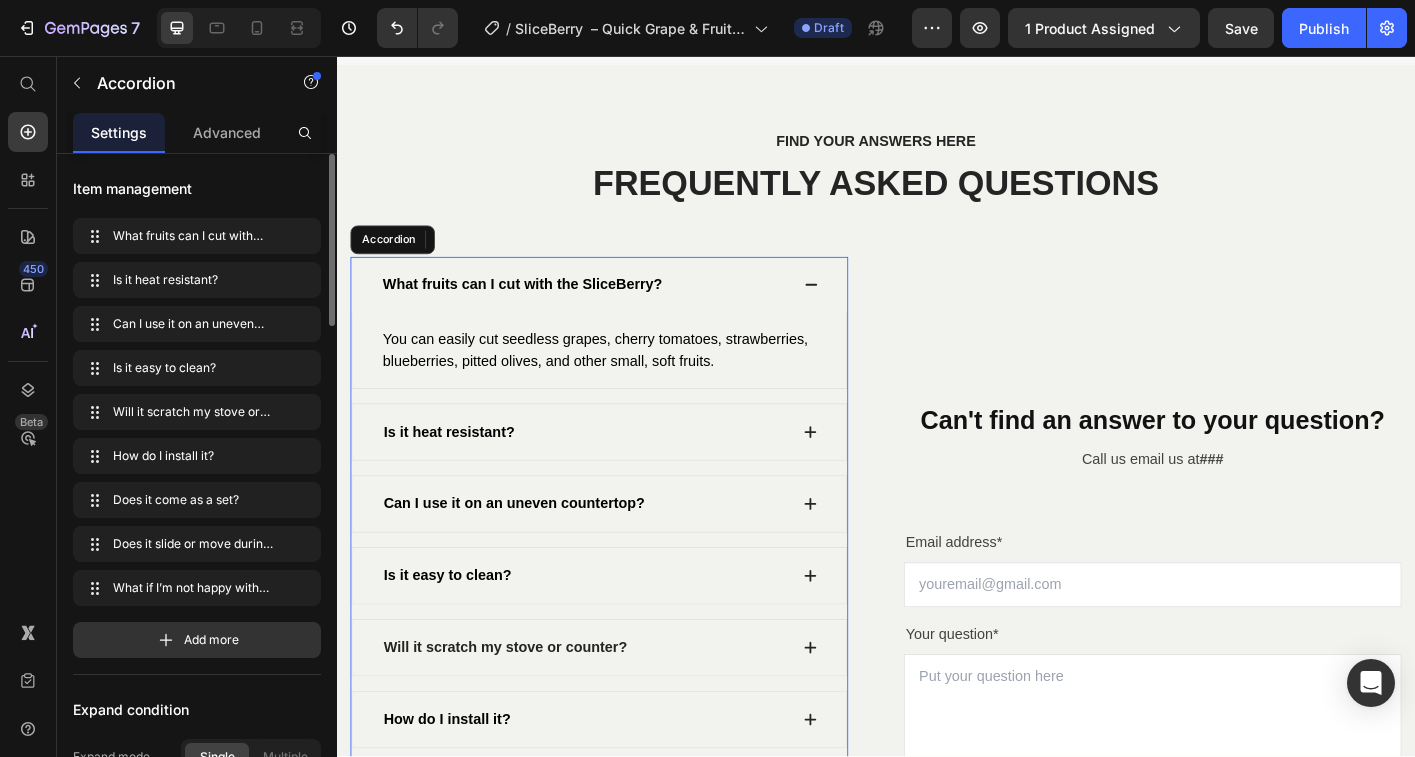 click on "Is it heat resistant?" at bounding box center (613, 475) 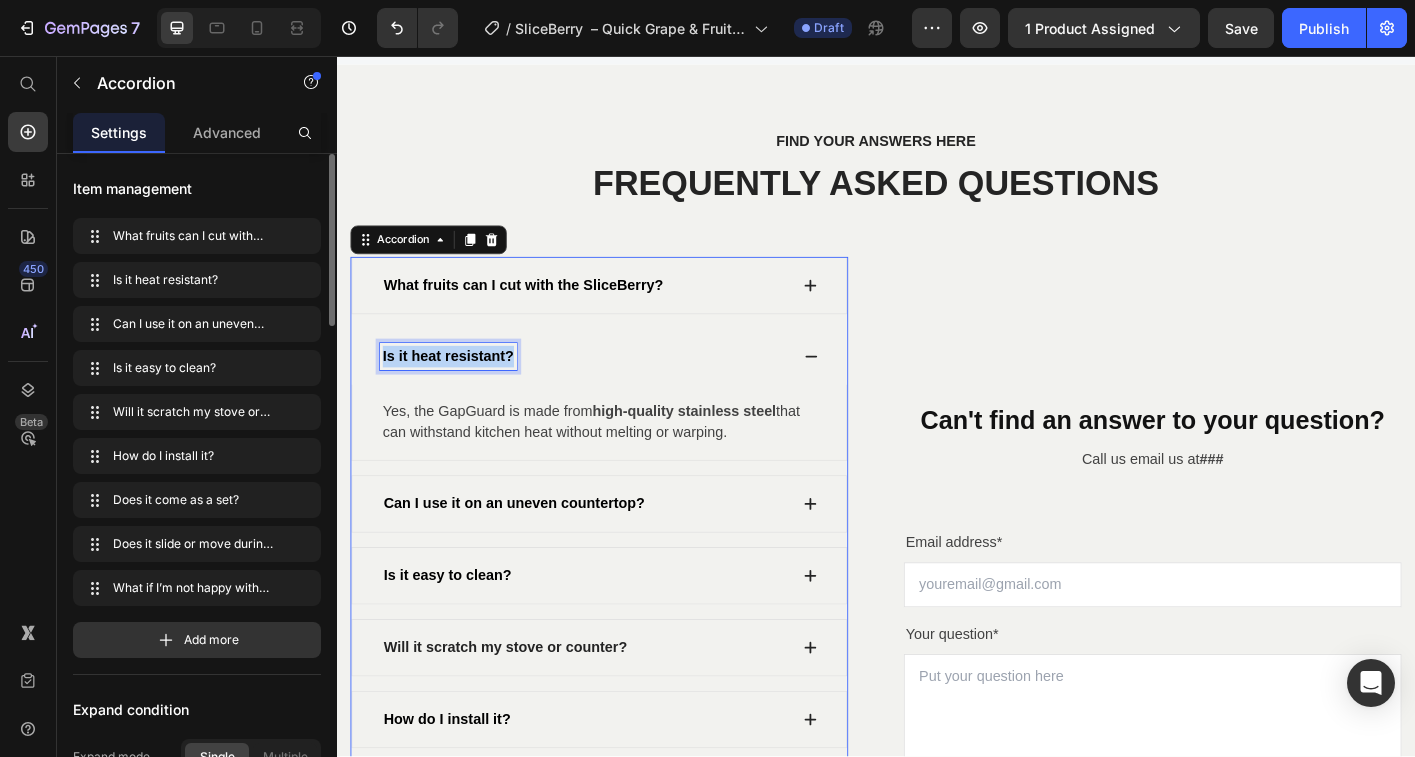 click on "Is it heat resistant?" at bounding box center [461, 390] 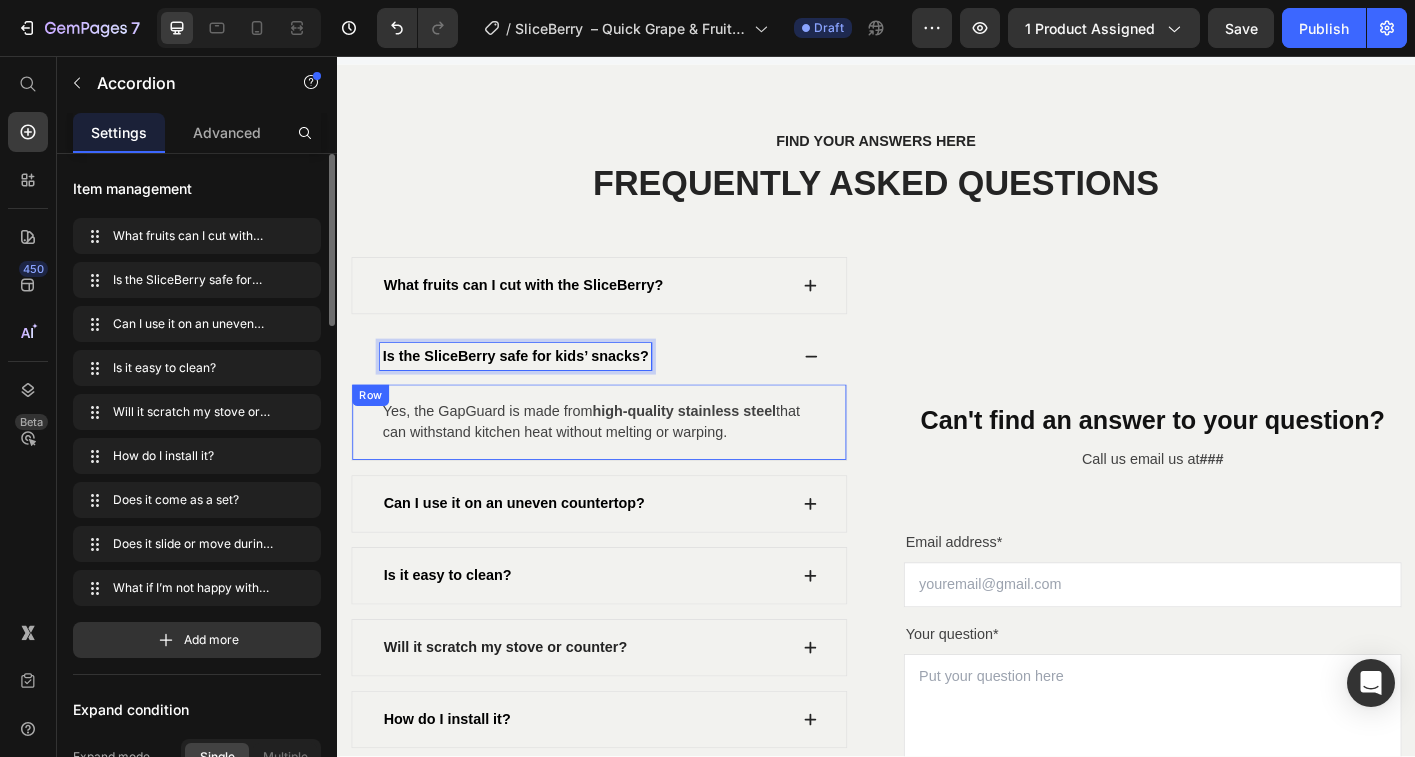 click on "Yes, the GapGuard is made from  high-quality stainless steel  that can withstand kitchen heat without melting or warping." at bounding box center (629, 464) 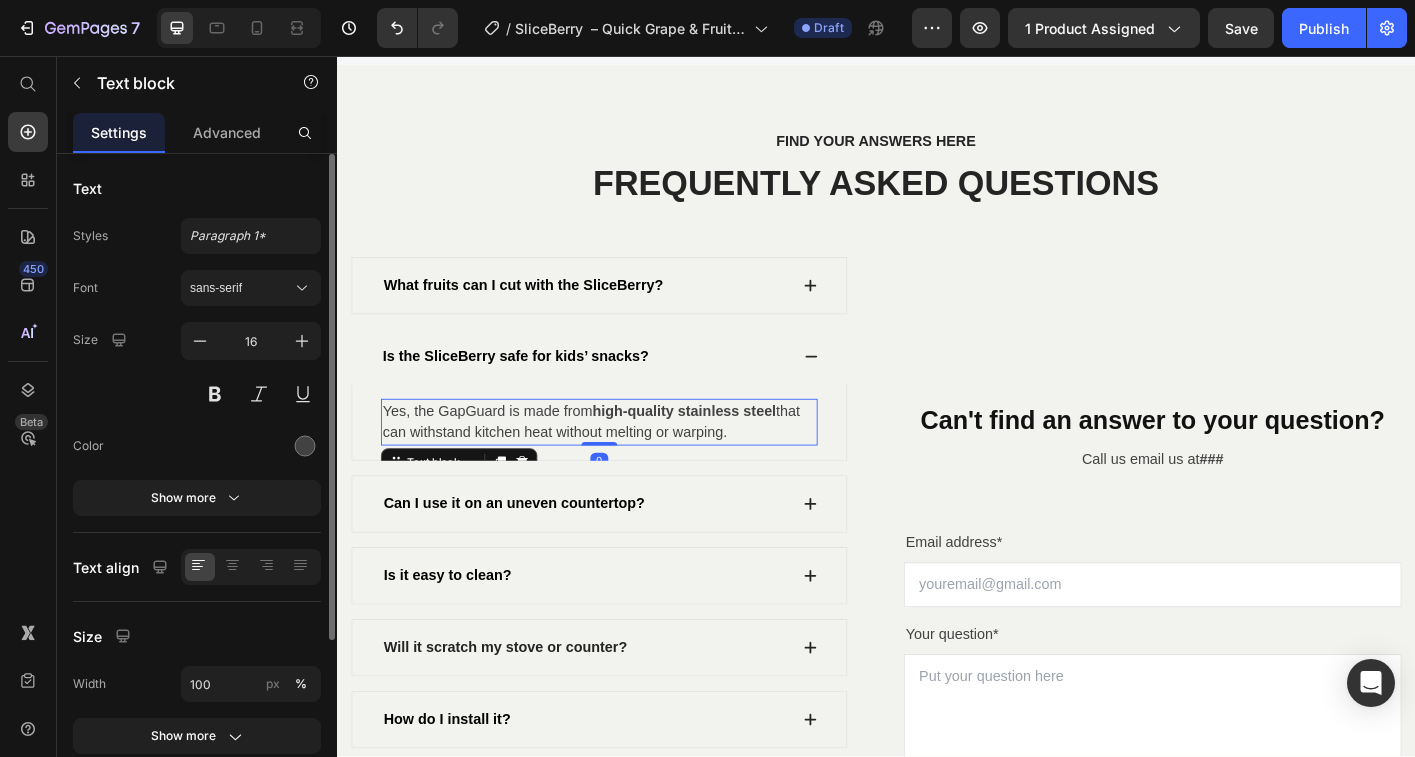 click on "Yes, the GapGuard is made from  high-quality stainless steel  that can withstand kitchen heat without melting or warping." at bounding box center [629, 464] 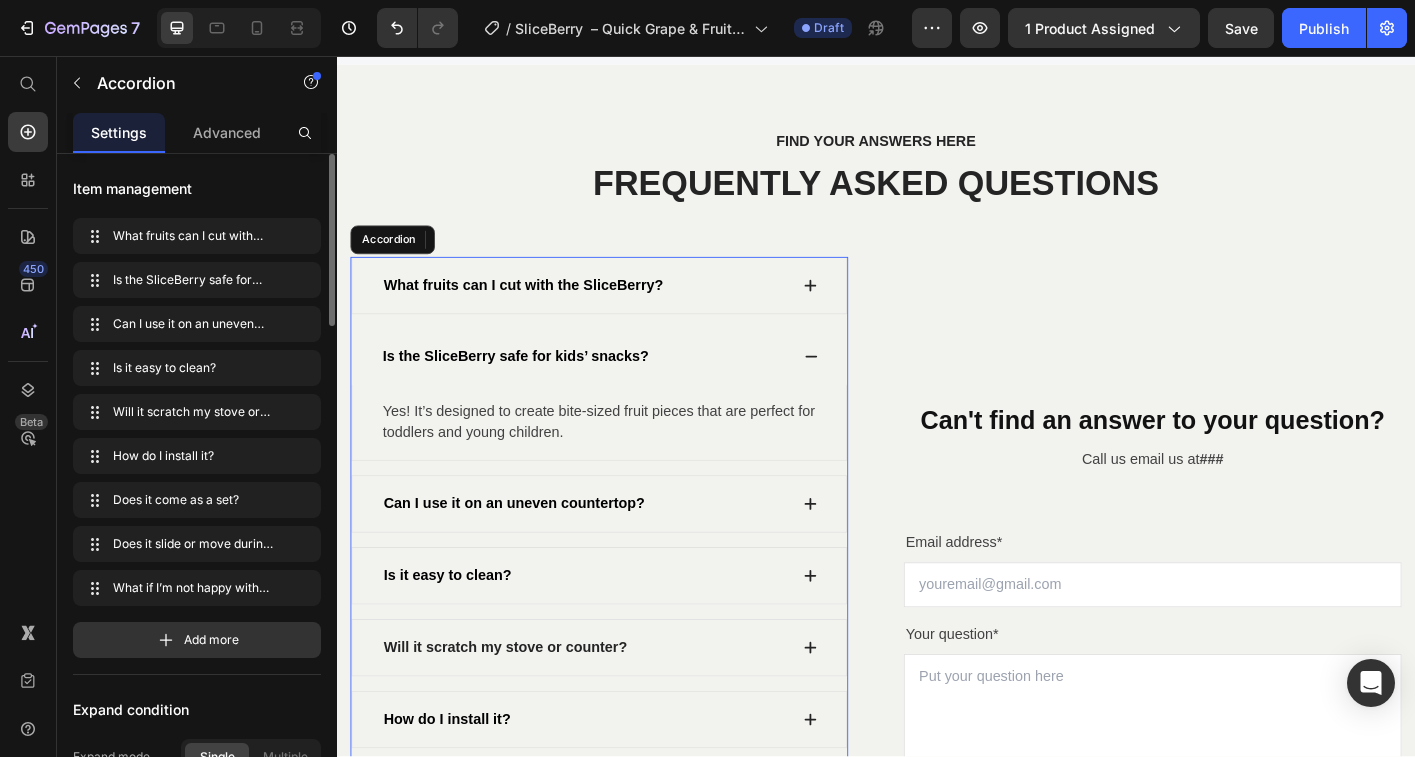 click on "Can I use it on an uneven countertop?" at bounding box center [613, 555] 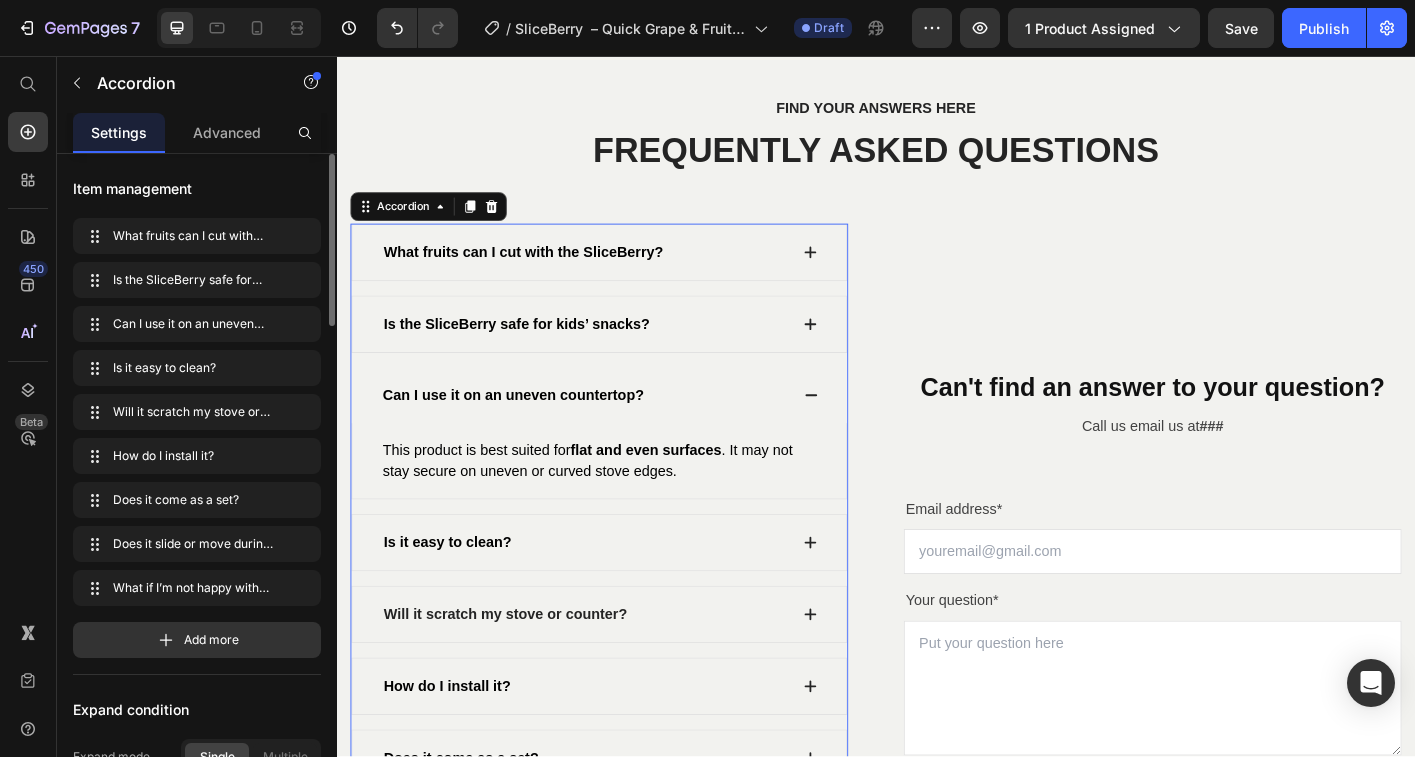 scroll, scrollTop: 8893, scrollLeft: 0, axis: vertical 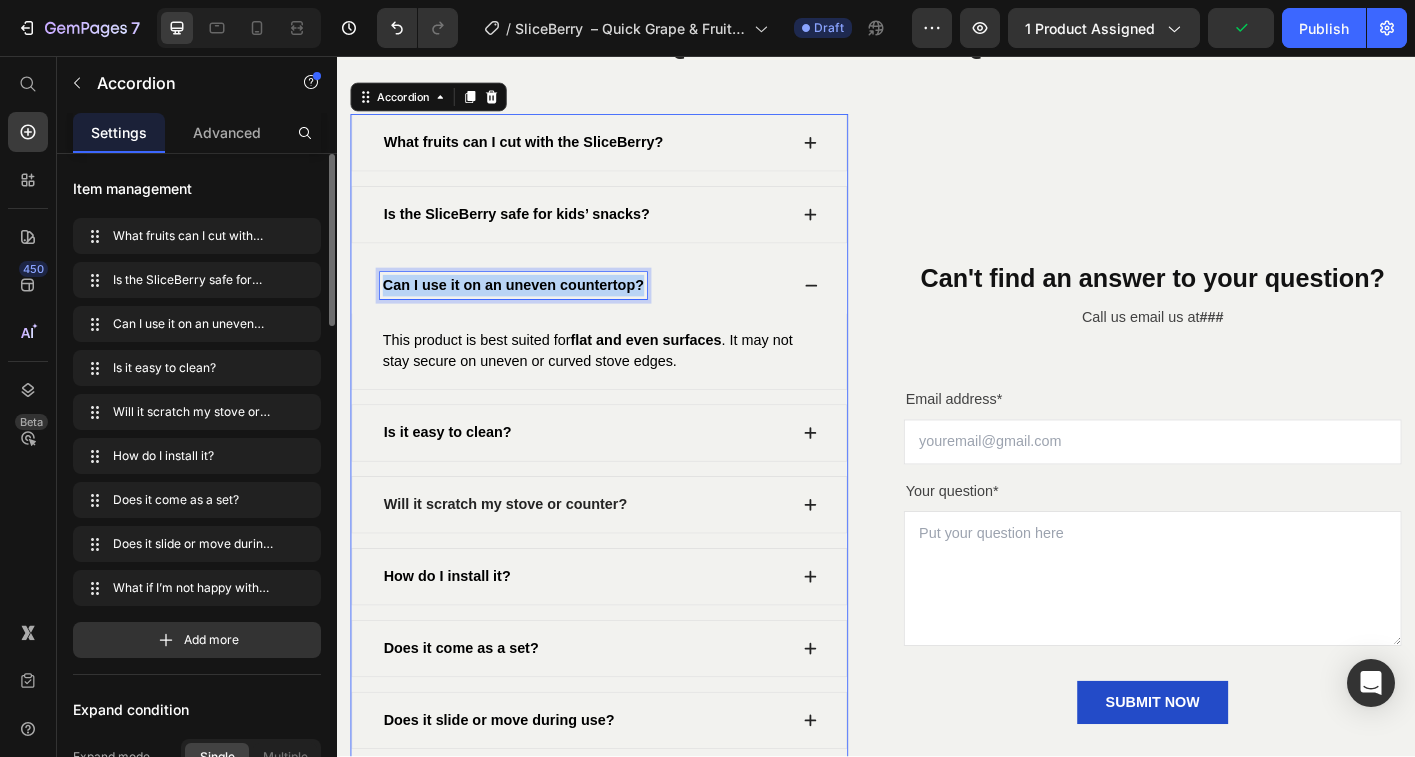 click on "Can I use it on an uneven countertop?" at bounding box center (533, 311) 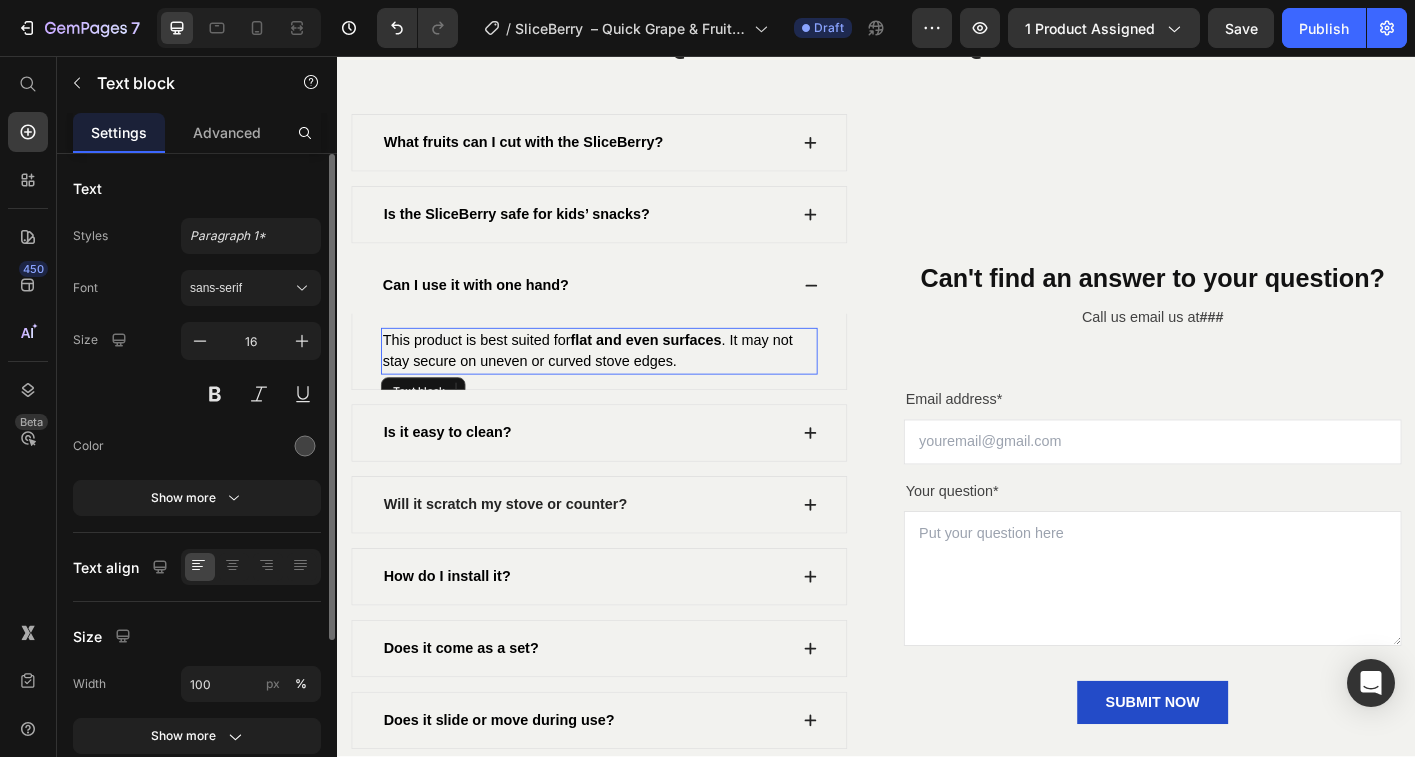 click on "This product is best suited for  flat and even surfaces . It may not stay secure on uneven or curved stove edges." at bounding box center (616, 384) 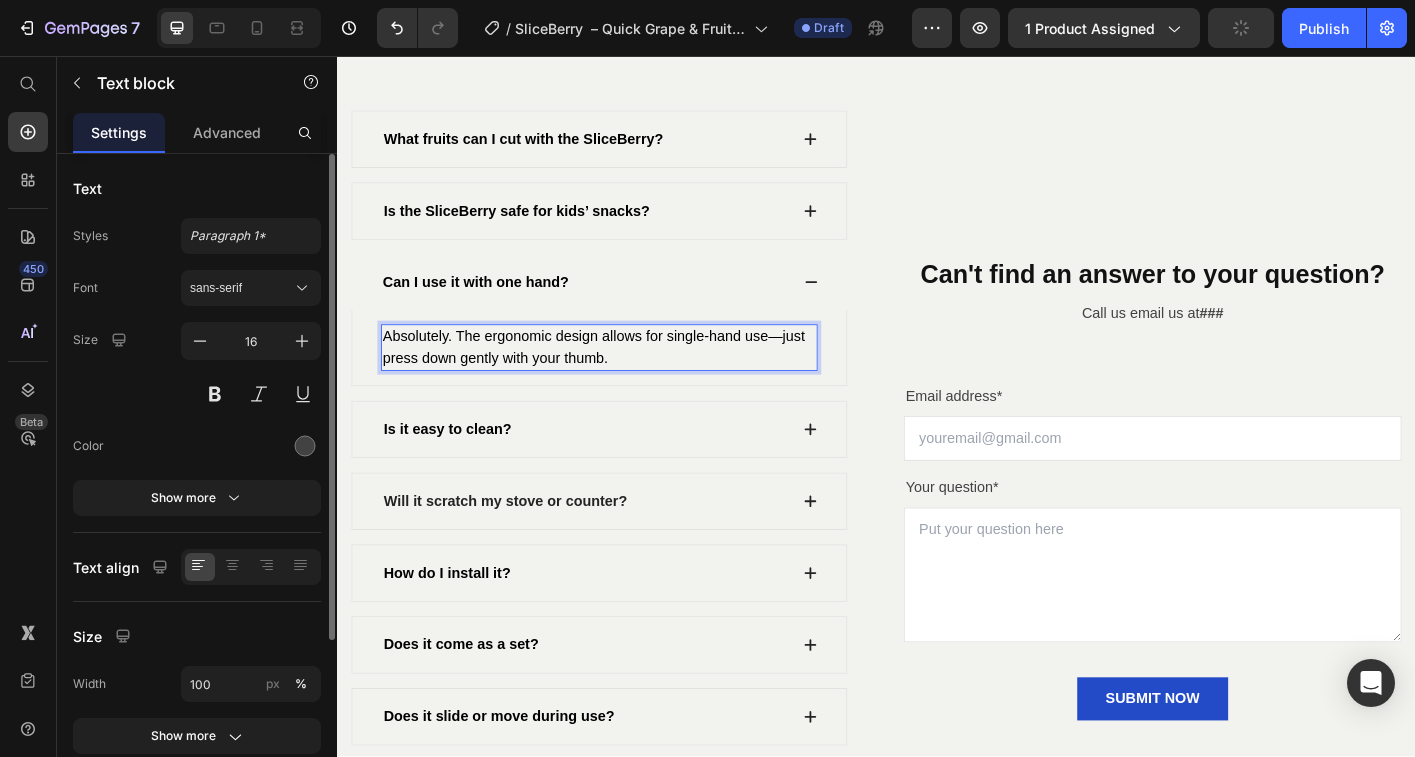 scroll, scrollTop: 9020, scrollLeft: 0, axis: vertical 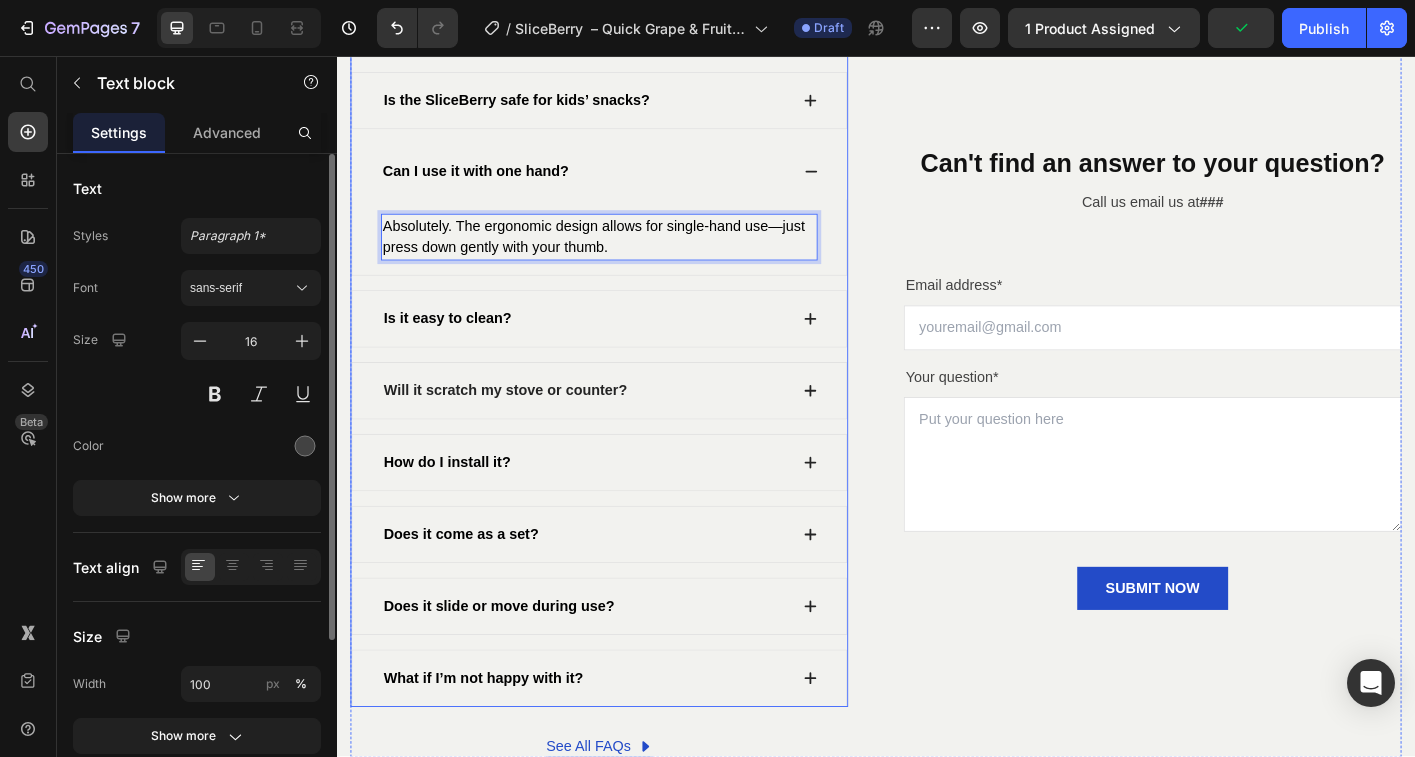 click on "Is it easy to clean?" at bounding box center [613, 349] 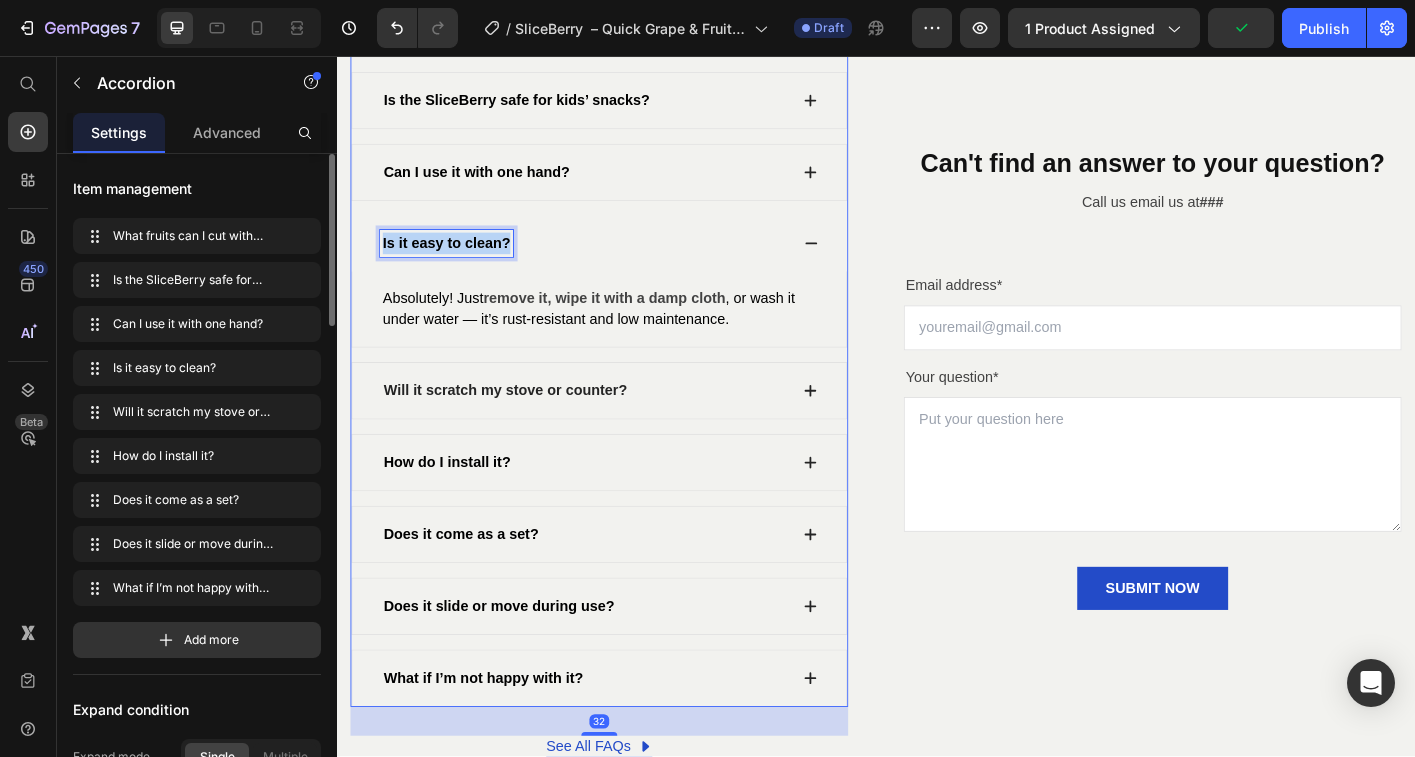 click on "Is it easy to clean?" at bounding box center [459, 264] 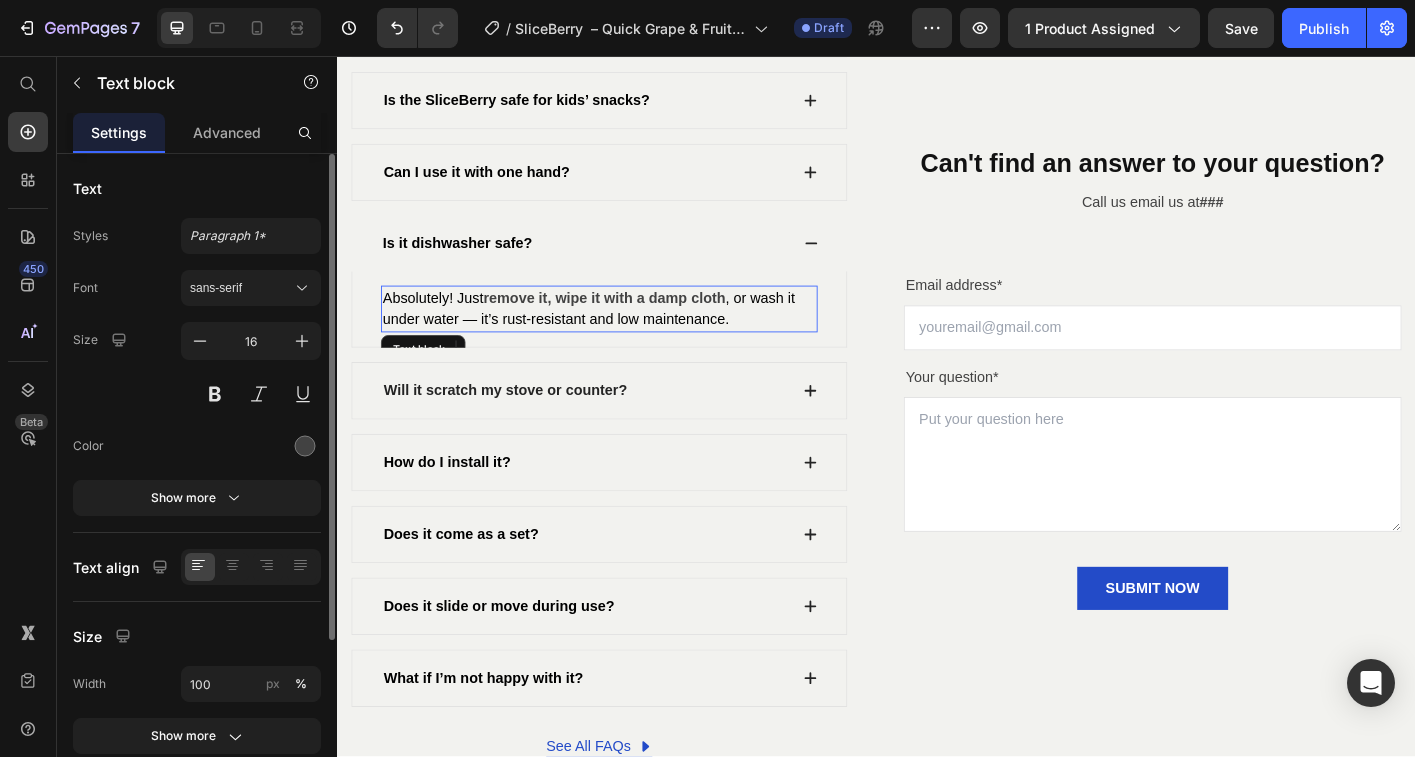 click on "remove it, wipe it with a damp cloth" at bounding box center (634, 325) 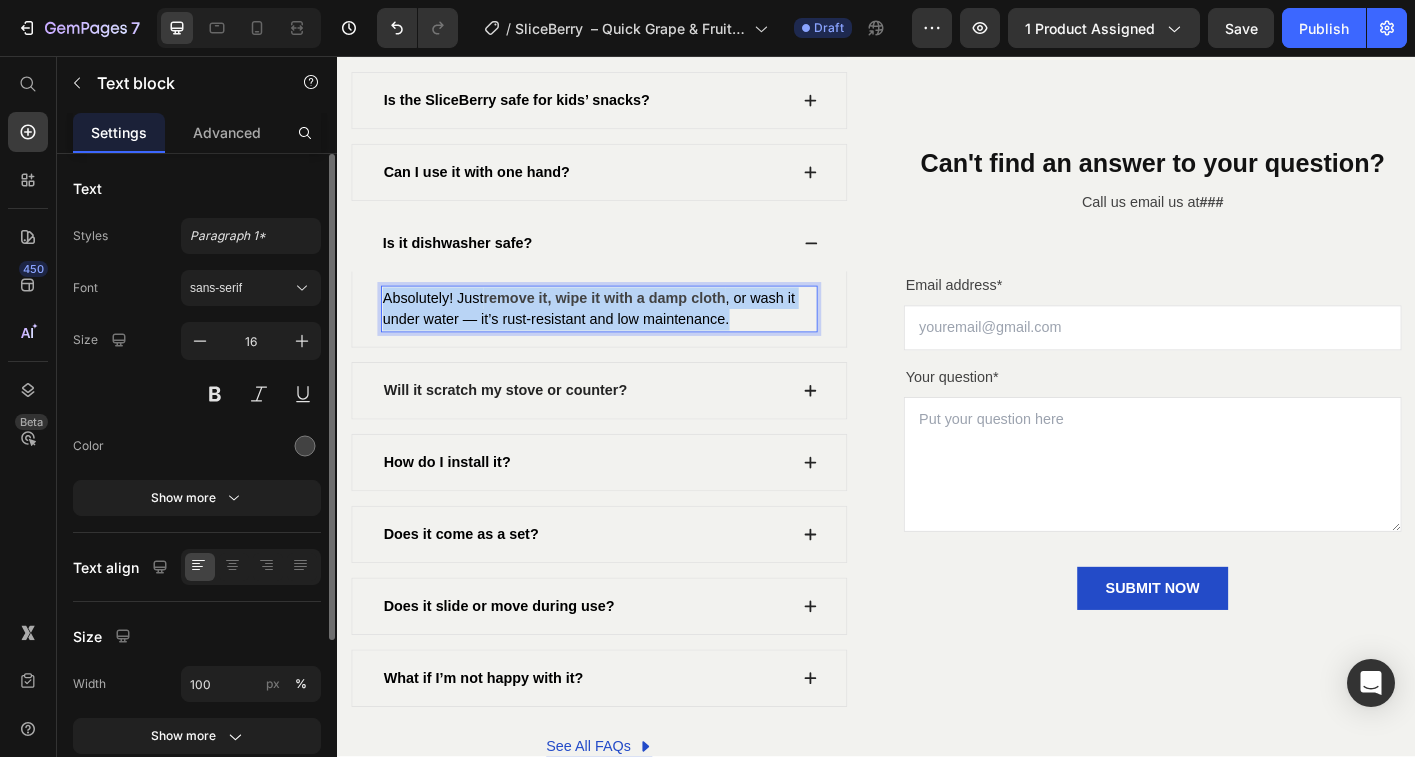 click on "remove it, wipe it with a damp cloth" at bounding box center [634, 325] 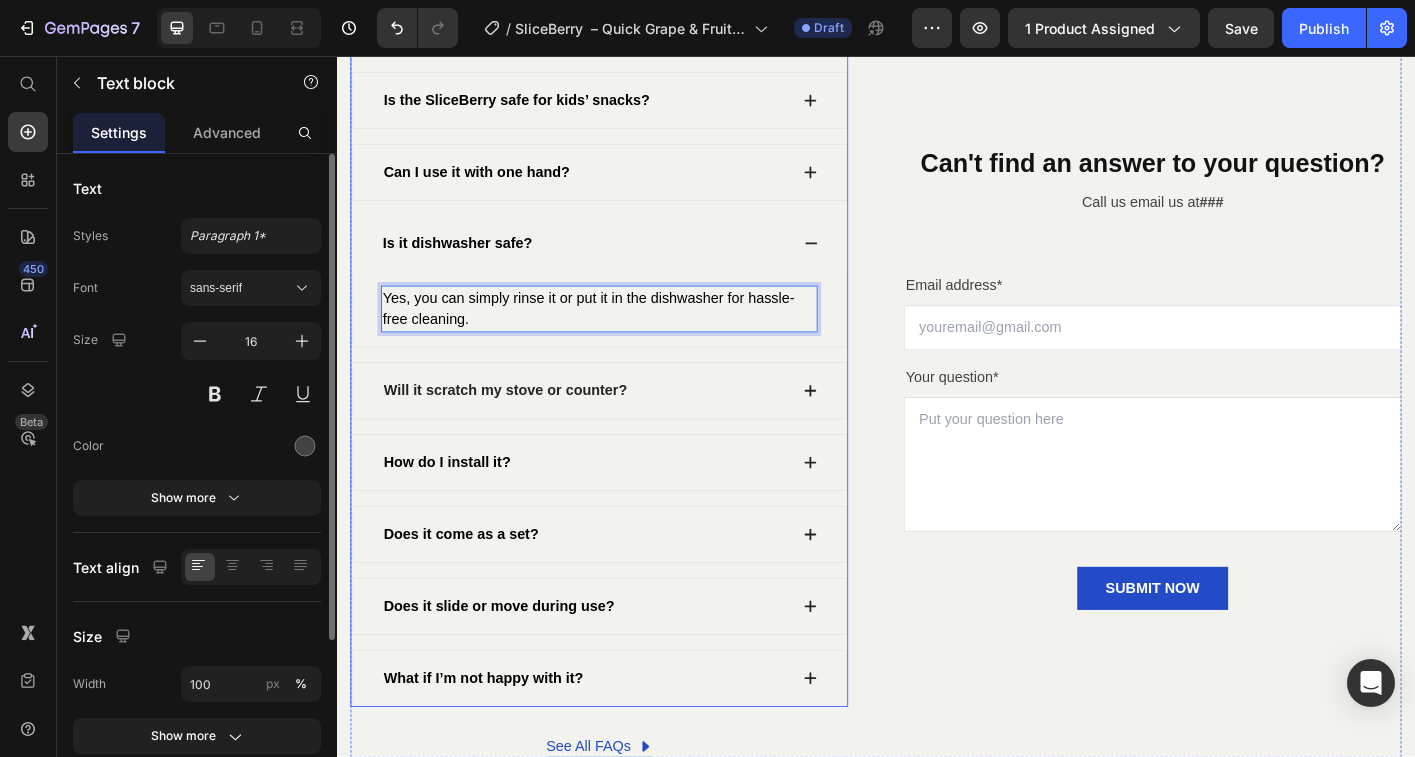 click on "Will it scratch my stove or counter?" at bounding box center (629, 429) 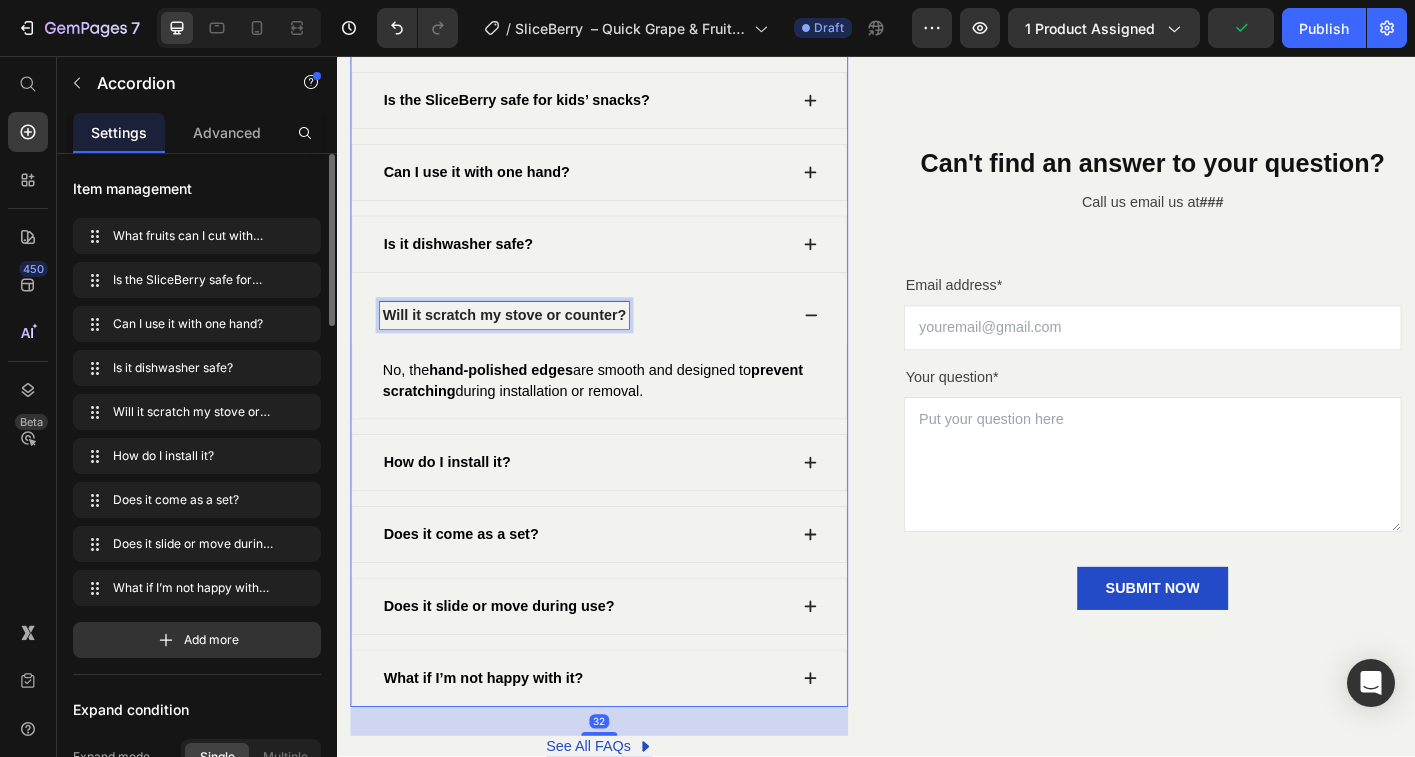 click on "Will it scratch my stove or counter?" at bounding box center [523, 344] 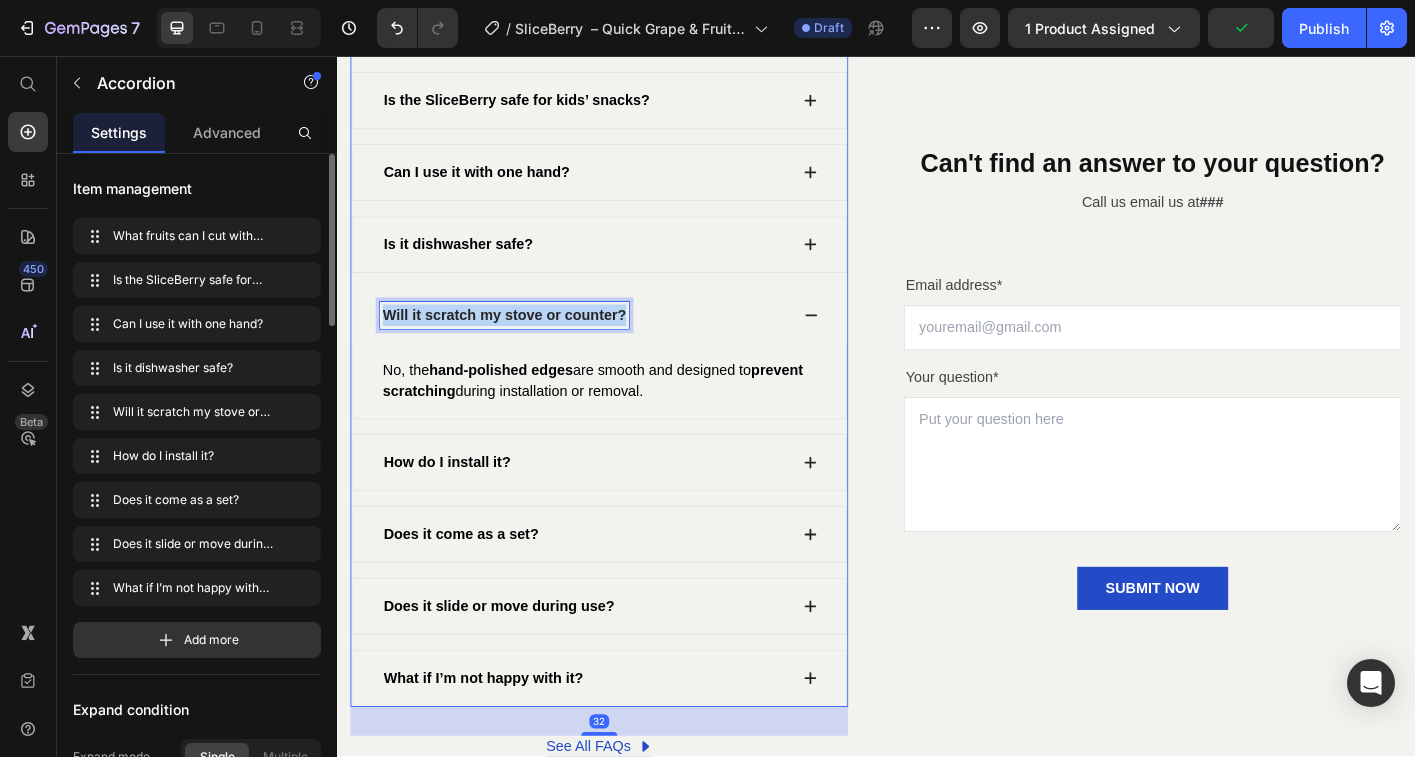click on "Will it scratch my stove or counter?" at bounding box center [523, 344] 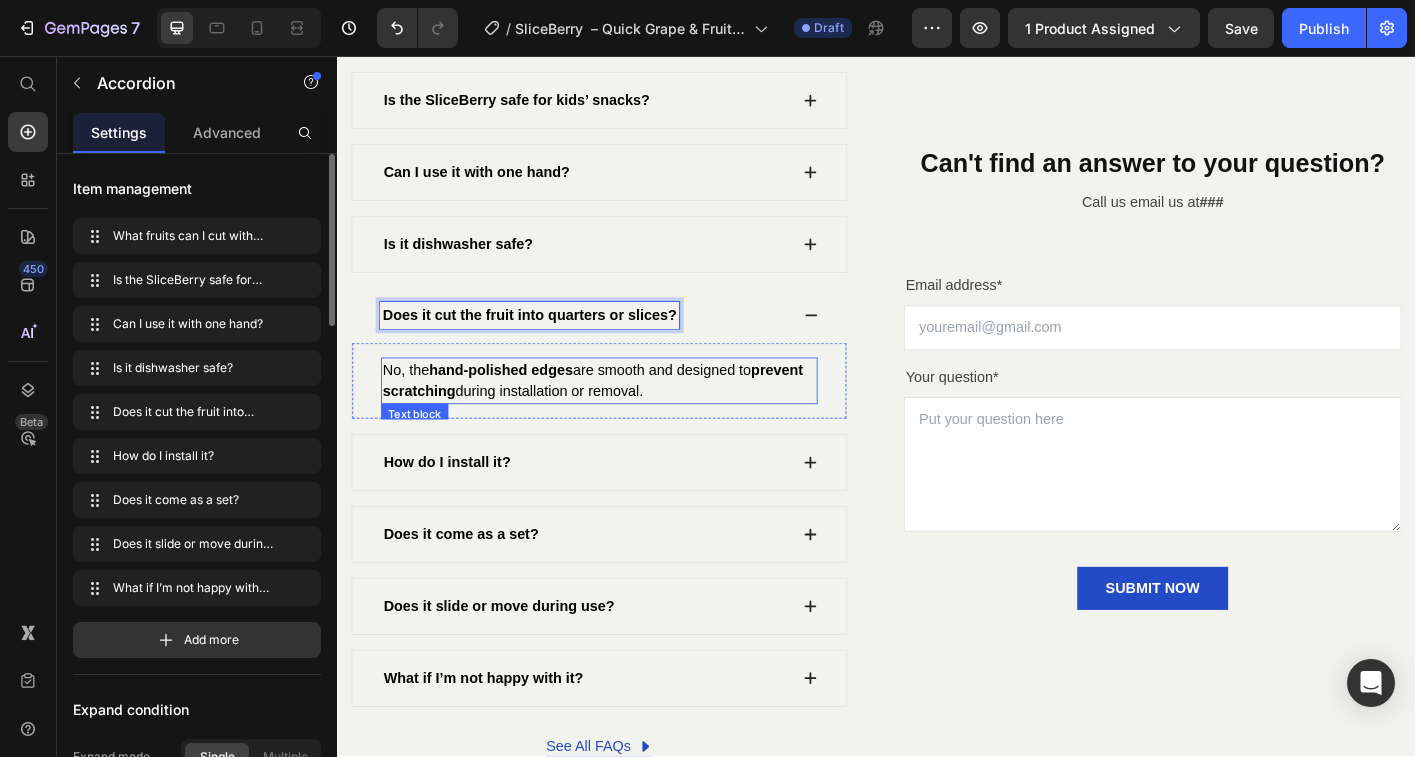 click on "hand-polished edges" at bounding box center (520, 405) 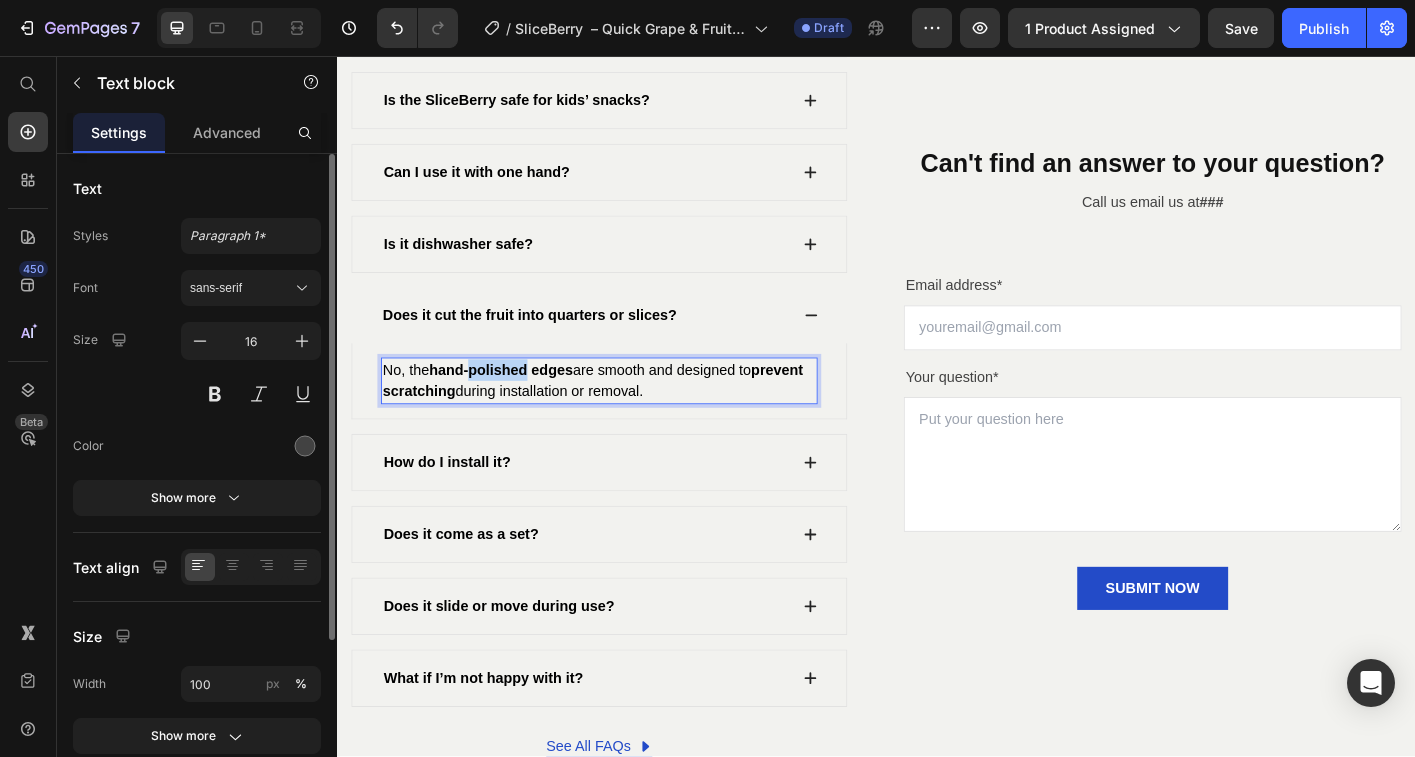 click on "hand-polished edges" at bounding box center [520, 405] 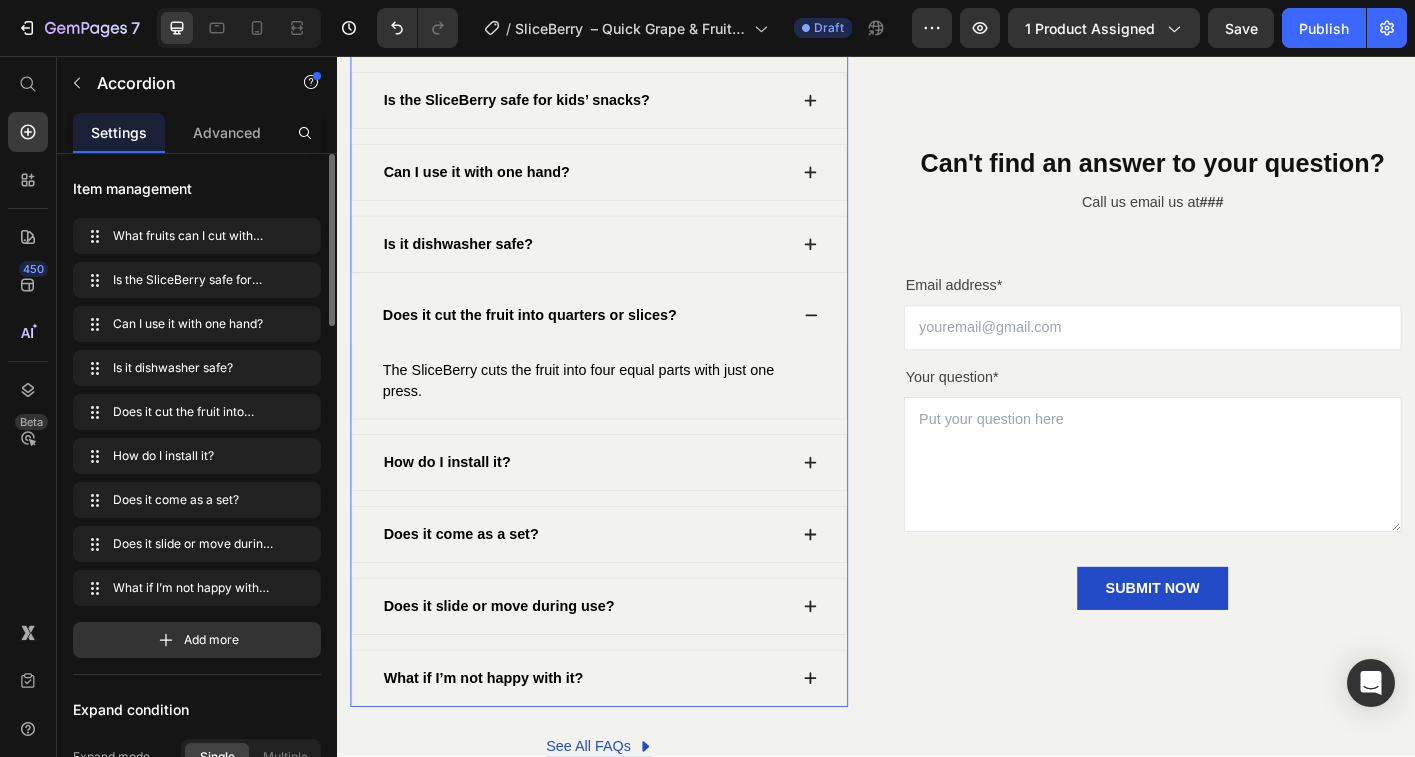 click on "How do I install it?" at bounding box center [613, 509] 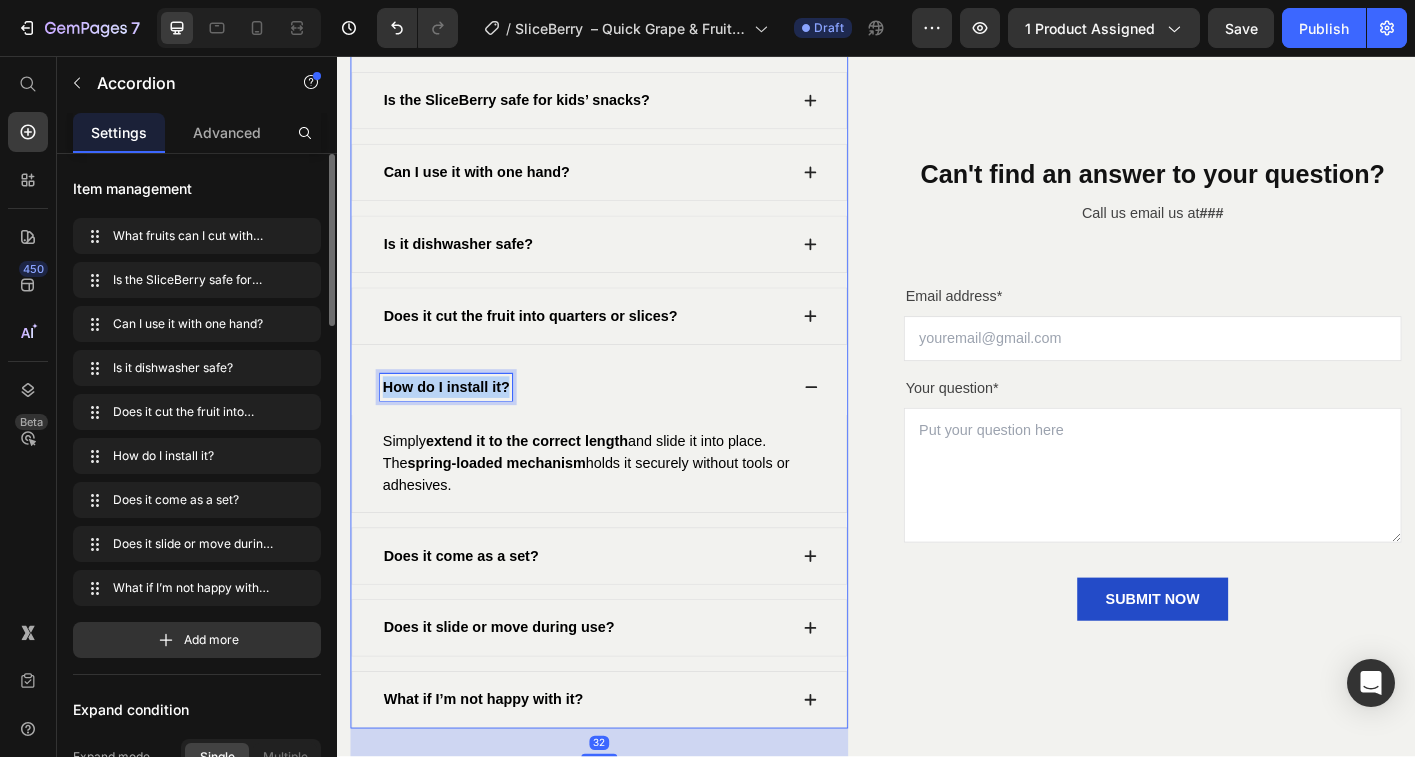 click on "How do I install it?" at bounding box center [458, 424] 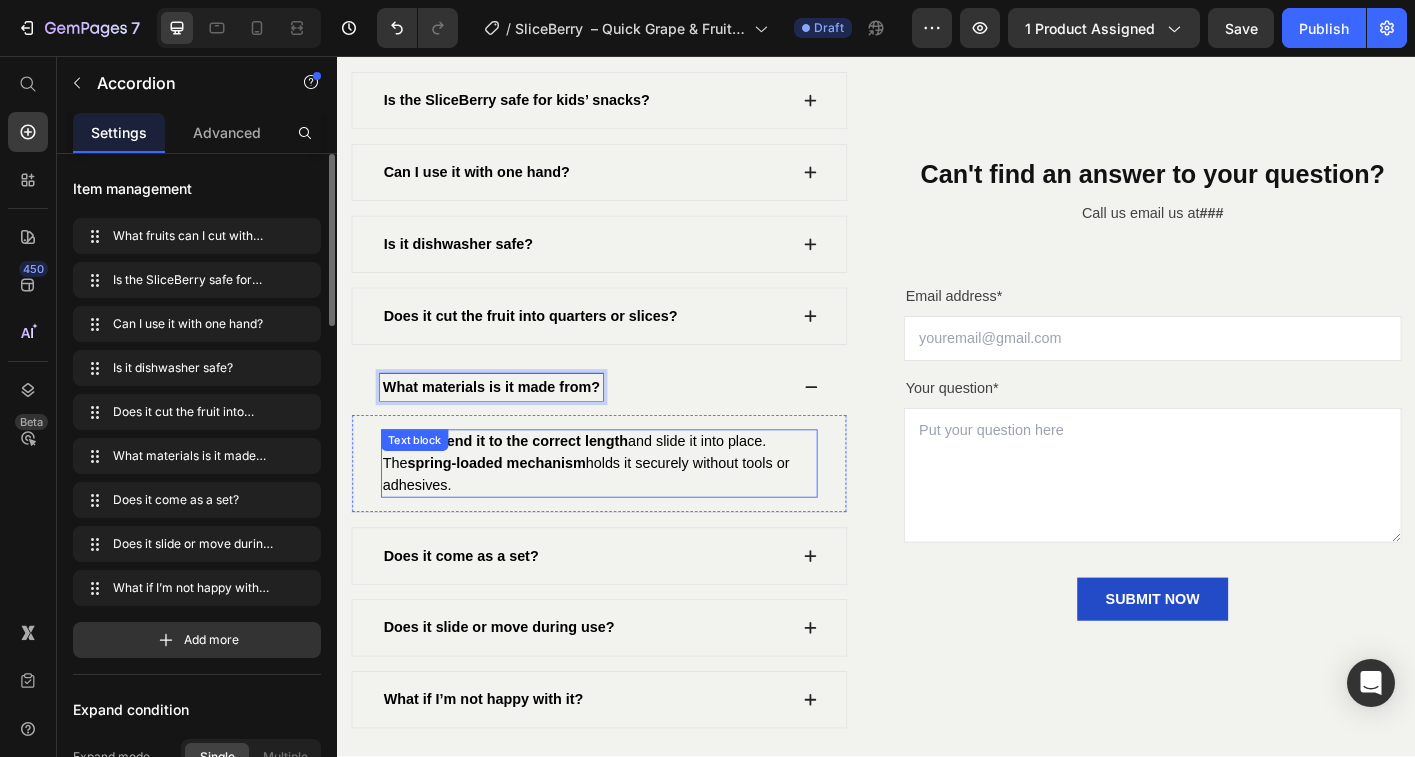 click on "Simply  extend it to the correct length  and slide it into place. The  spring-loaded mechanism  holds it securely without tools or adhesives. Text block" at bounding box center (629, 510) 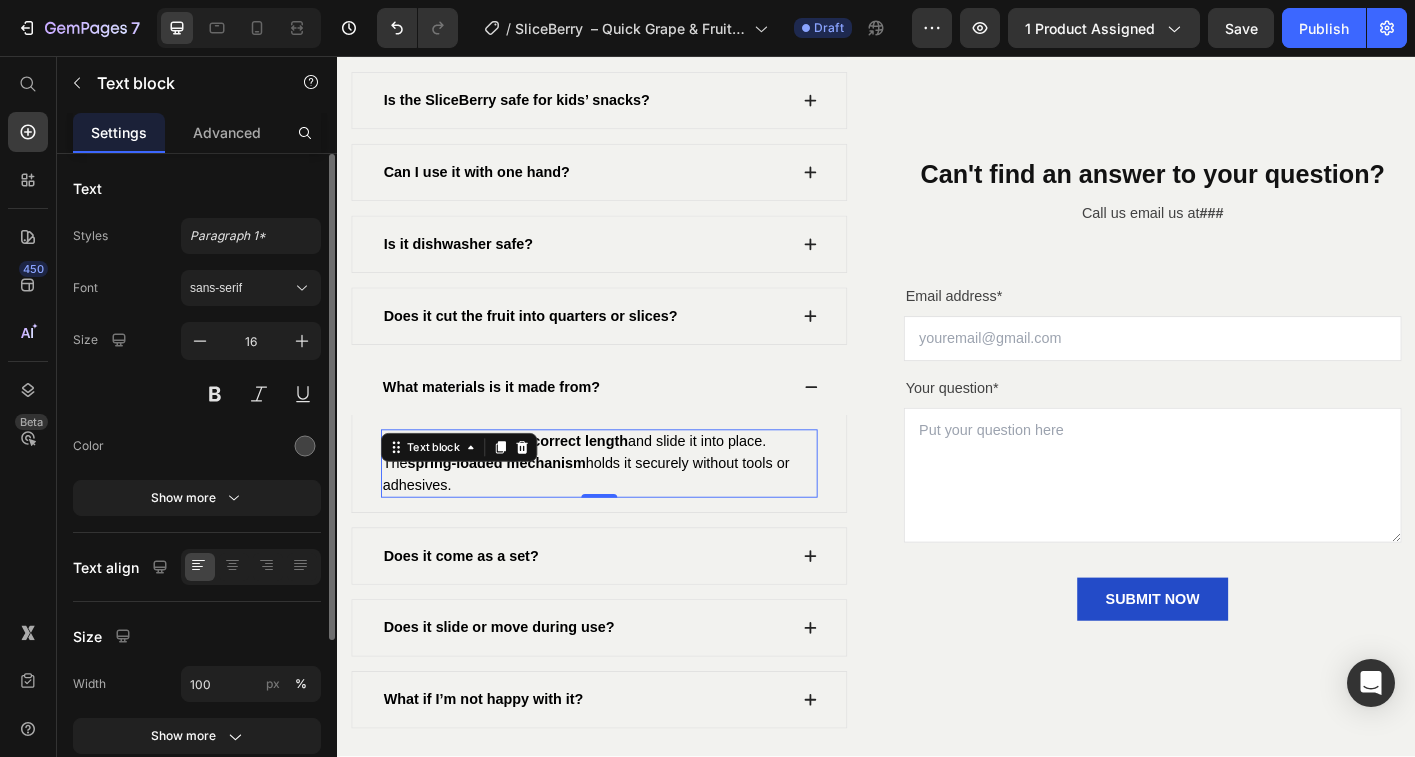 click on "Text block" at bounding box center [444, 492] 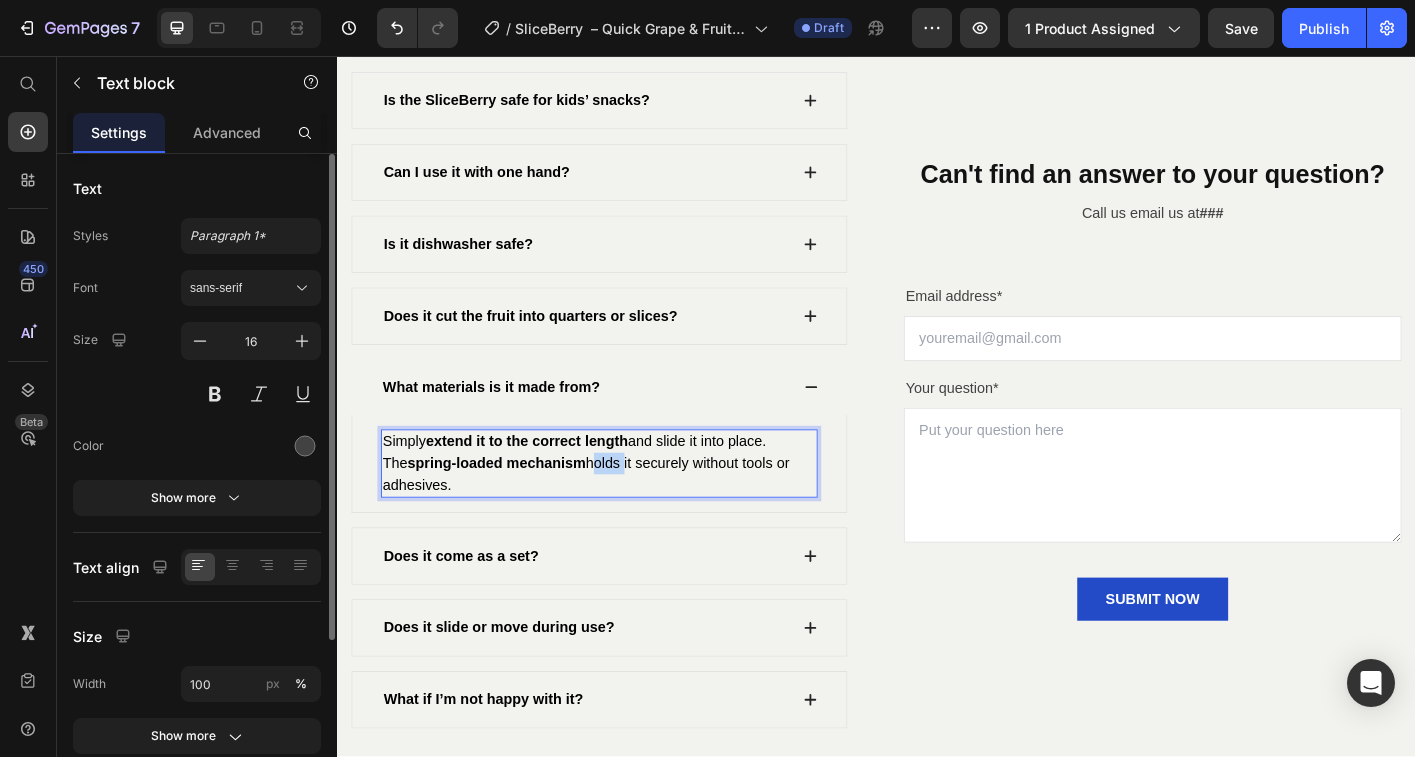 click on "Simply  extend it to the correct length  and slide it into place. The  spring-loaded mechanism  holds it securely without tools or adhesives." at bounding box center [614, 509] 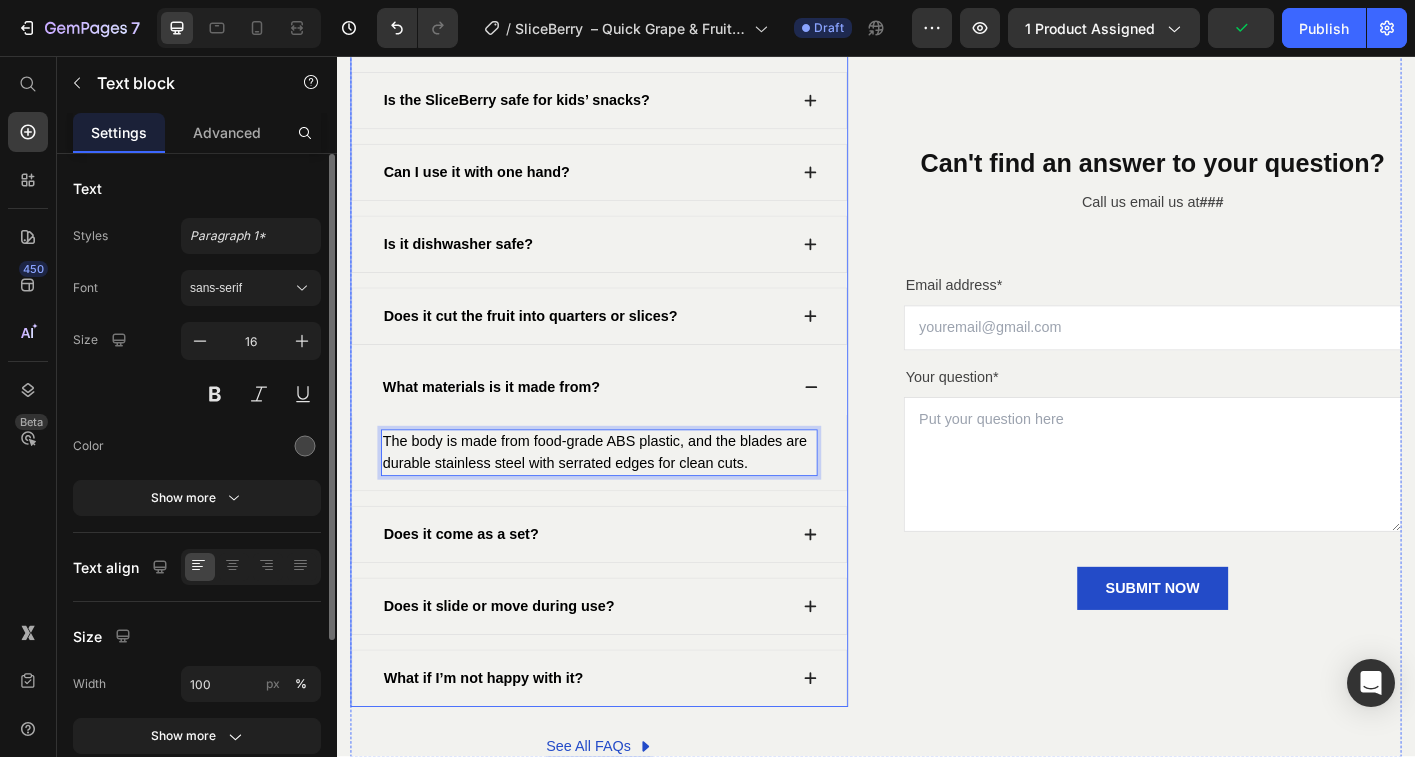 click on "Does it come as a set?" at bounding box center [613, 589] 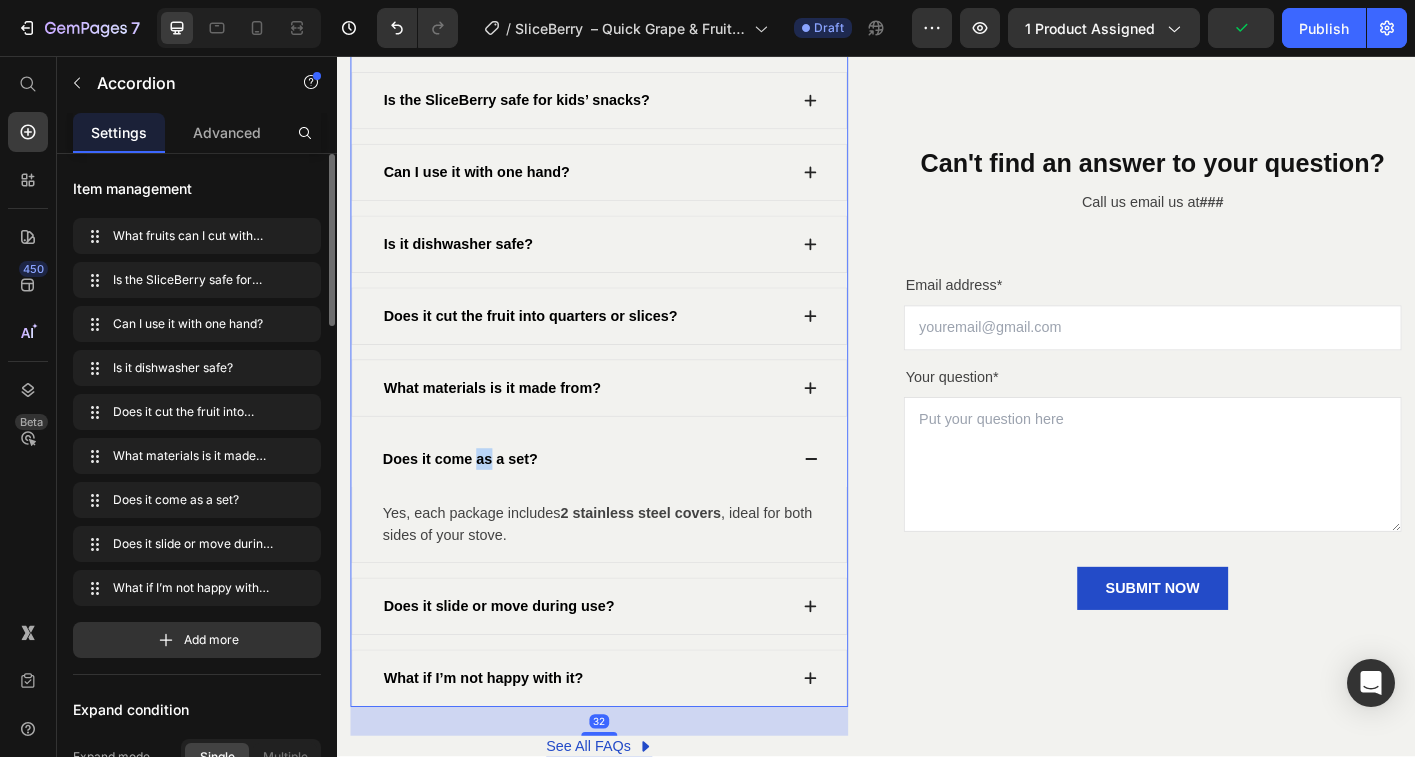 click on "Does it come as a set?" at bounding box center (474, 504) 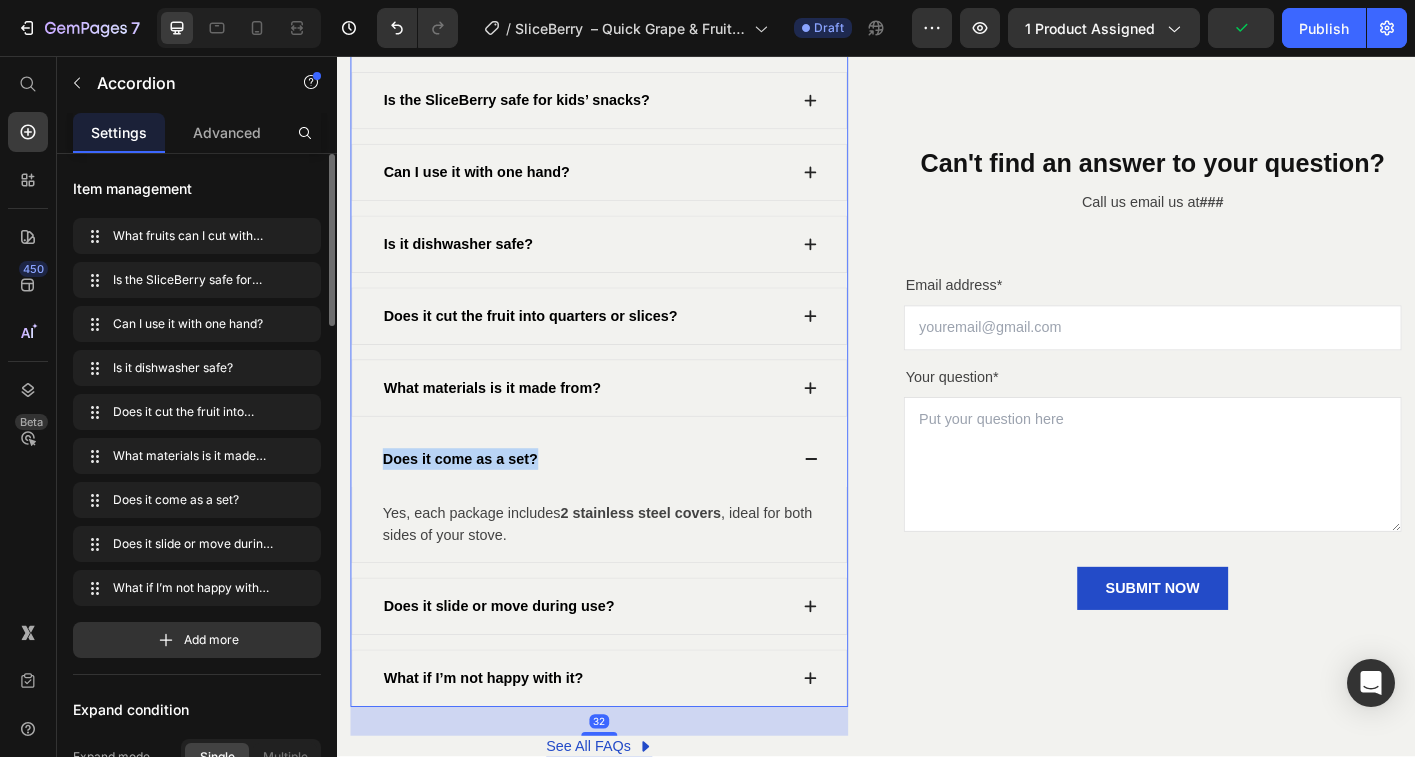 click on "Does it come as a set?" at bounding box center [474, 504] 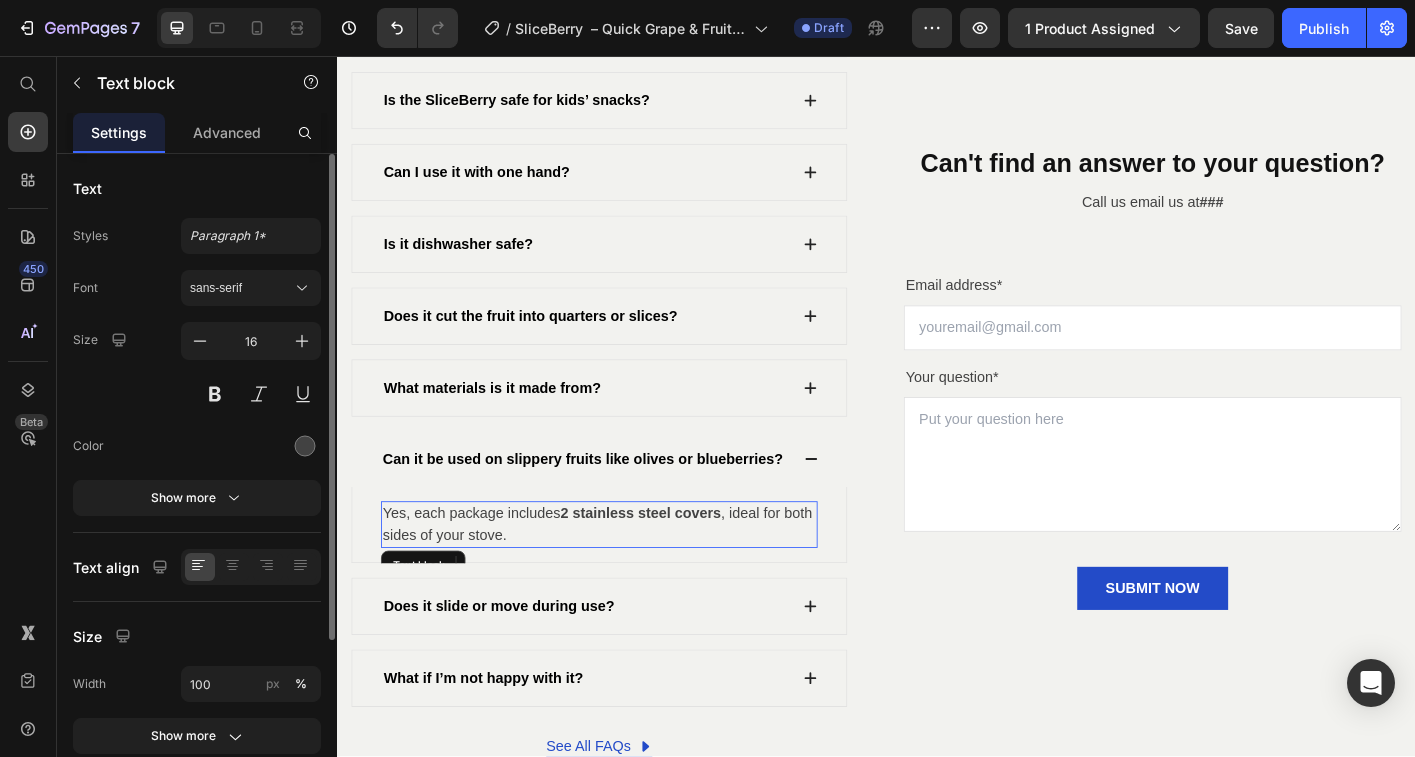 click on "Yes, each package includes  2 stainless steel covers , ideal for both sides of your stove." at bounding box center [629, 578] 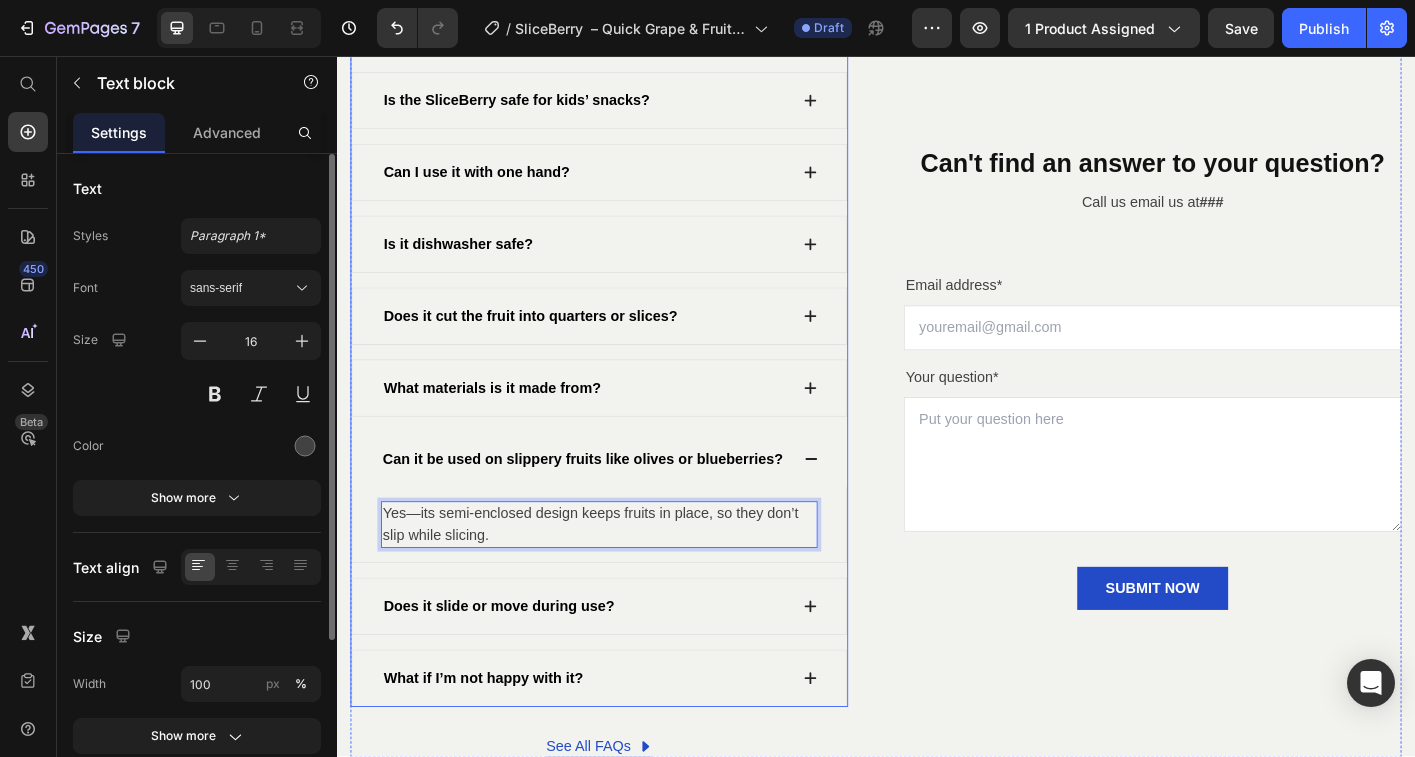 click on "Does it slide or move during use?" at bounding box center [613, 669] 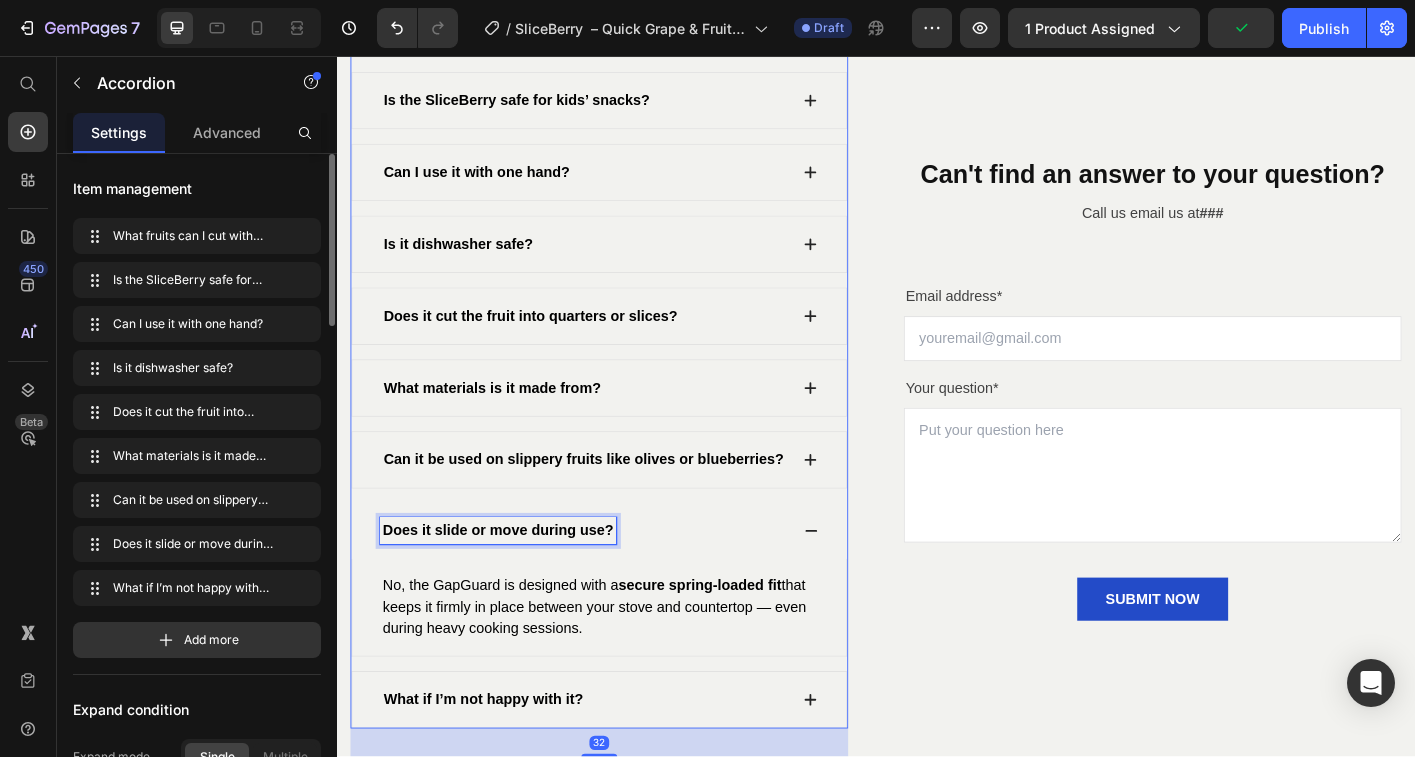click on "Does it slide or move during use?" at bounding box center [516, 584] 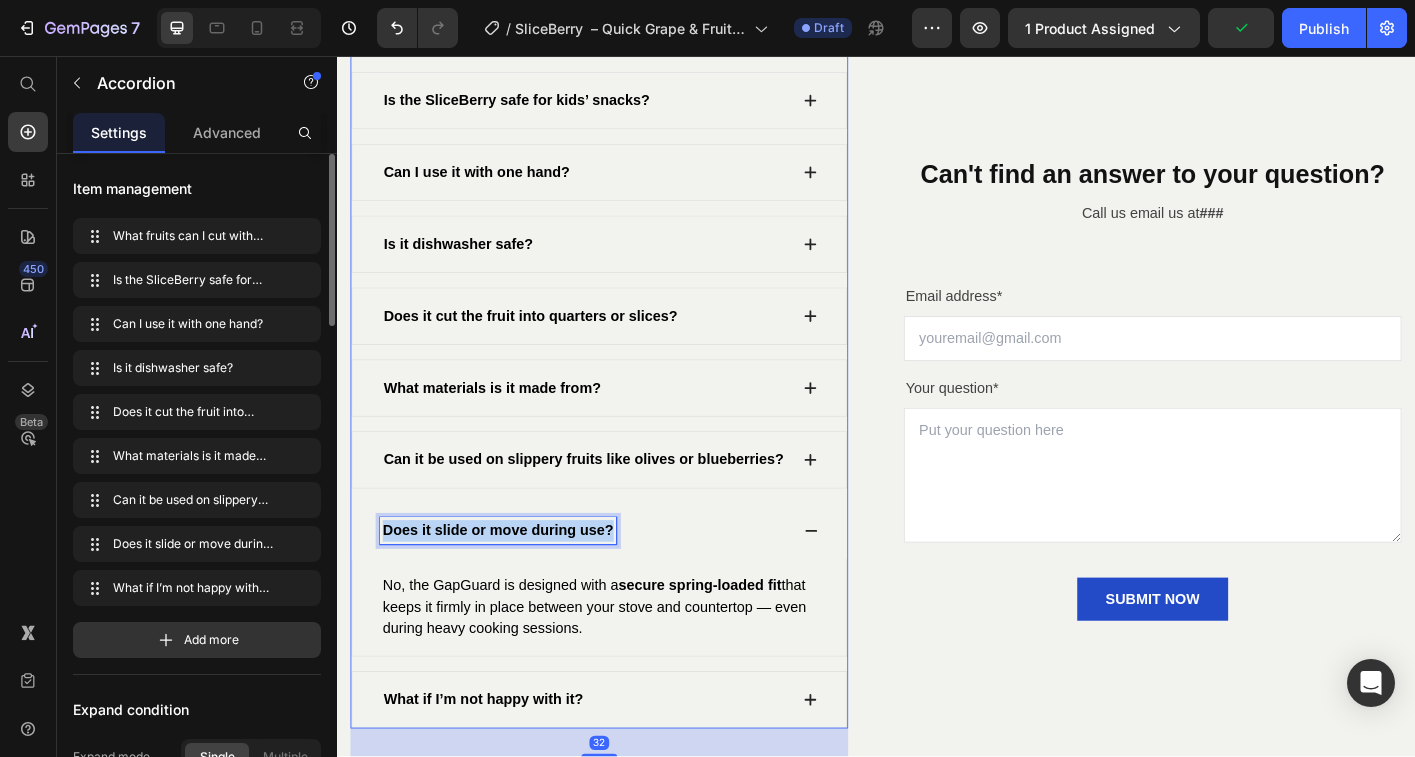 click on "Does it slide or move during use?" at bounding box center (516, 584) 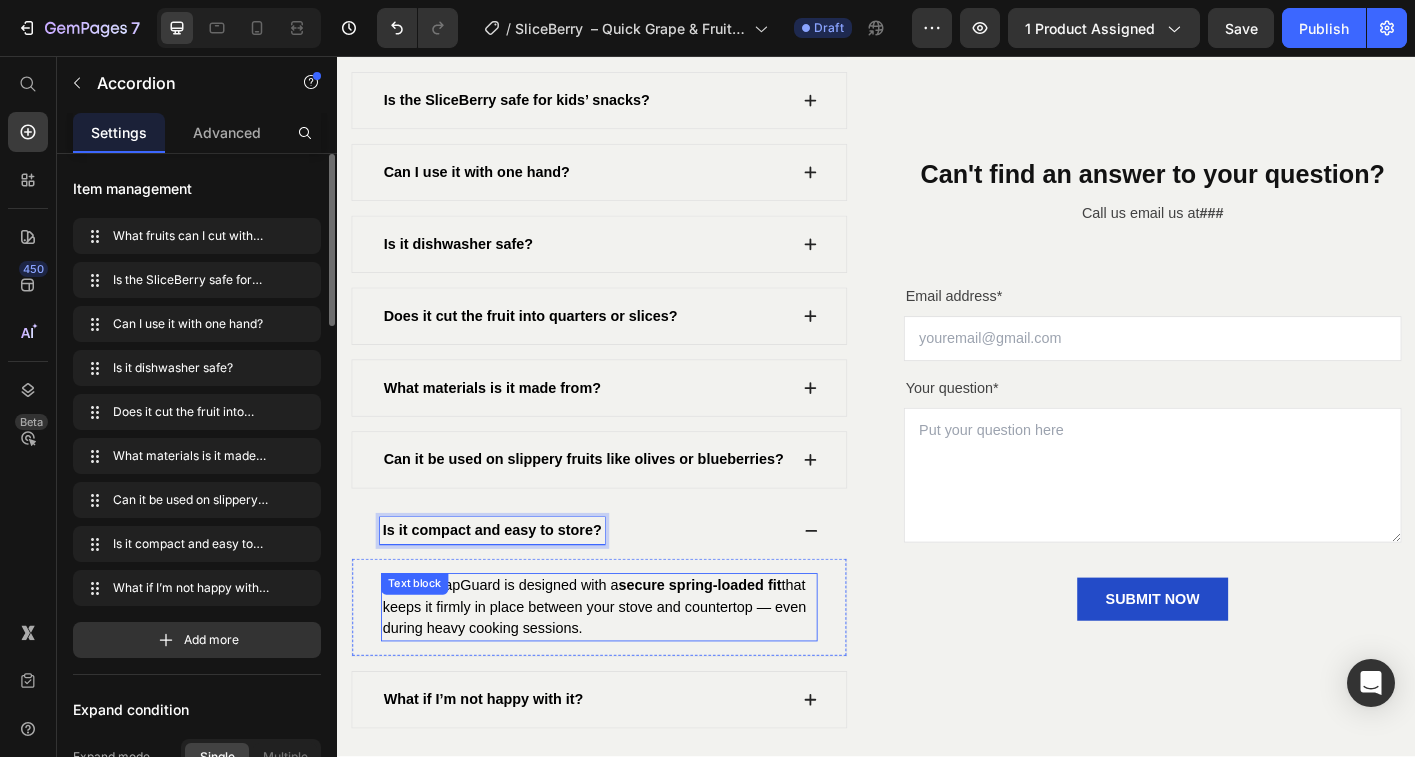click on "No, the GapGuard is designed with a  secure spring-loaded fit  that keeps it firmly in place between your stove and countertop — even during heavy cooking sessions." at bounding box center (623, 669) 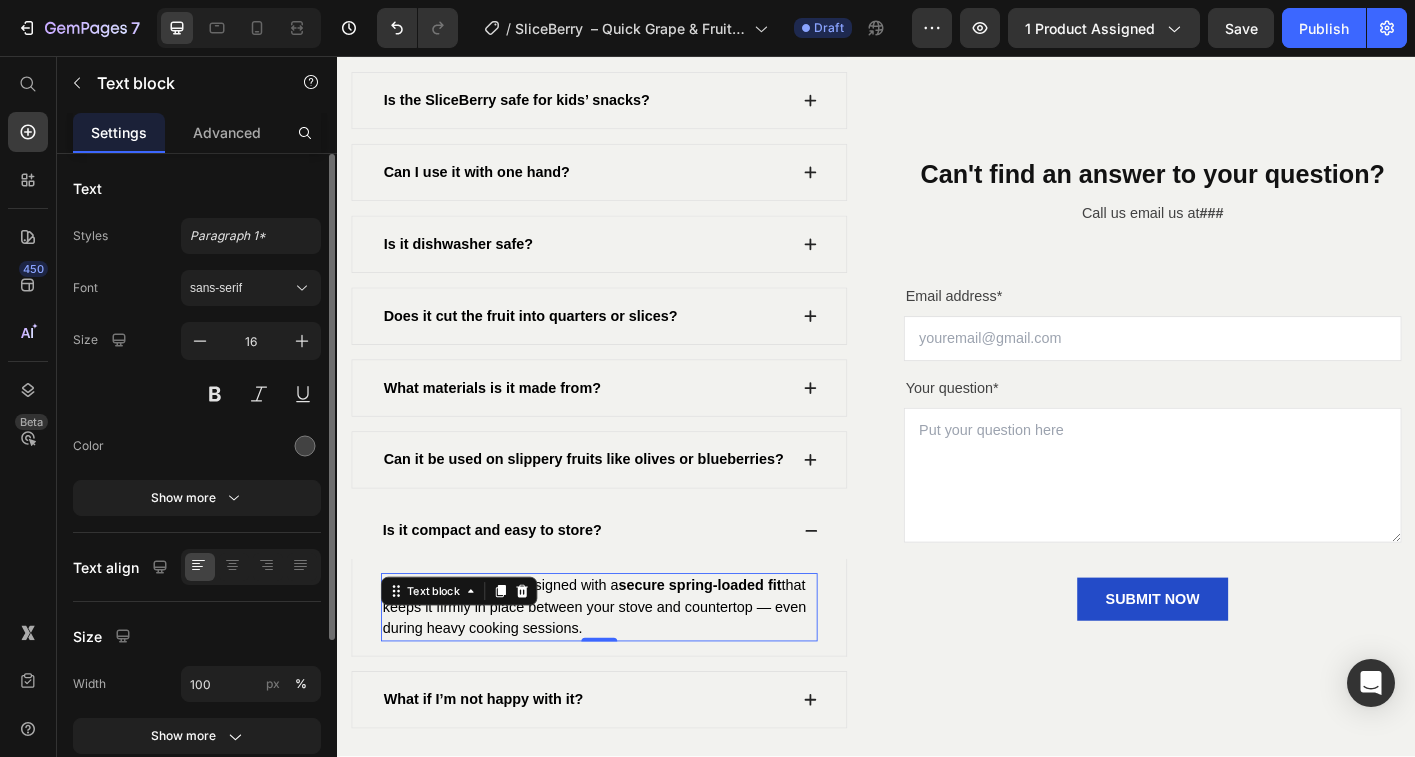 click on "No, the GapGuard is designed with a  secure spring-loaded fit  that keeps it firmly in place between your stove and countertop — even during heavy cooking sessions." at bounding box center (623, 669) 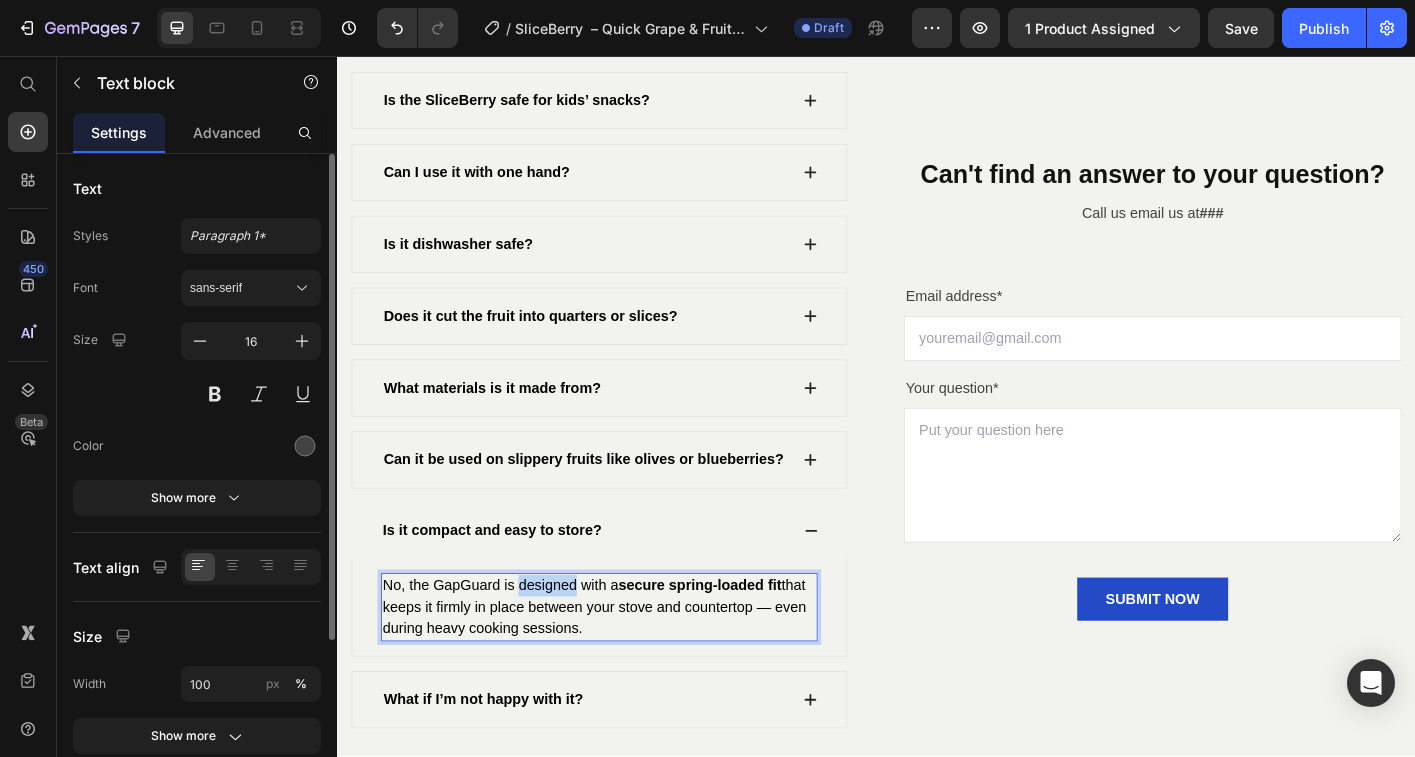 click on "No, the GapGuard is designed with a  secure spring-loaded fit  that keeps it firmly in place between your stove and countertop — even during heavy cooking sessions." at bounding box center [623, 669] 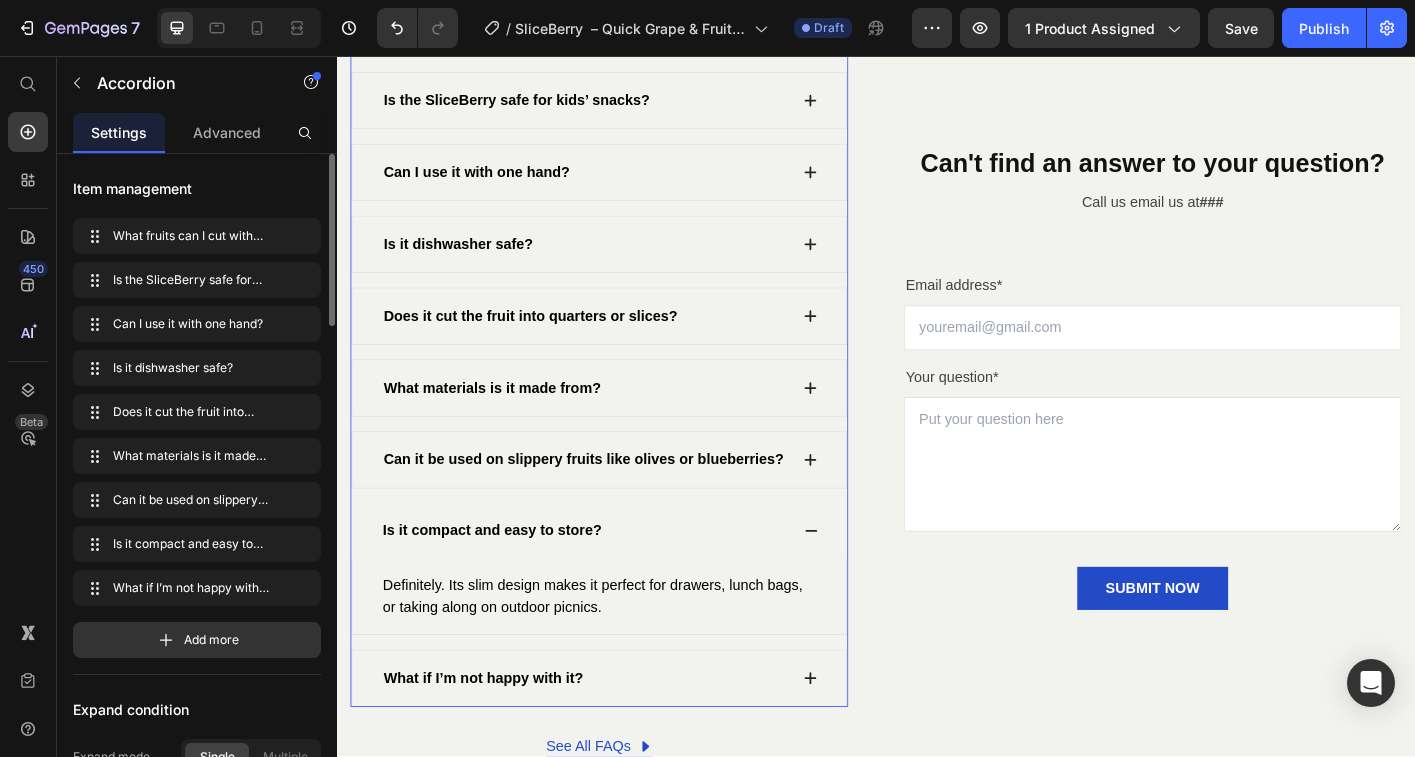 click on "Is it compact and easy to store?" at bounding box center [629, 585] 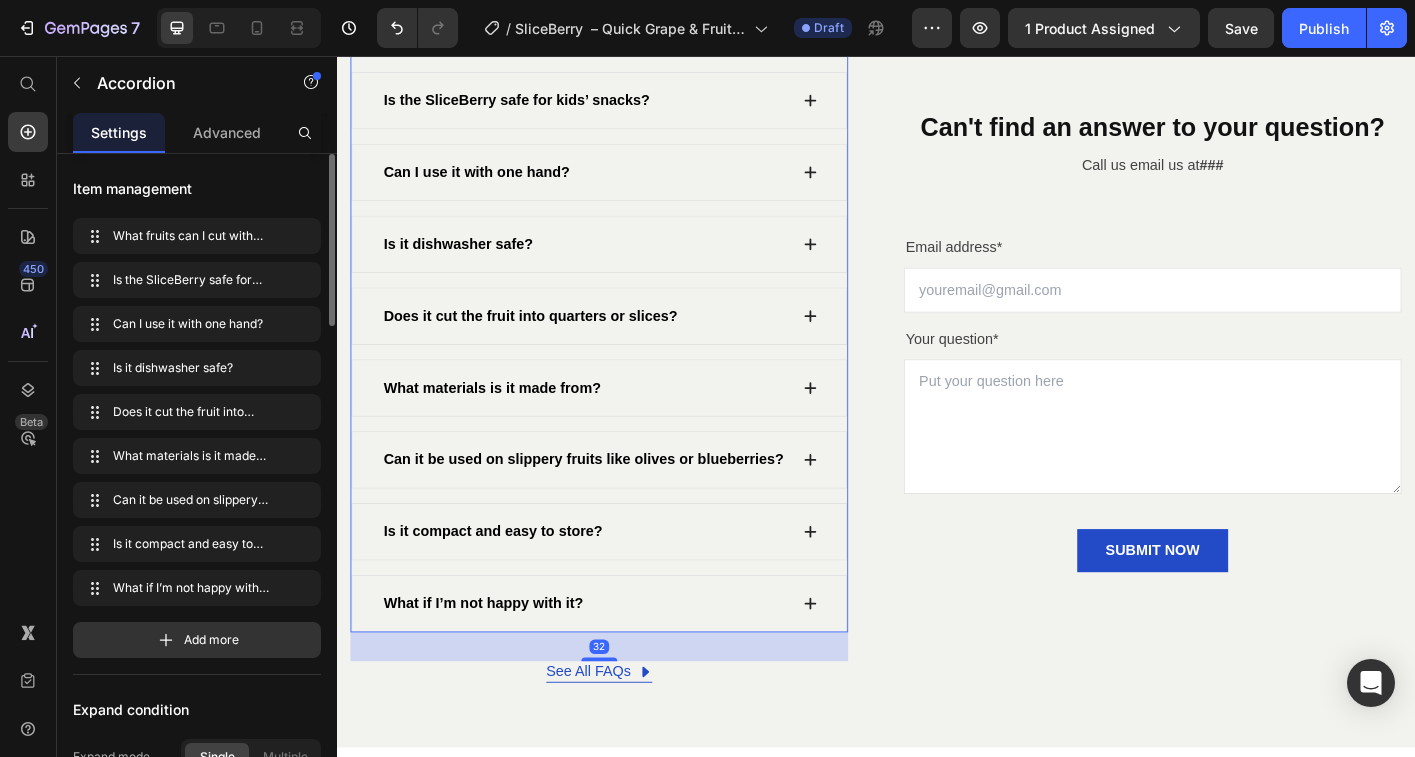 scroll, scrollTop: 8615, scrollLeft: 0, axis: vertical 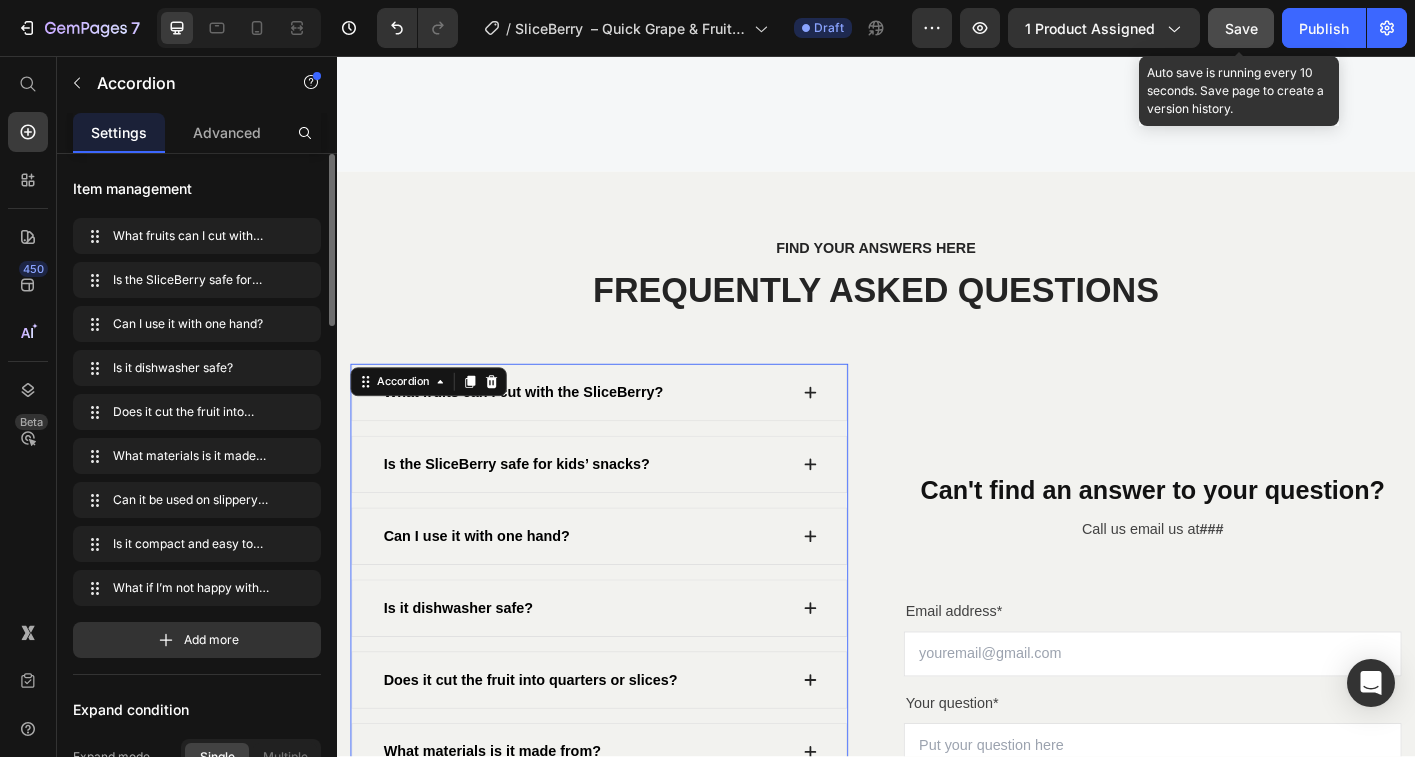 click on "Save" at bounding box center (1241, 28) 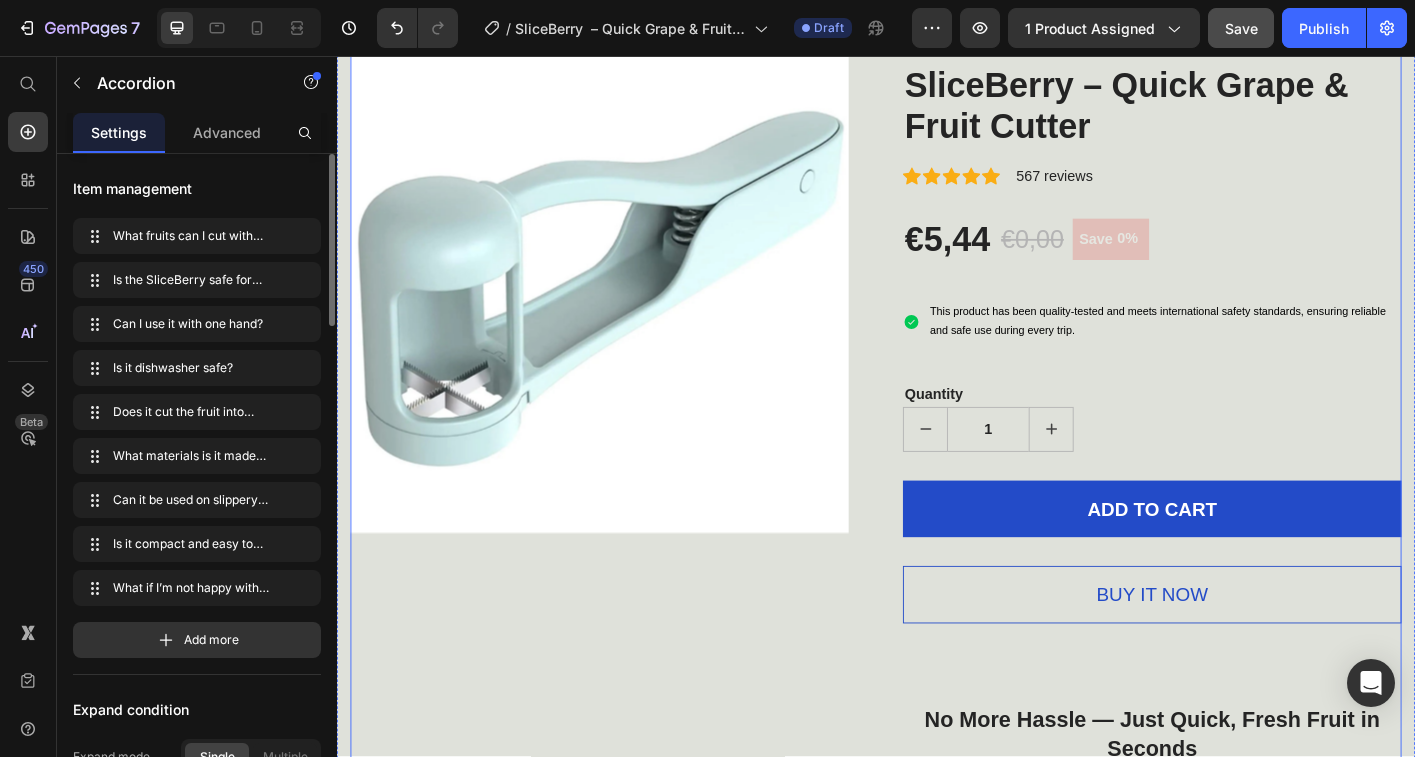 scroll, scrollTop: 0, scrollLeft: 0, axis: both 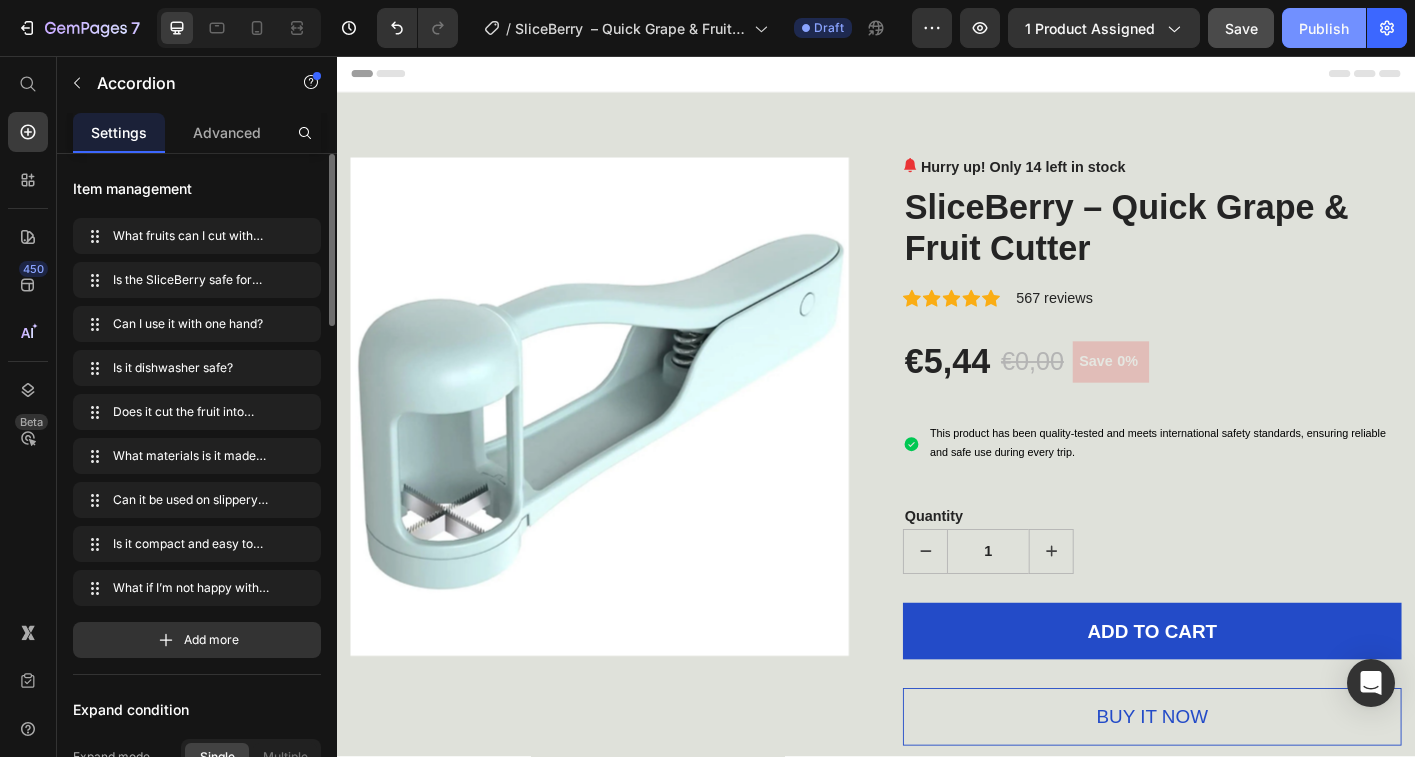 click on "Publish" at bounding box center [1324, 28] 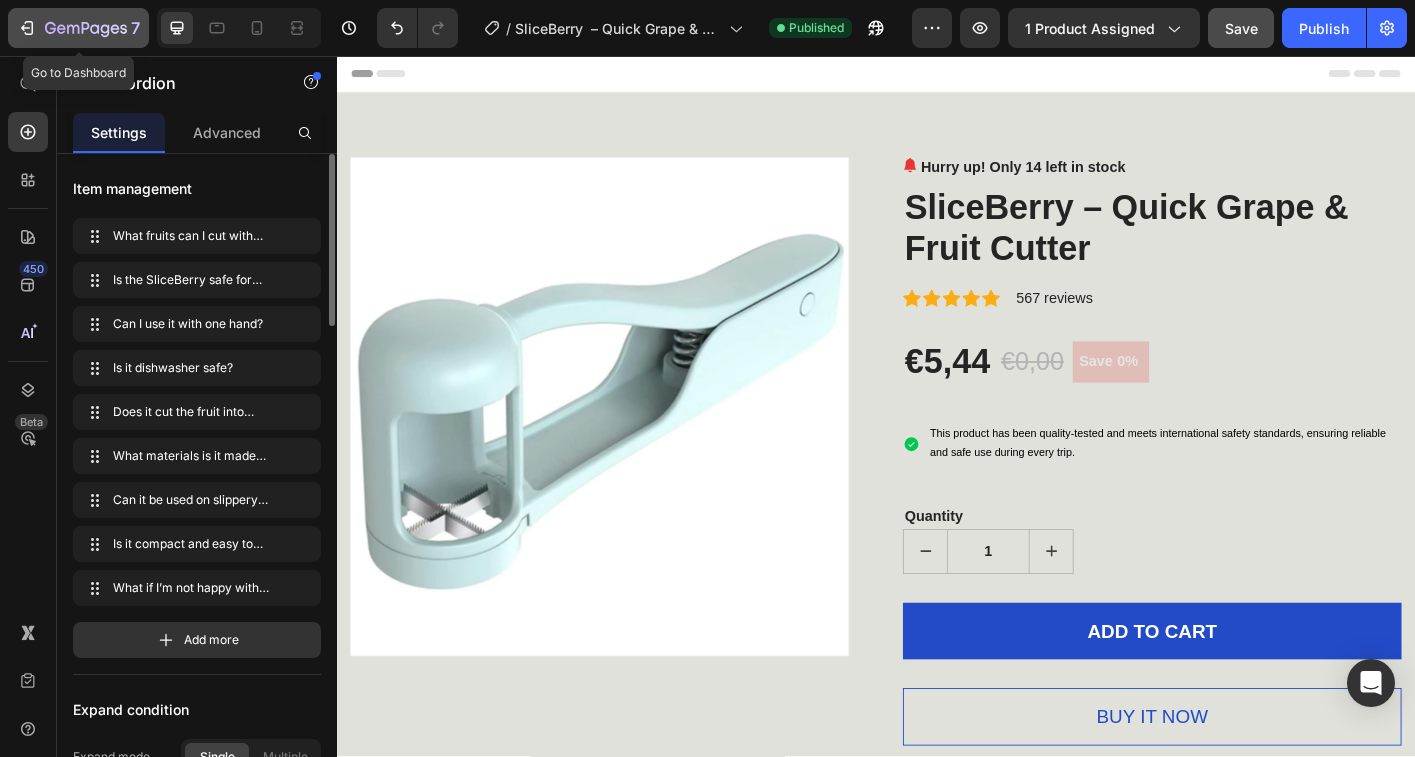 click on "7" at bounding box center [78, 28] 